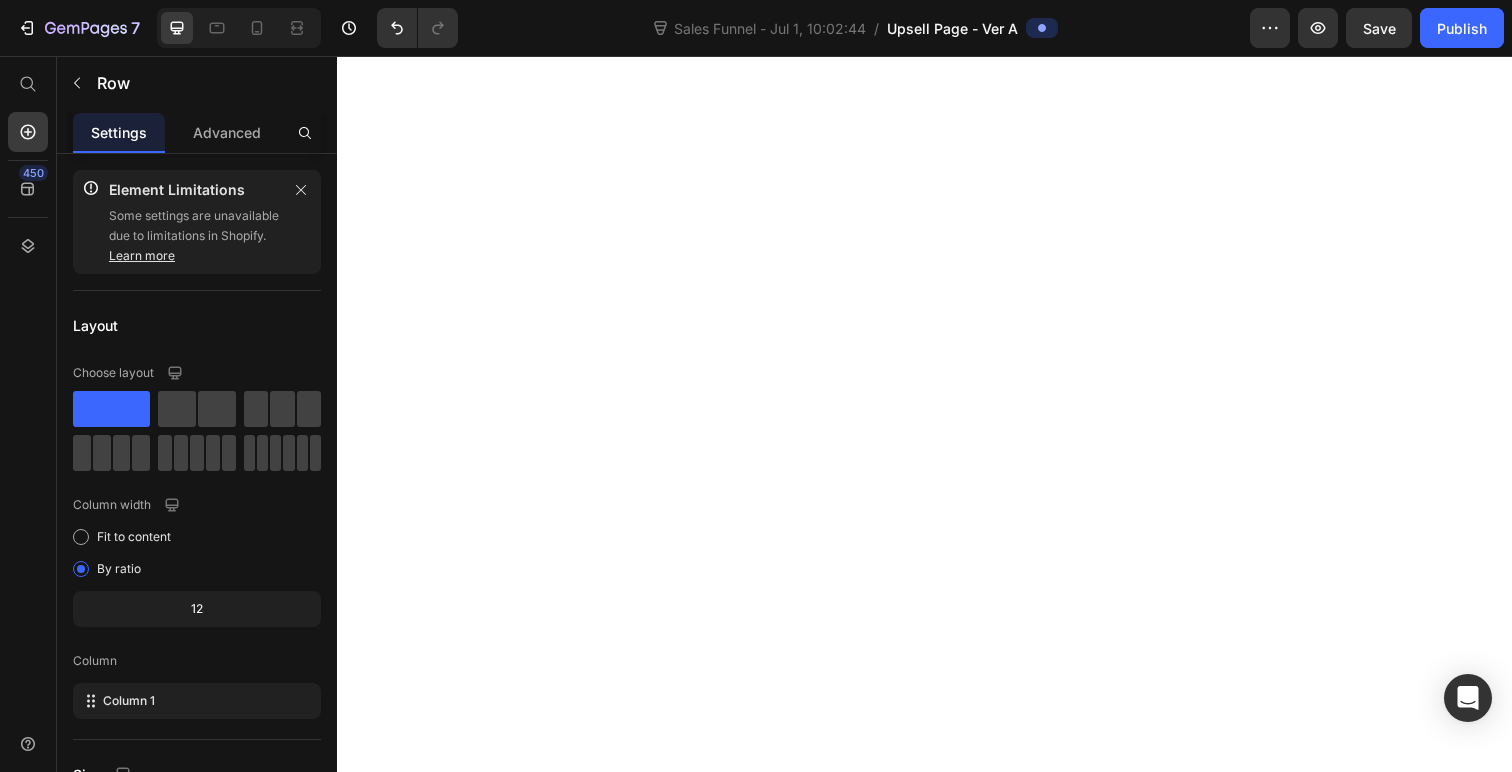 scroll, scrollTop: 0, scrollLeft: 0, axis: both 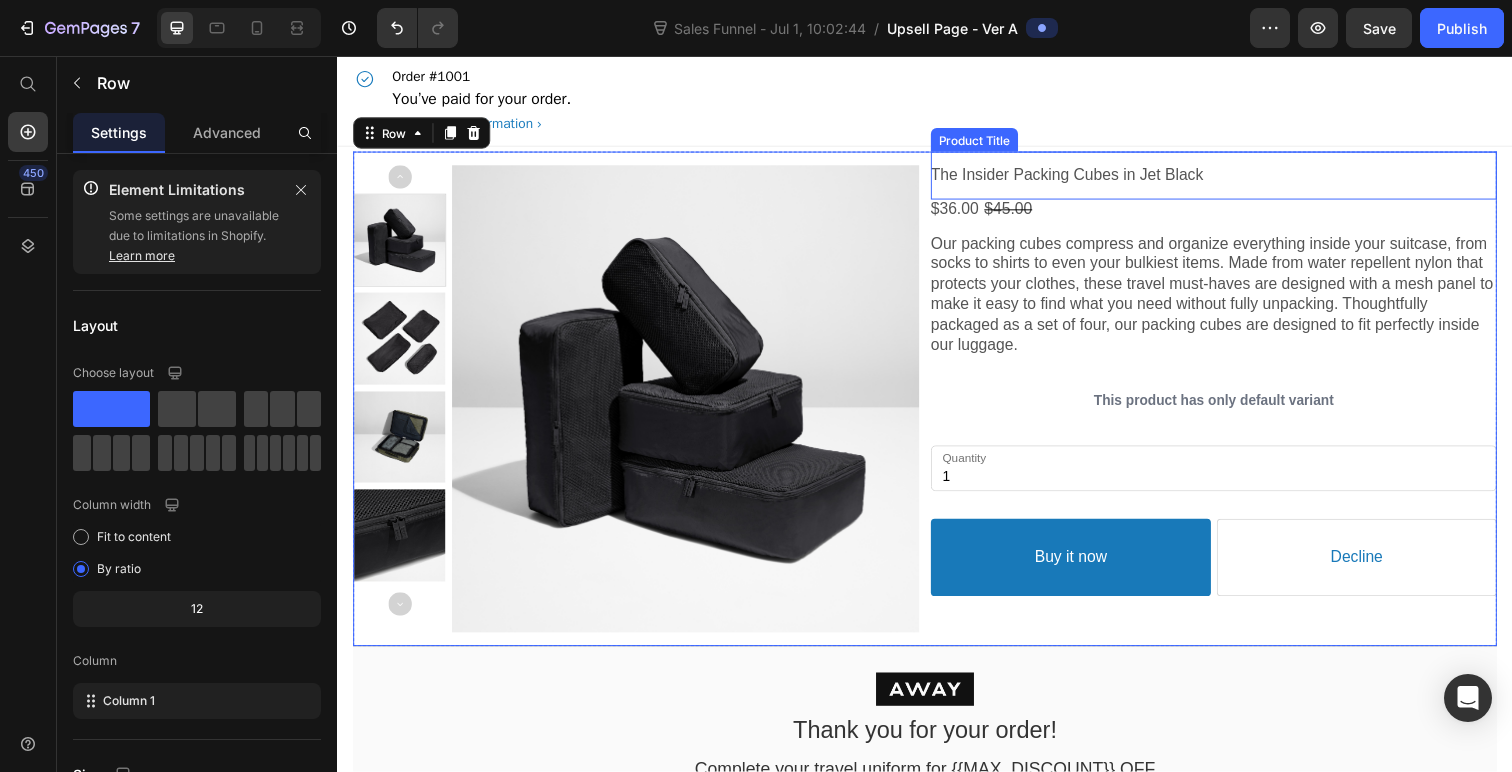 click on "The Insider Packing Cubes in Jet Black" at bounding box center (1082, 177) 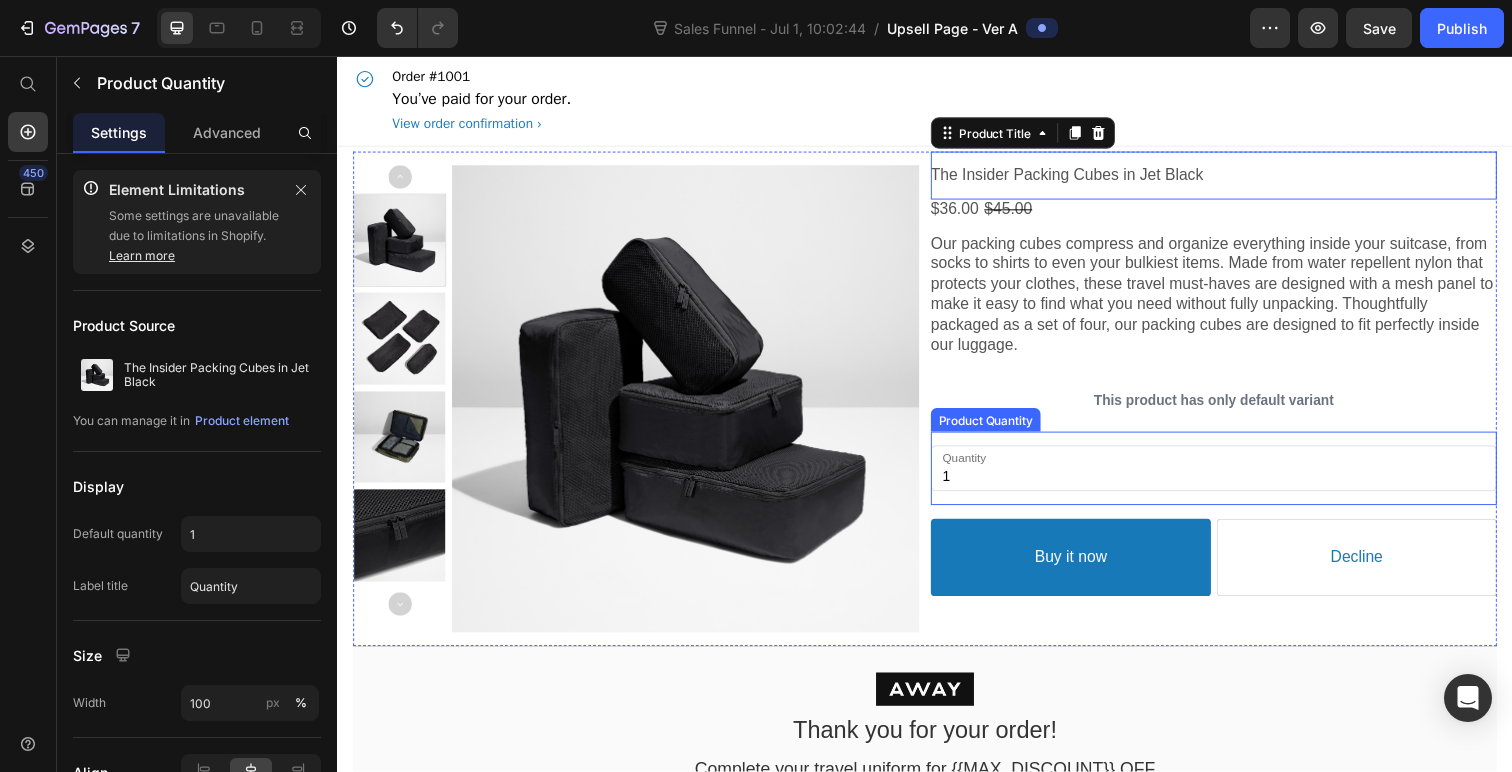 click on "1" at bounding box center [1232, 477] 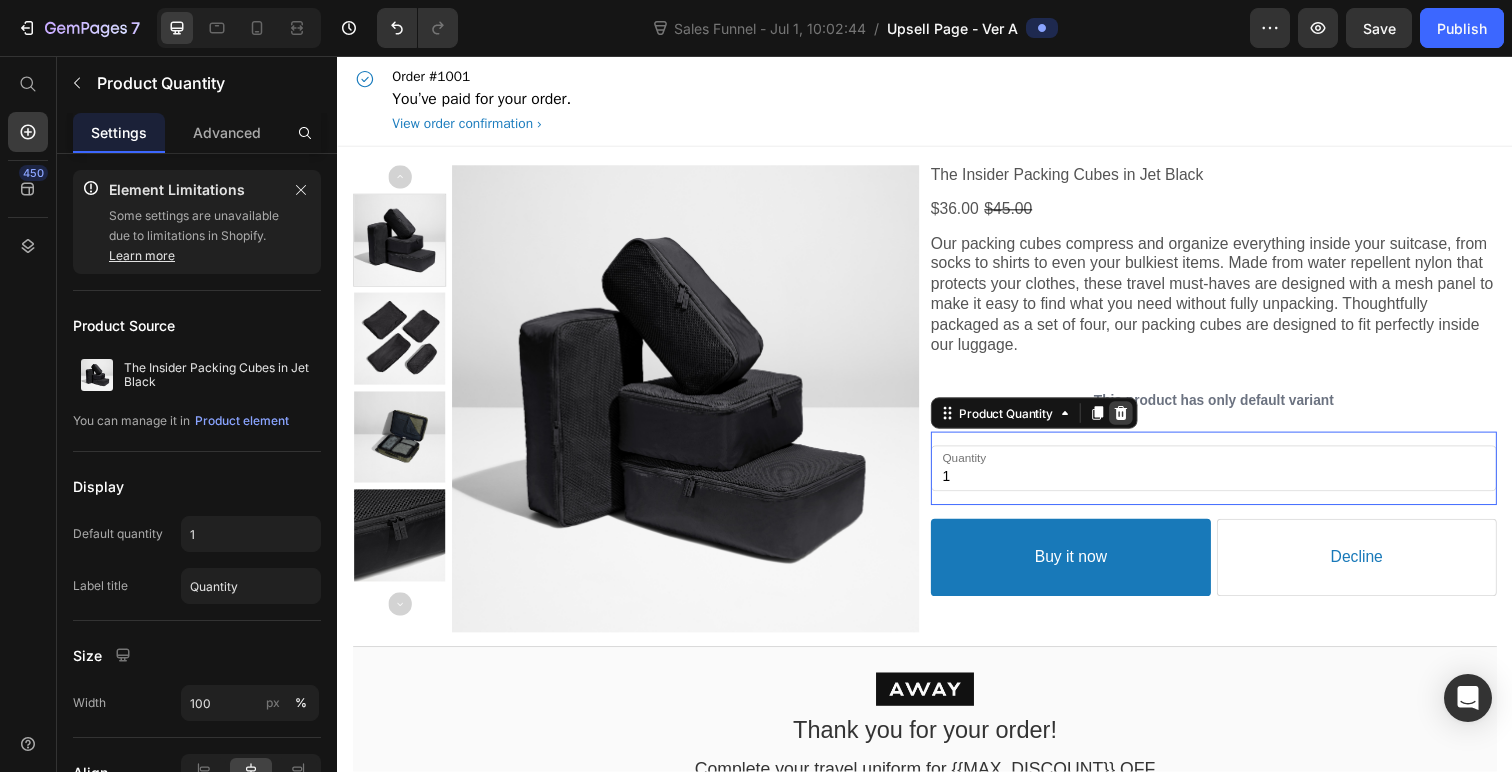 click 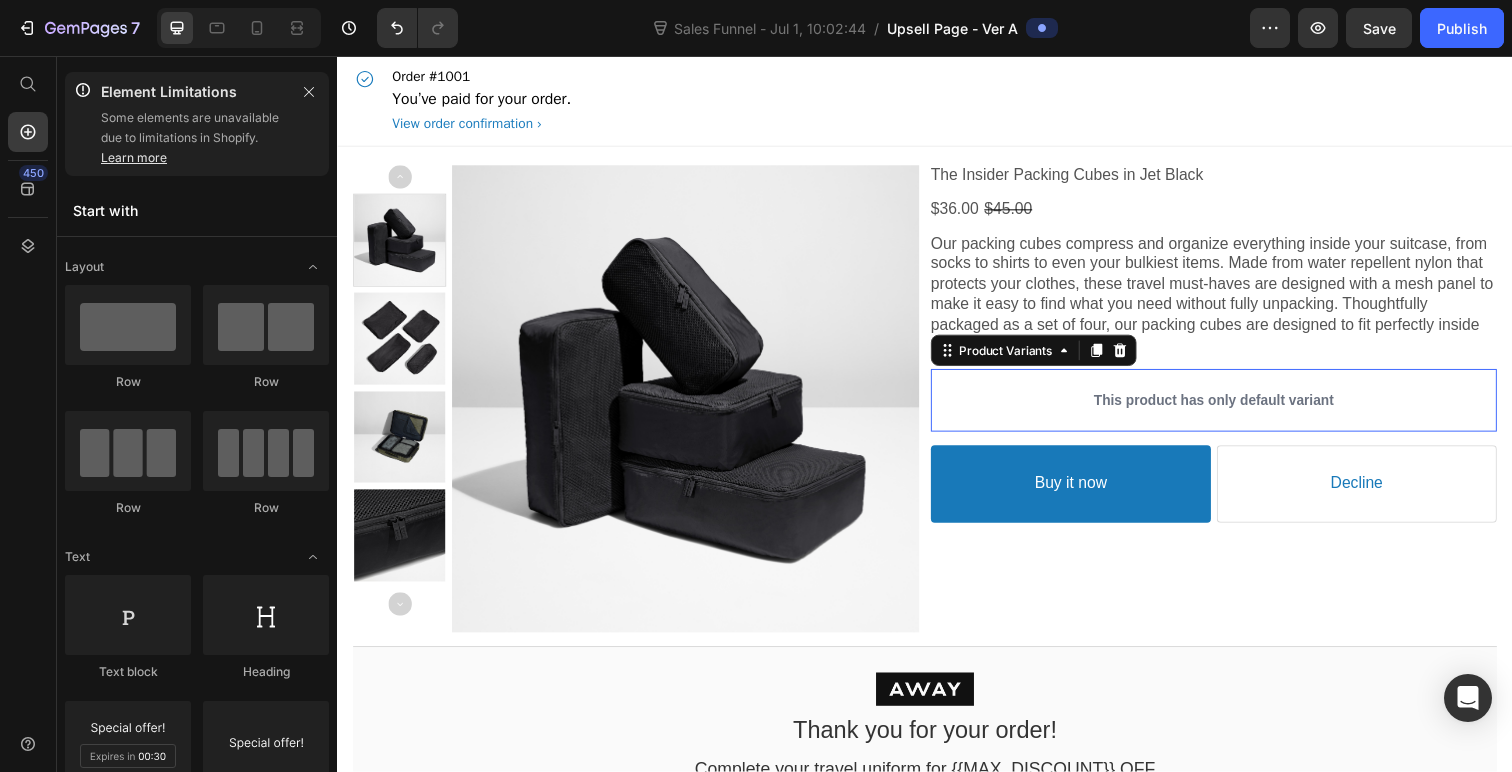 click on "This product has only default variant" at bounding box center (1232, 408) 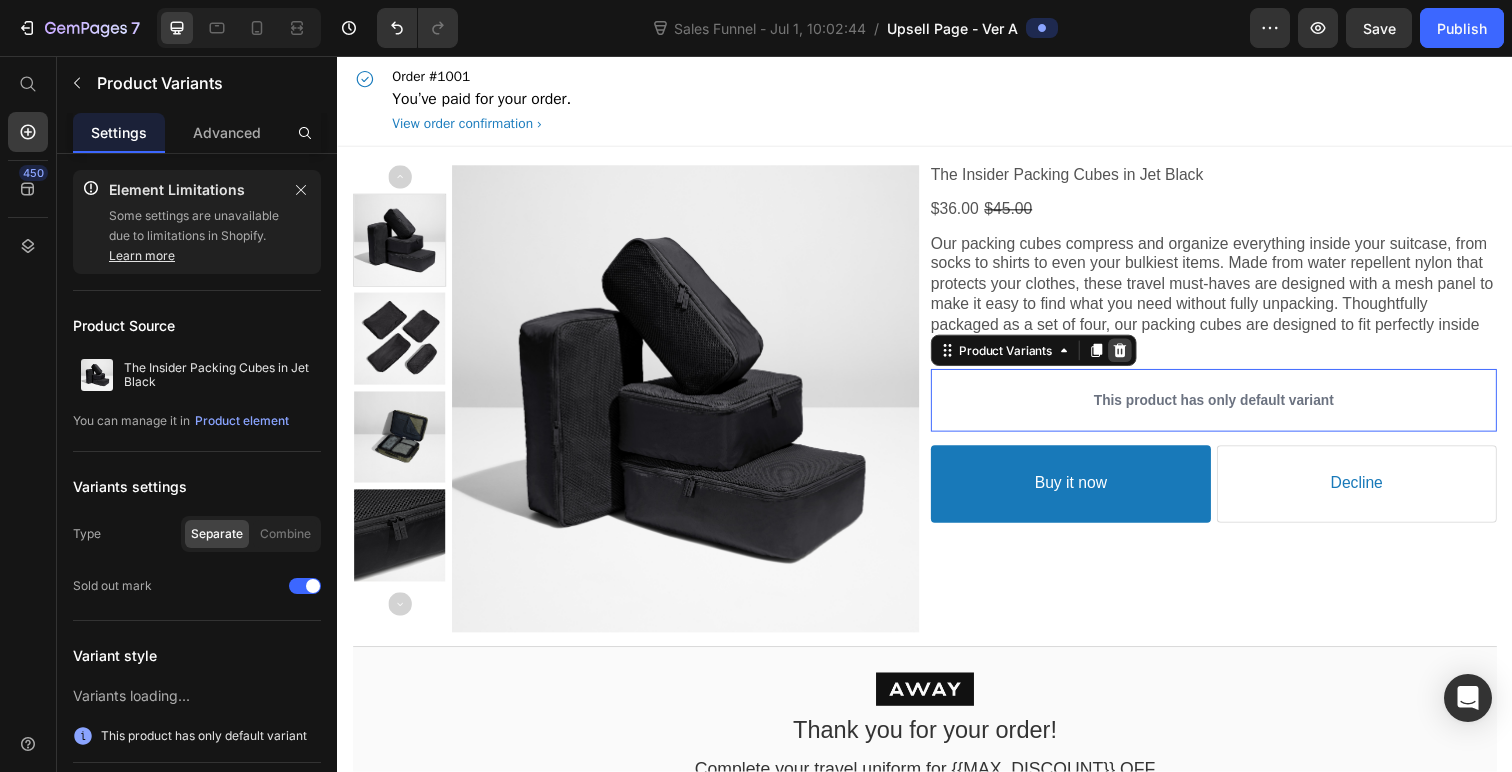click 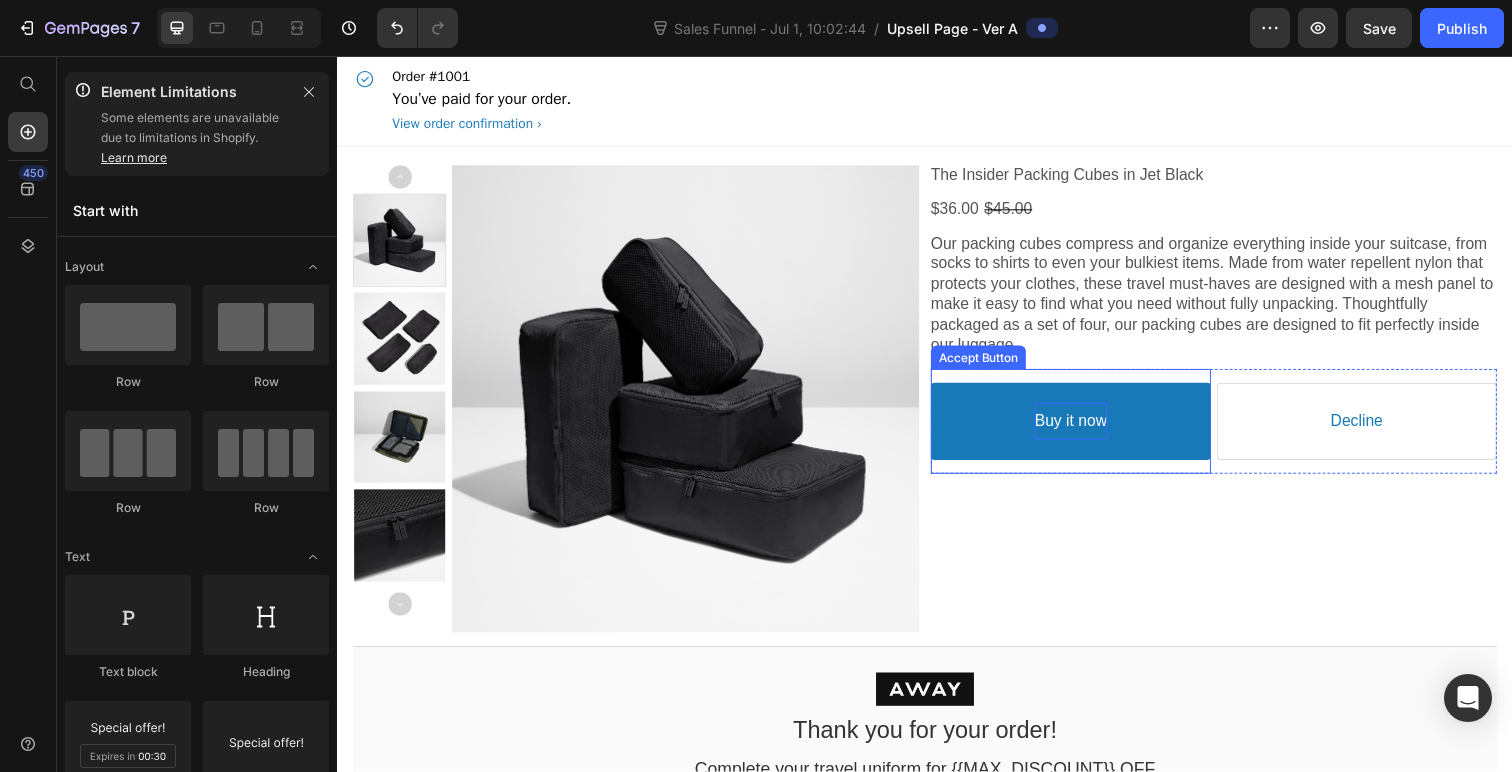 click on "Buy it now" at bounding box center (1086, 429) 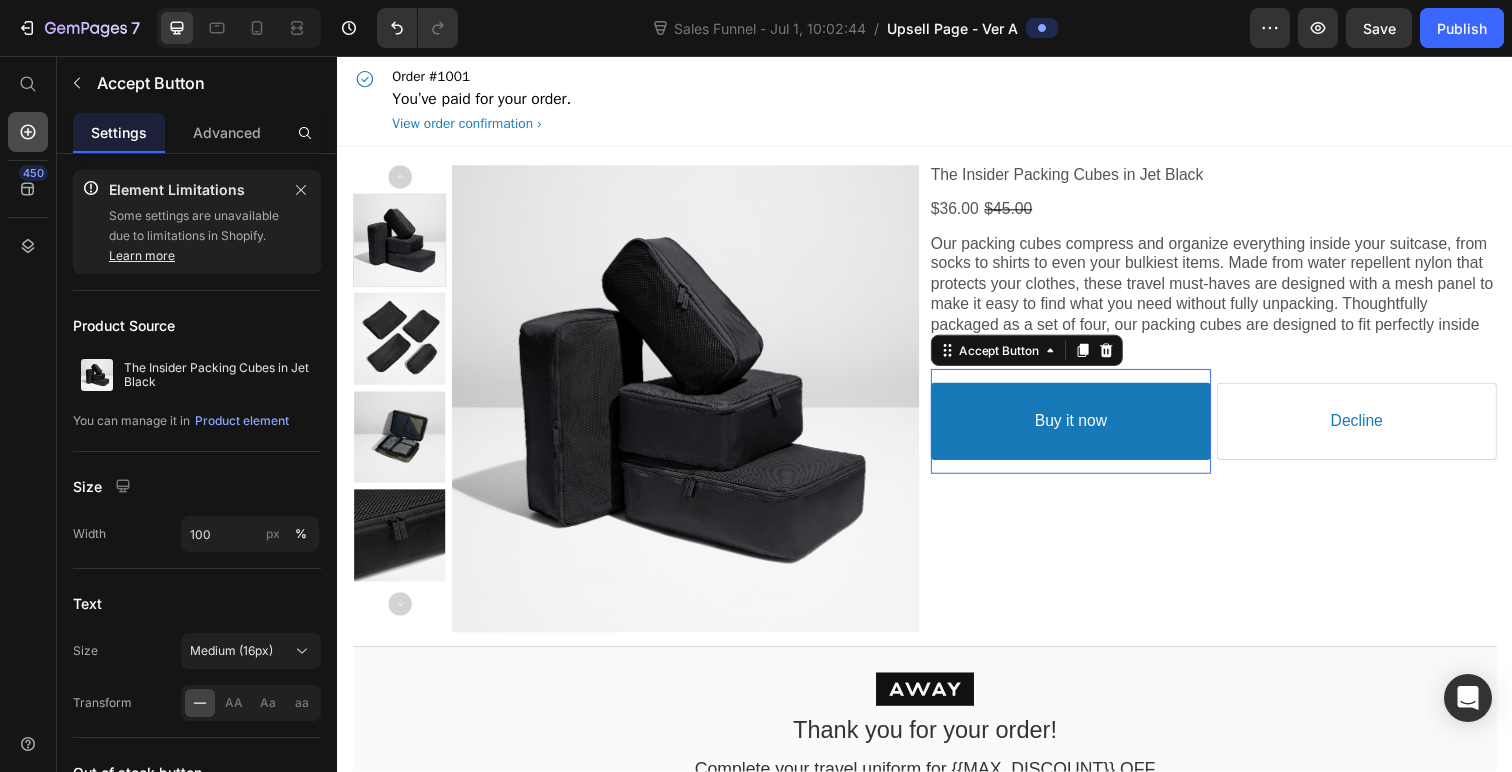 click 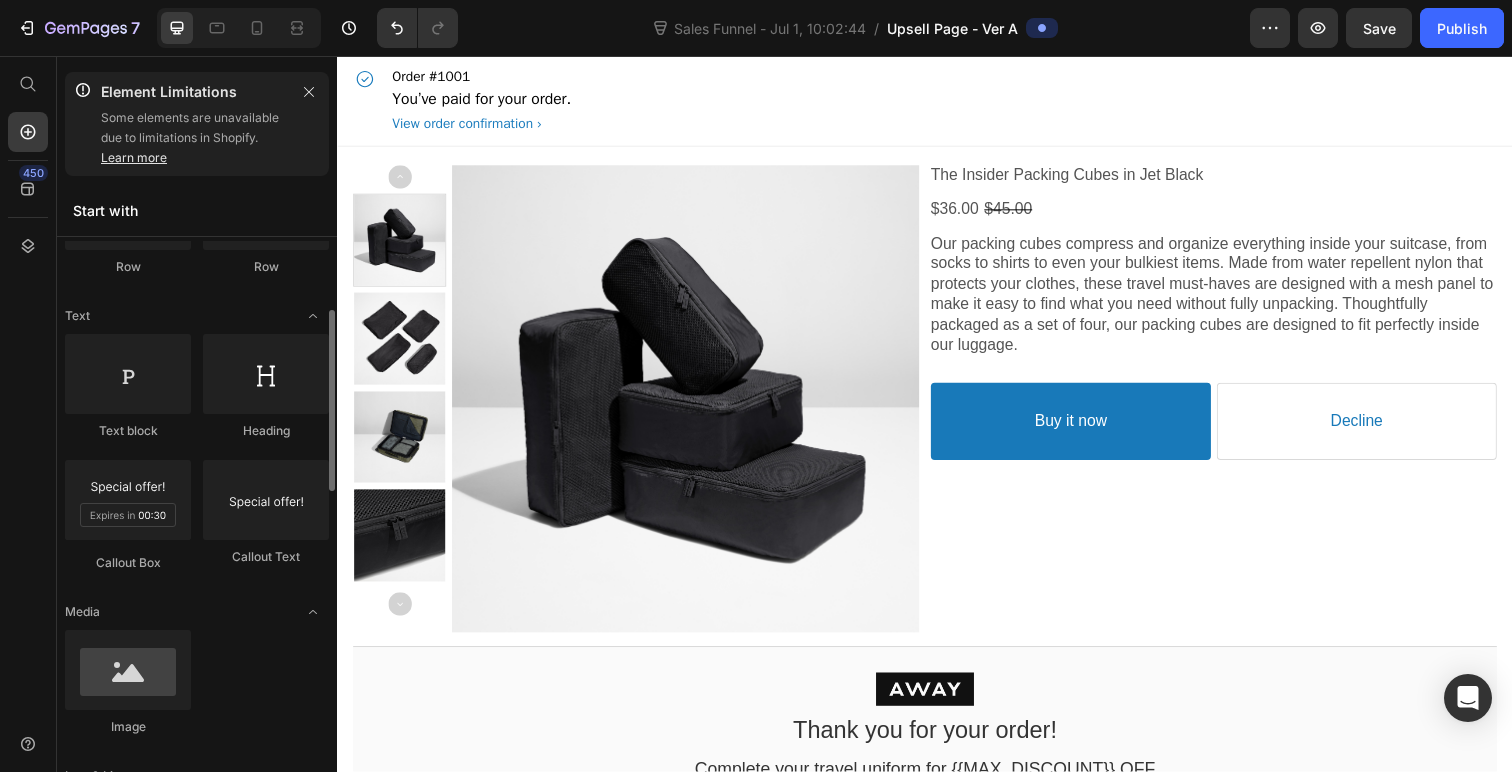 scroll, scrollTop: 244, scrollLeft: 0, axis: vertical 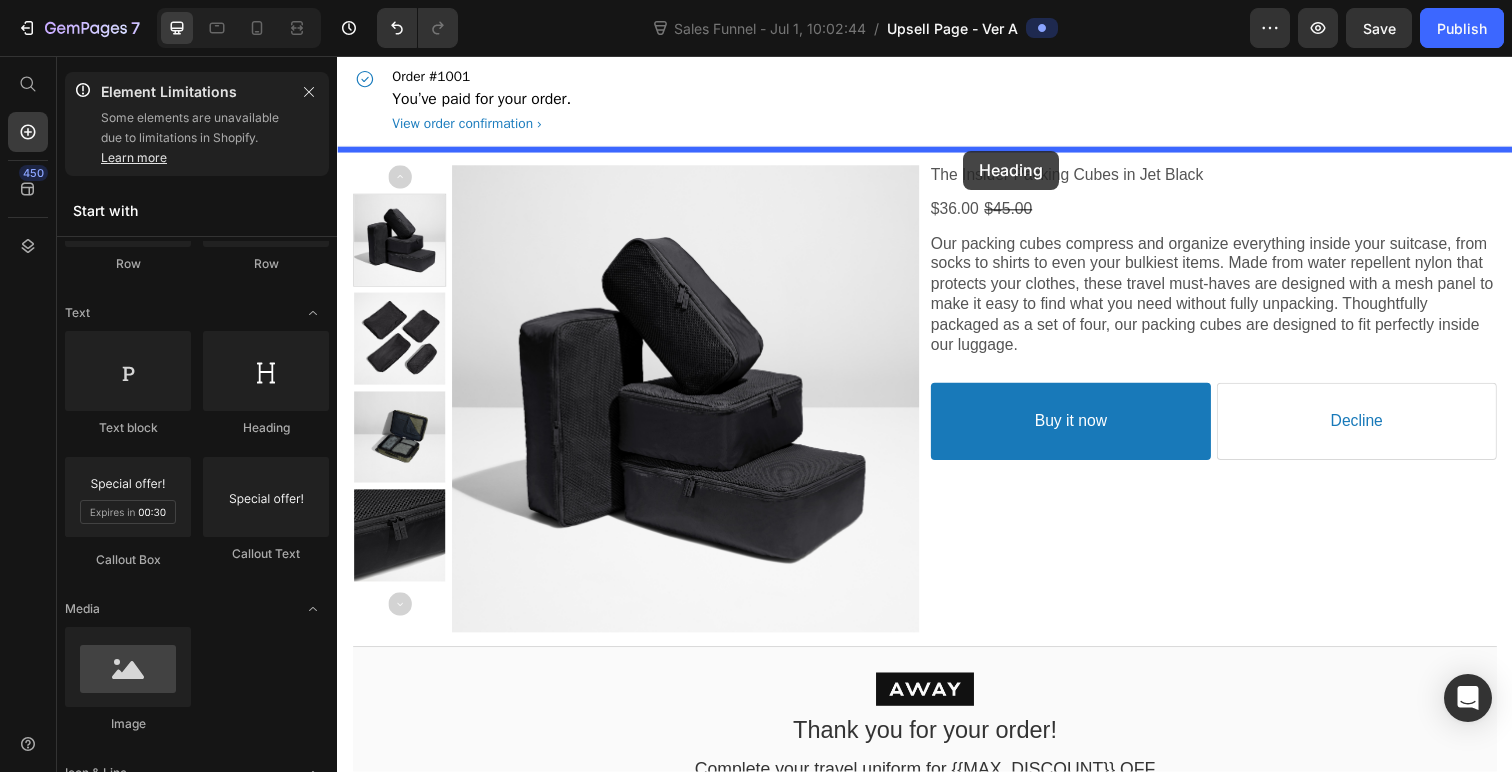 drag, startPoint x: 619, startPoint y: 429, endPoint x: 975, endPoint y: 153, distance: 450.45755 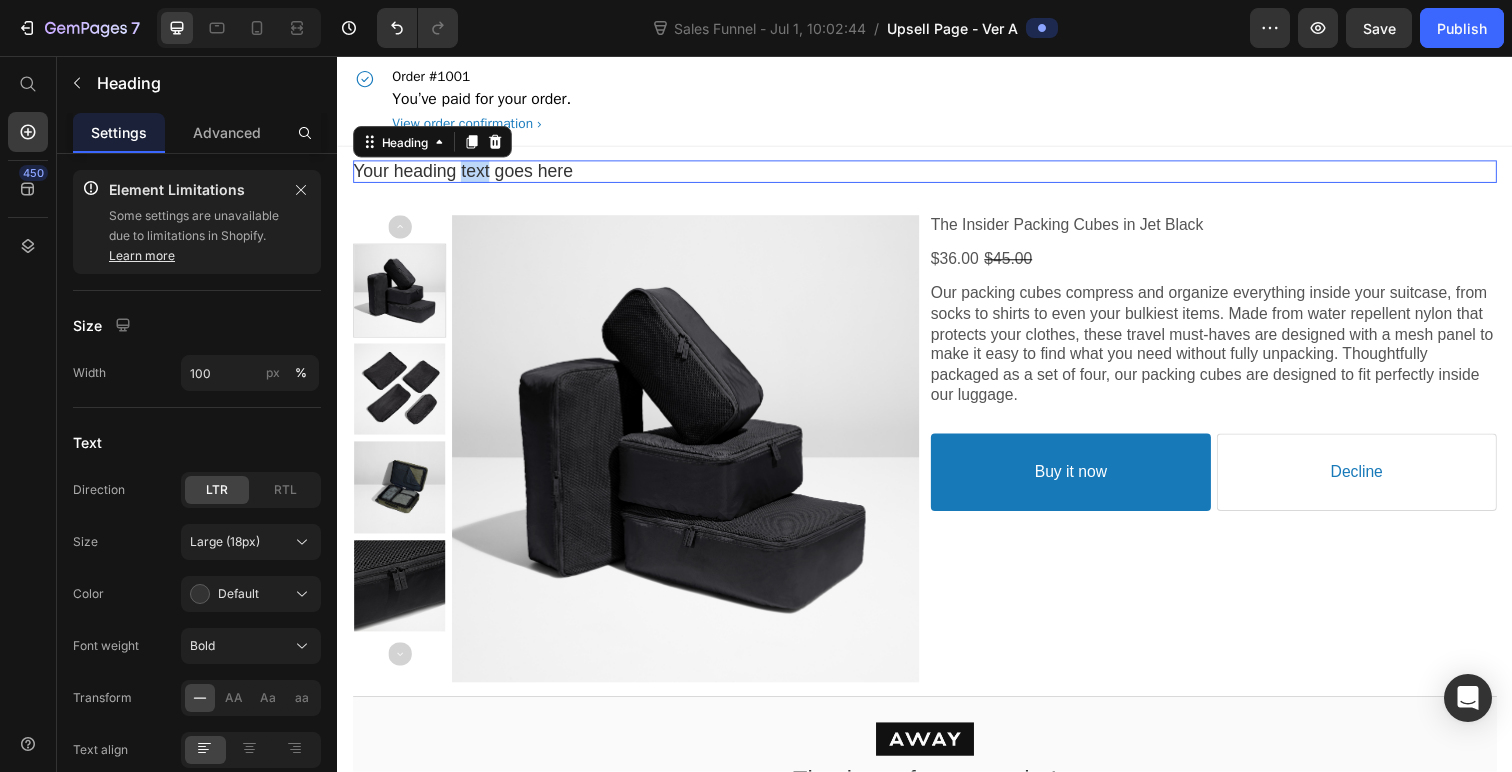 click on "Your heading text goes here" at bounding box center [937, 174] 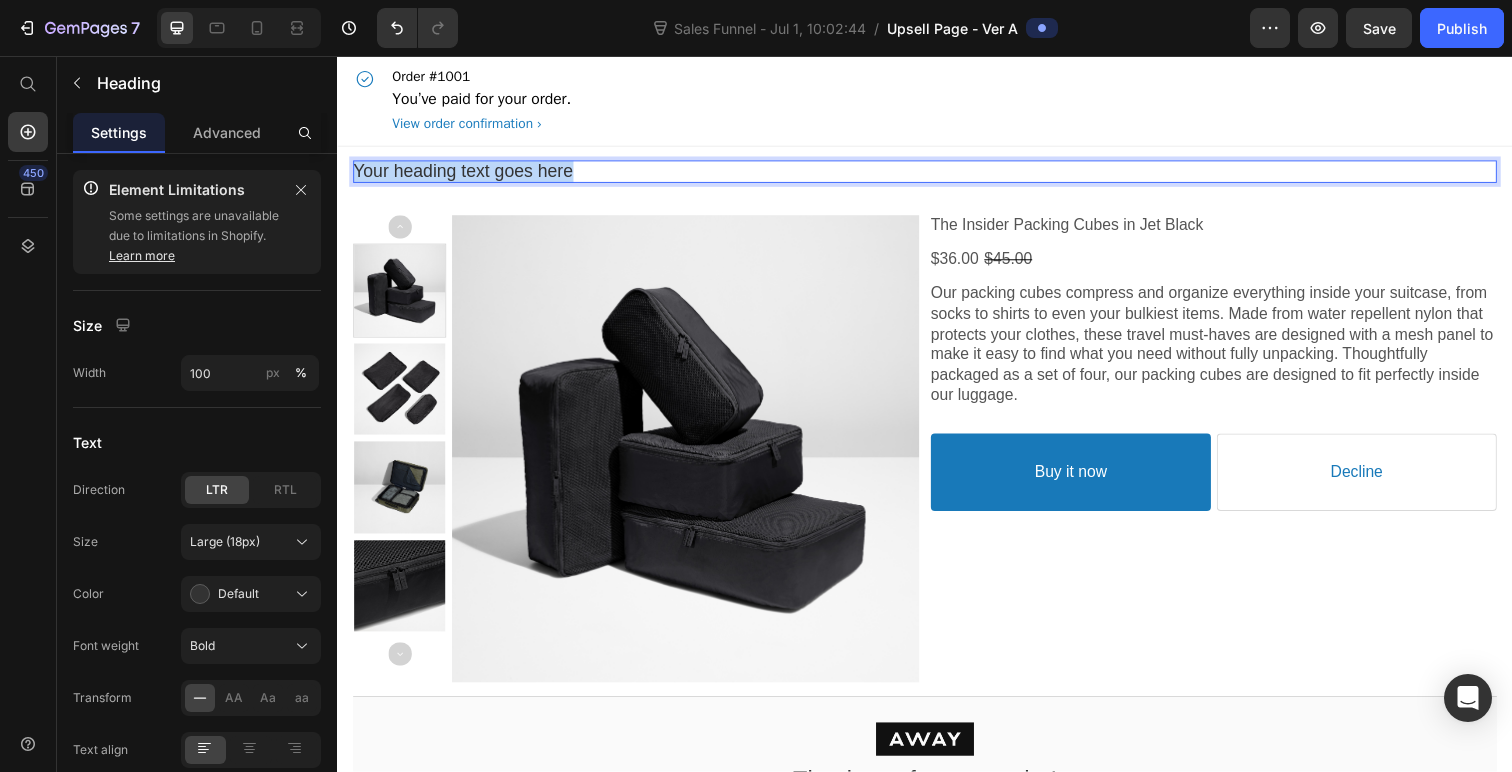 click on "Your heading text goes here" at bounding box center [937, 174] 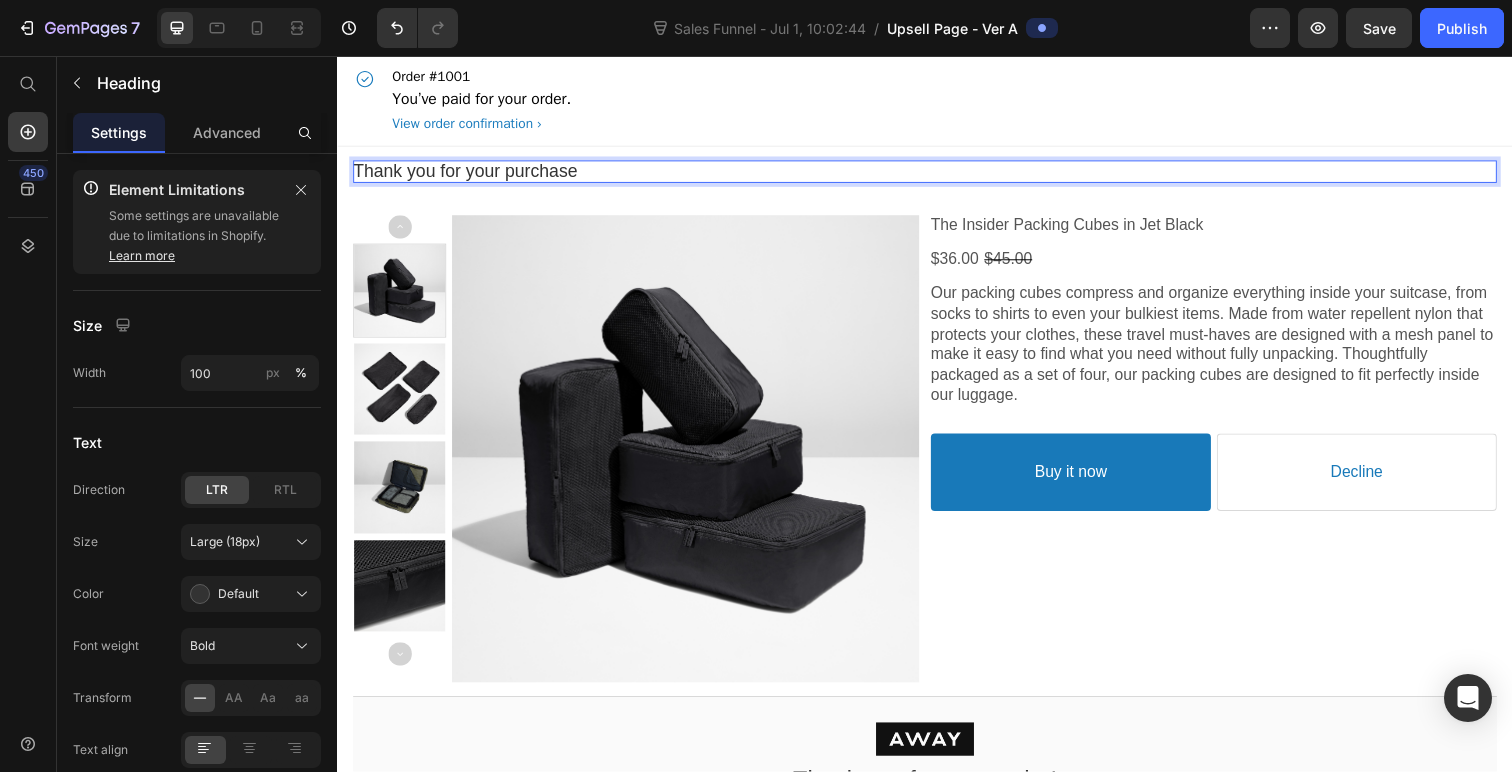 click on "Thank you for your purchase" at bounding box center [937, 174] 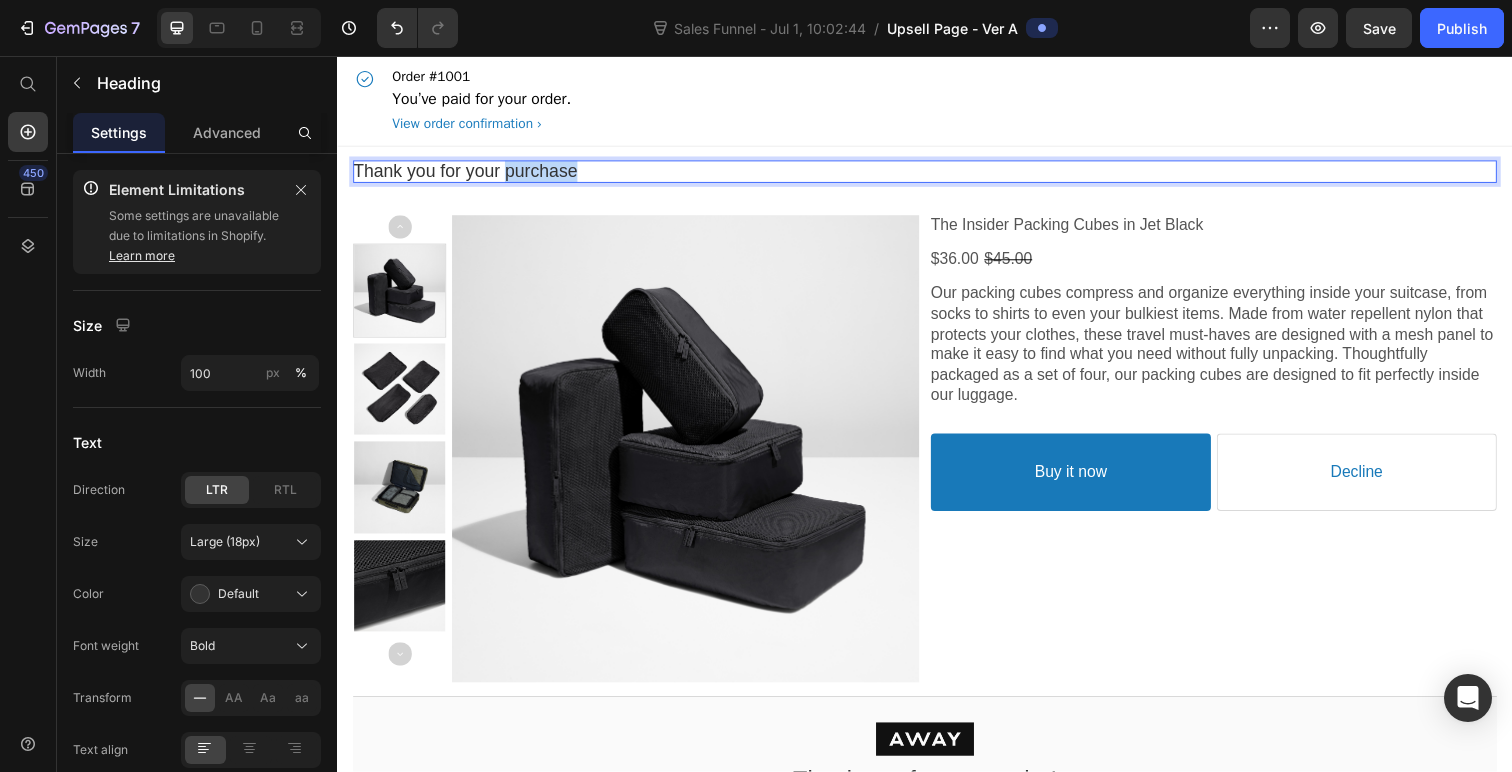 click on "Thank you for your purchase" at bounding box center (937, 174) 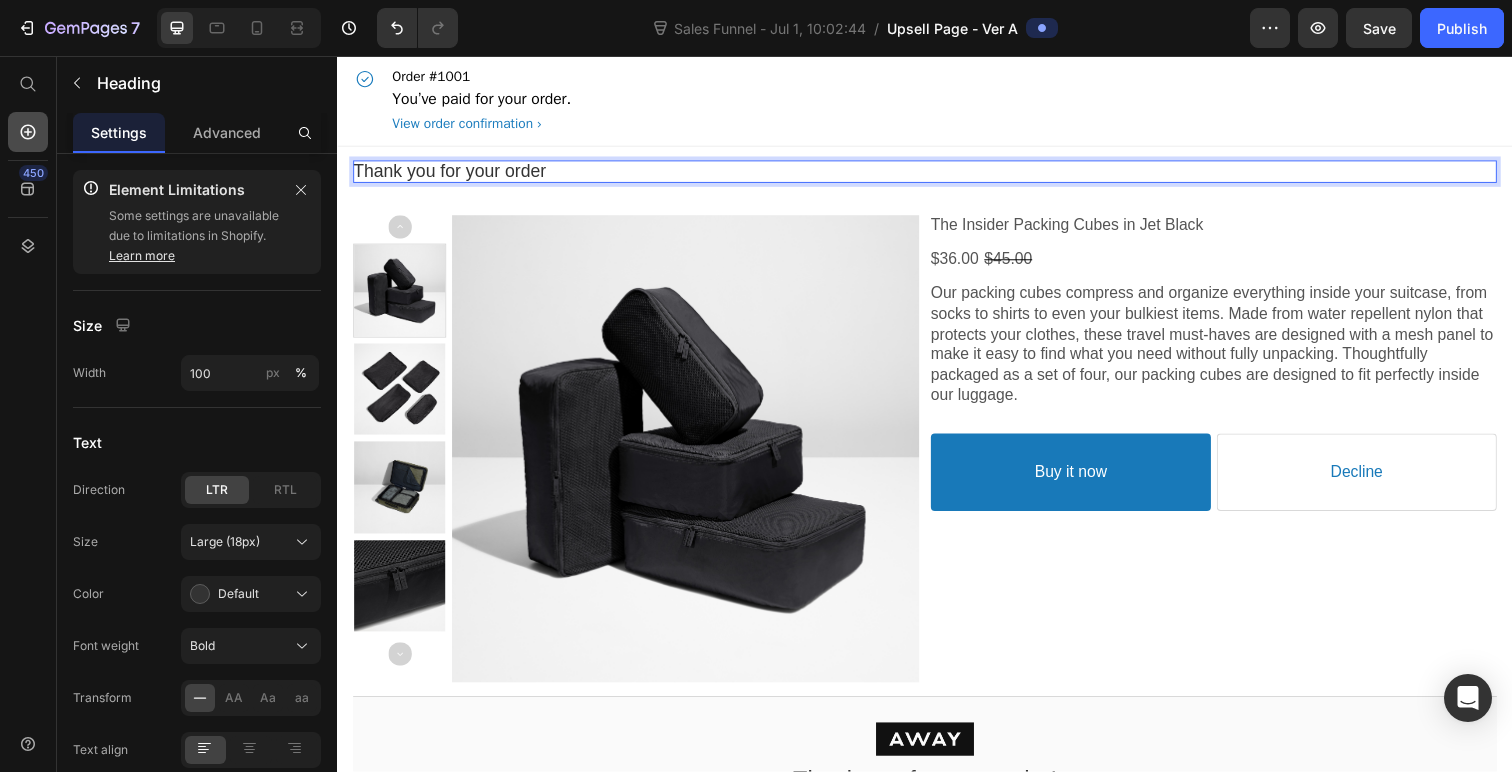 click 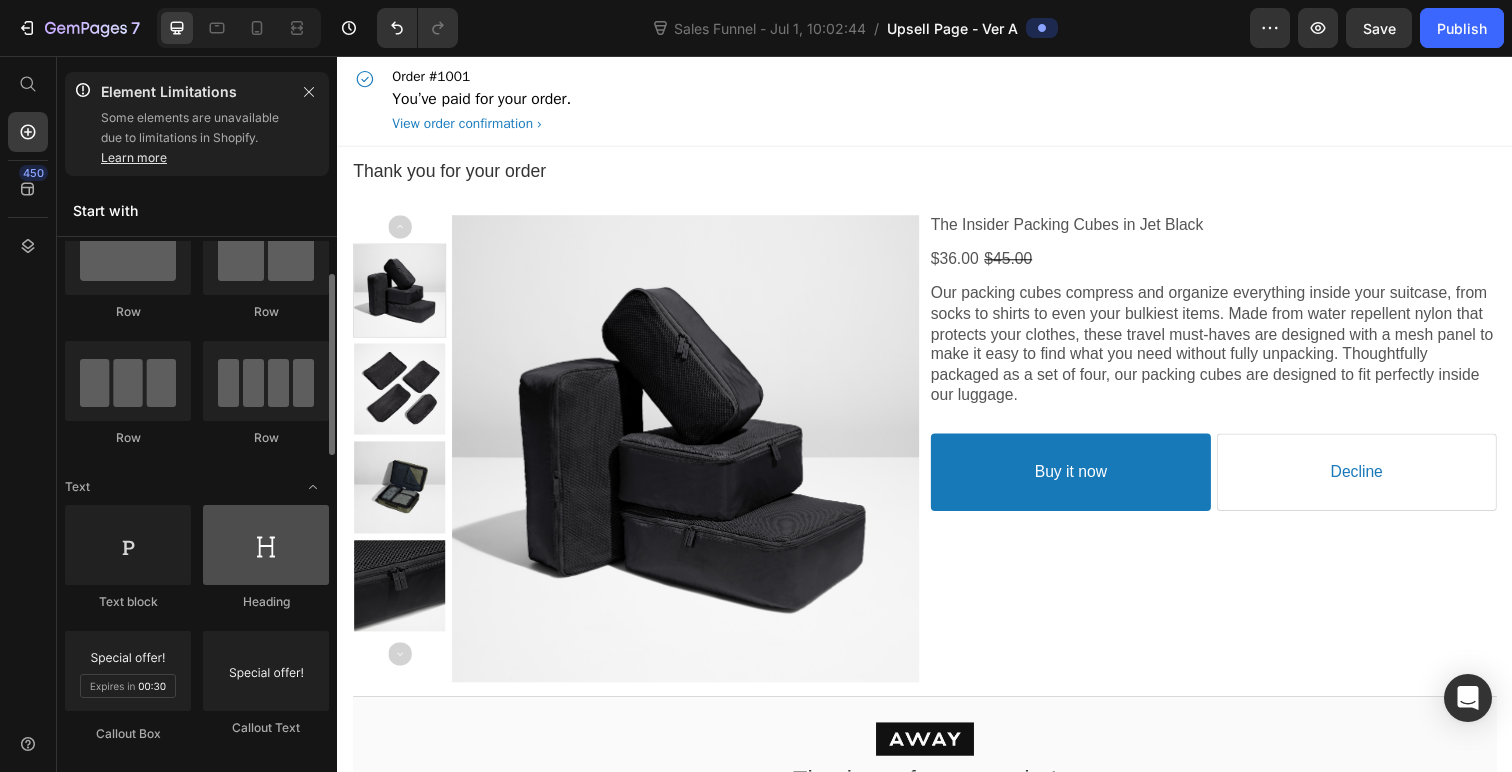 scroll, scrollTop: 0, scrollLeft: 0, axis: both 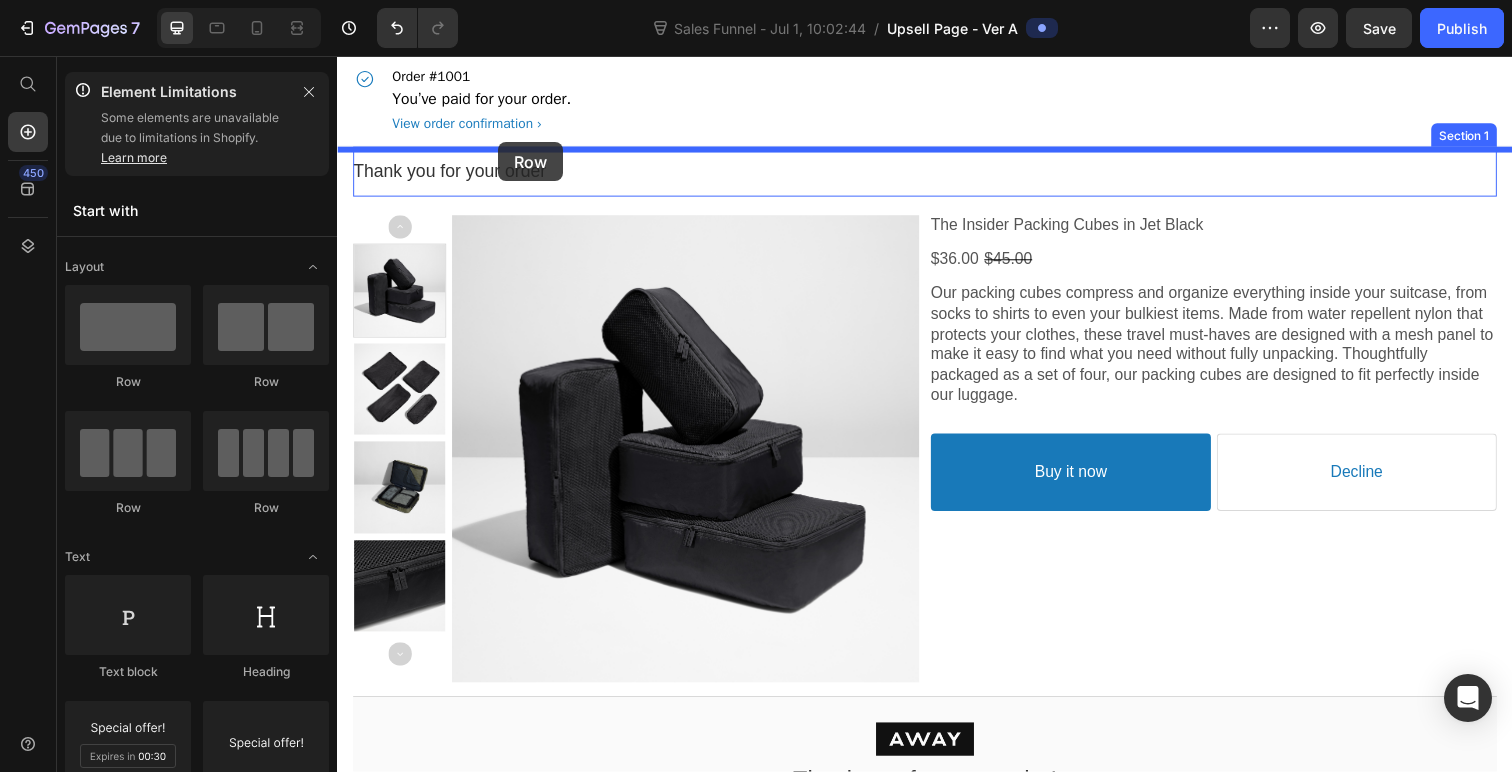 drag, startPoint x: 483, startPoint y: 394, endPoint x: 501, endPoint y: 144, distance: 250.64716 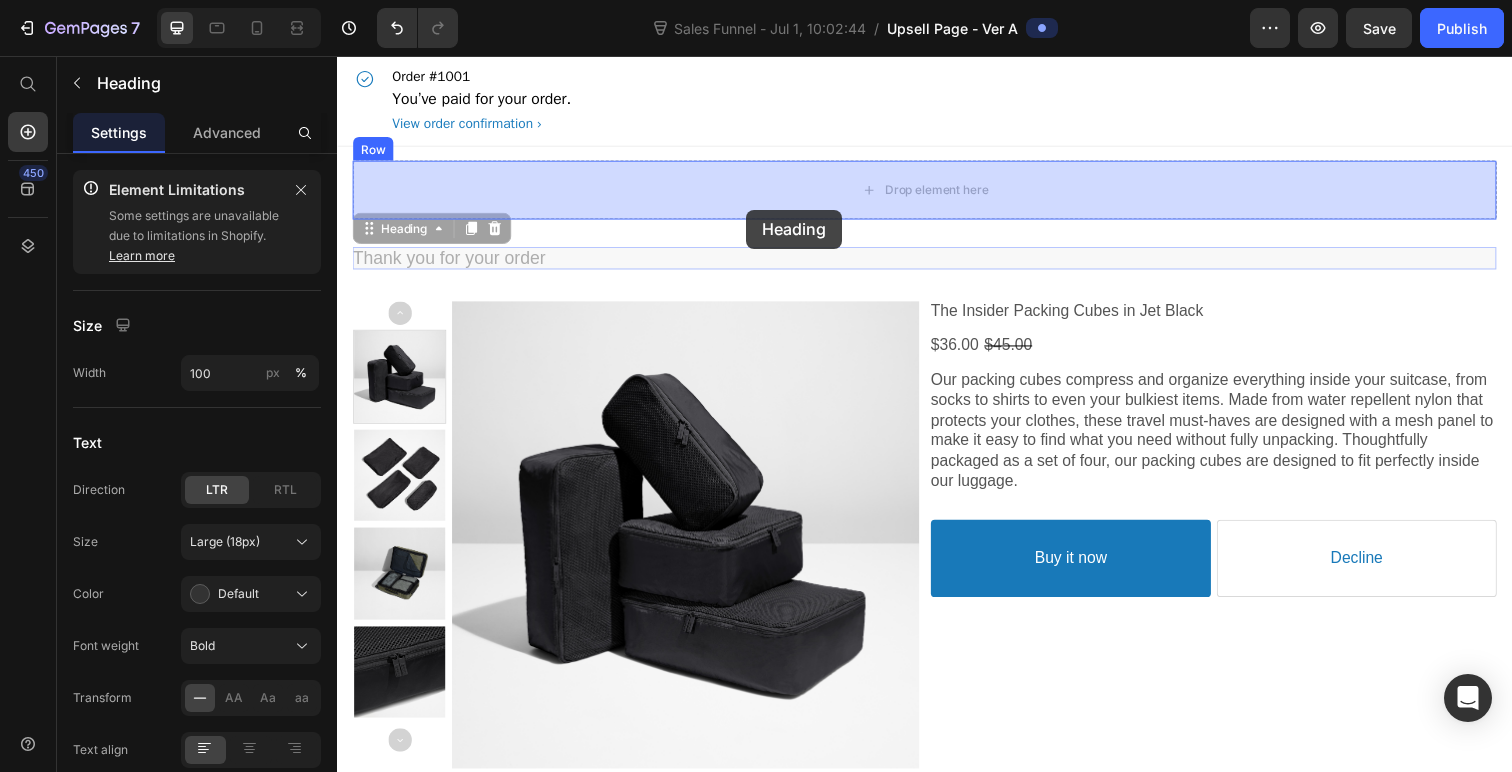 drag, startPoint x: 456, startPoint y: 266, endPoint x: 755, endPoint y: 213, distance: 303.66098 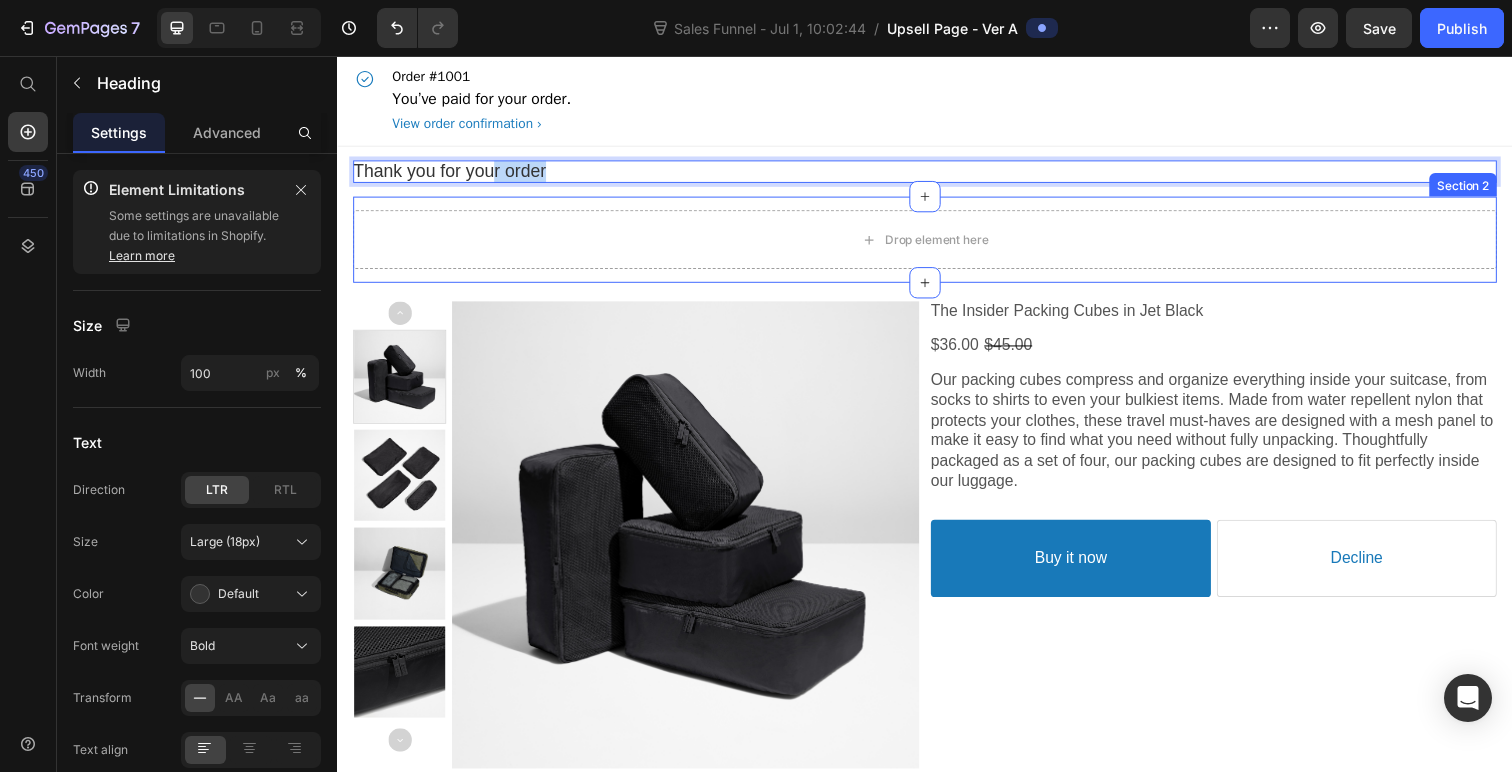 drag, startPoint x: 495, startPoint y: 177, endPoint x: 592, endPoint y: 251, distance: 122.0041 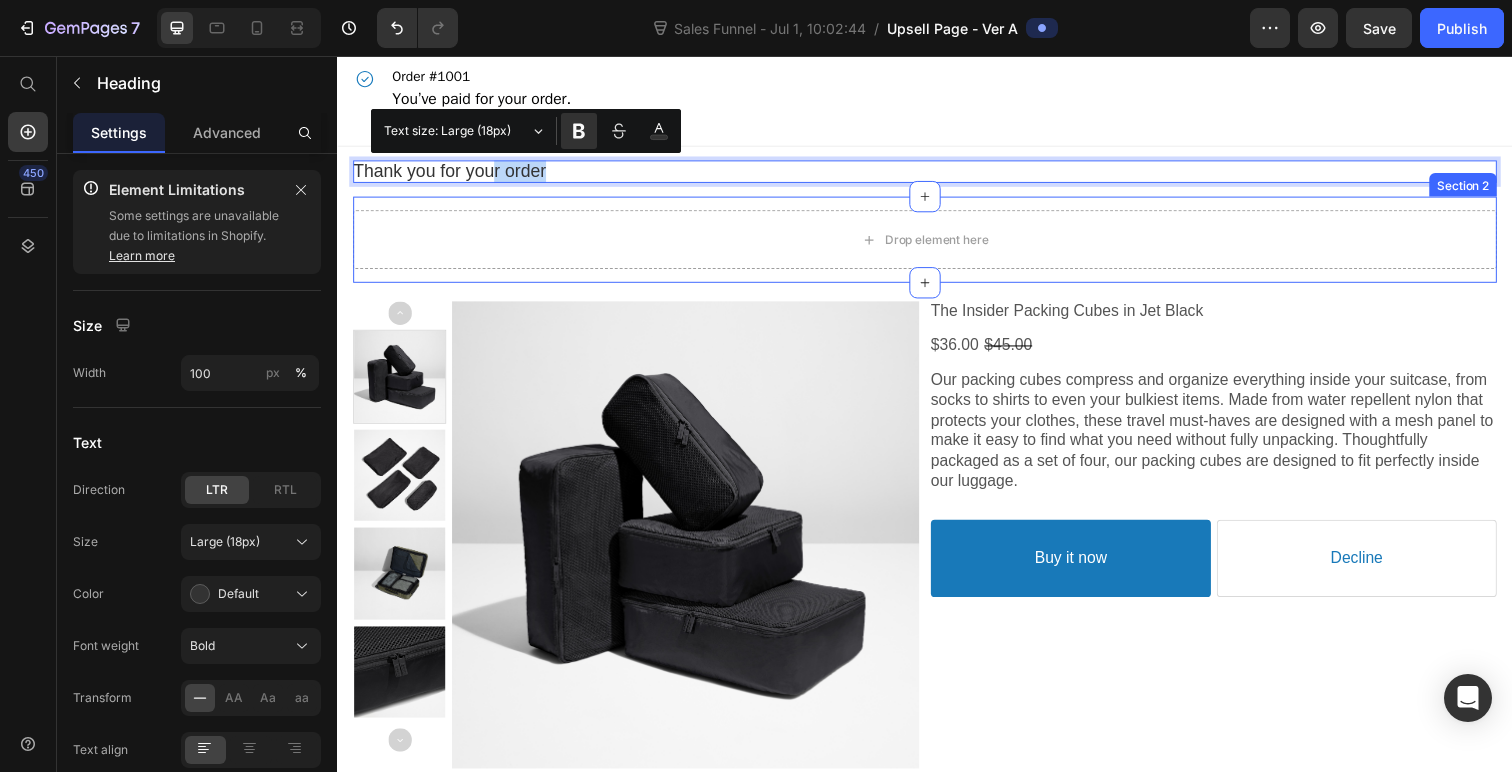click on "Thank you for your order Heading   Row Section 1" at bounding box center [937, 174] 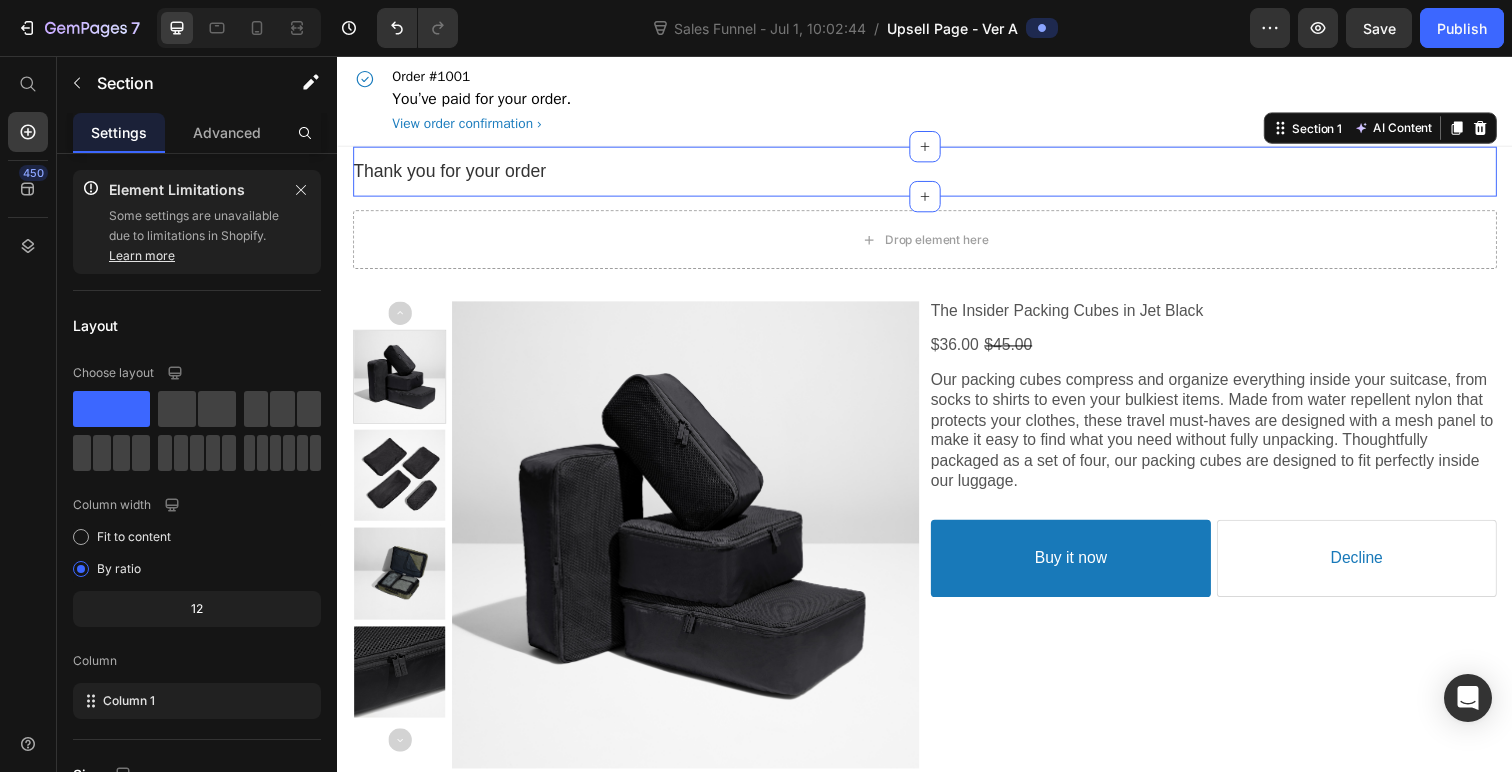 click on "Thank you for your order Heading Row Section 1   AI Content Write with GemAI What would you like to describe here? Tone and Voice Persuasive Product The Carry-On and The Everywhere Zip Backpack Show more Generate" at bounding box center [937, 174] 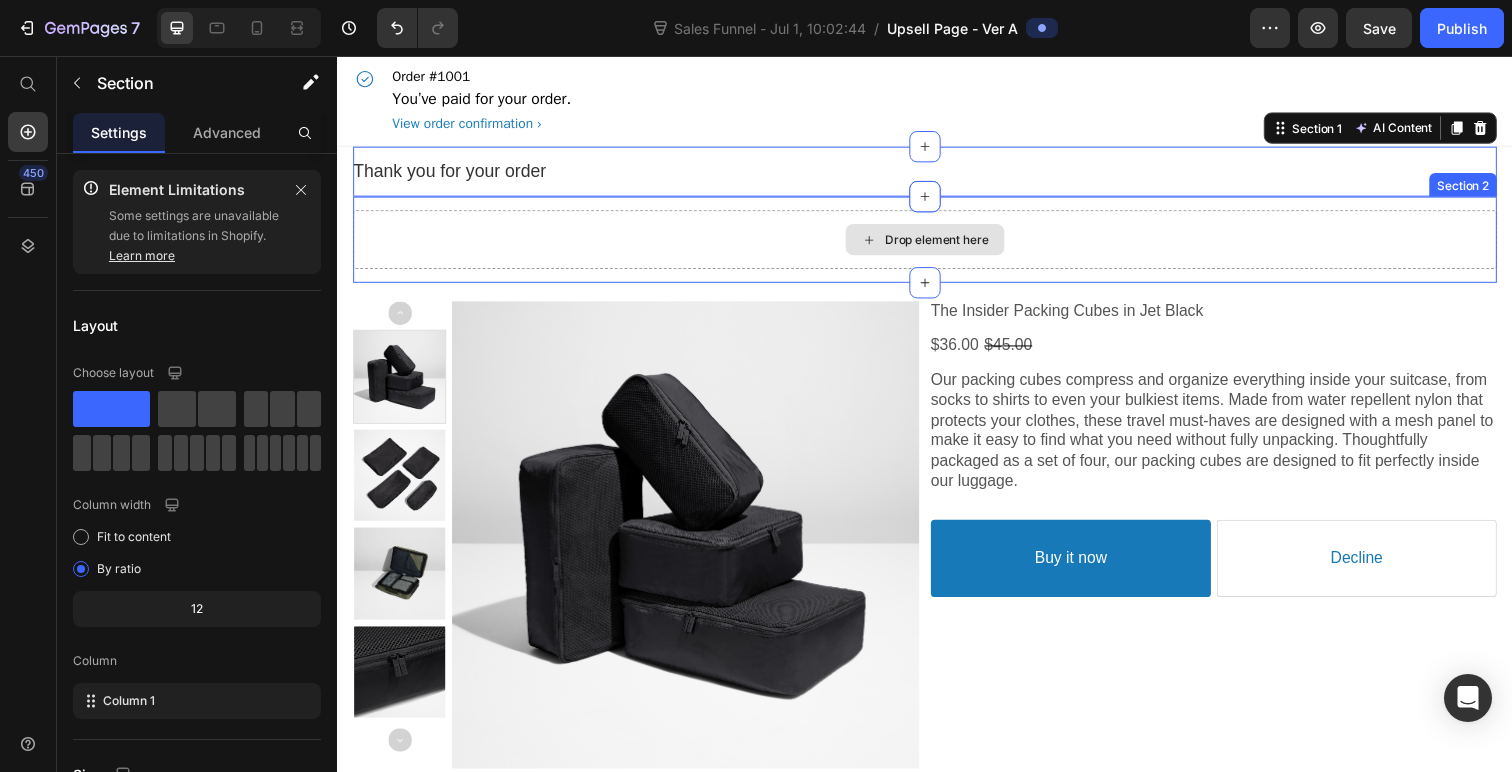 click on "Drop element here" at bounding box center (937, 244) 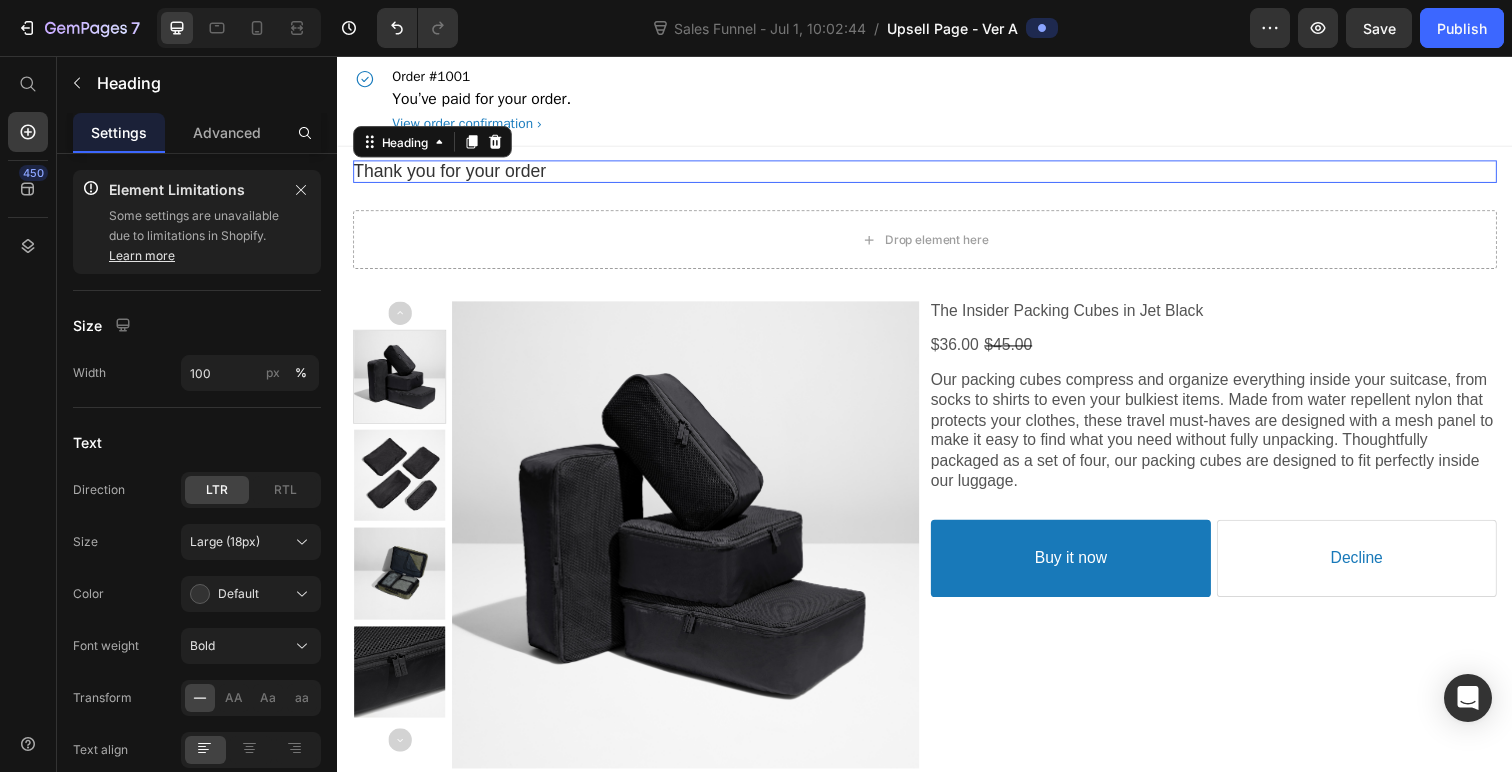 click on "Thank you for your order" at bounding box center (937, 174) 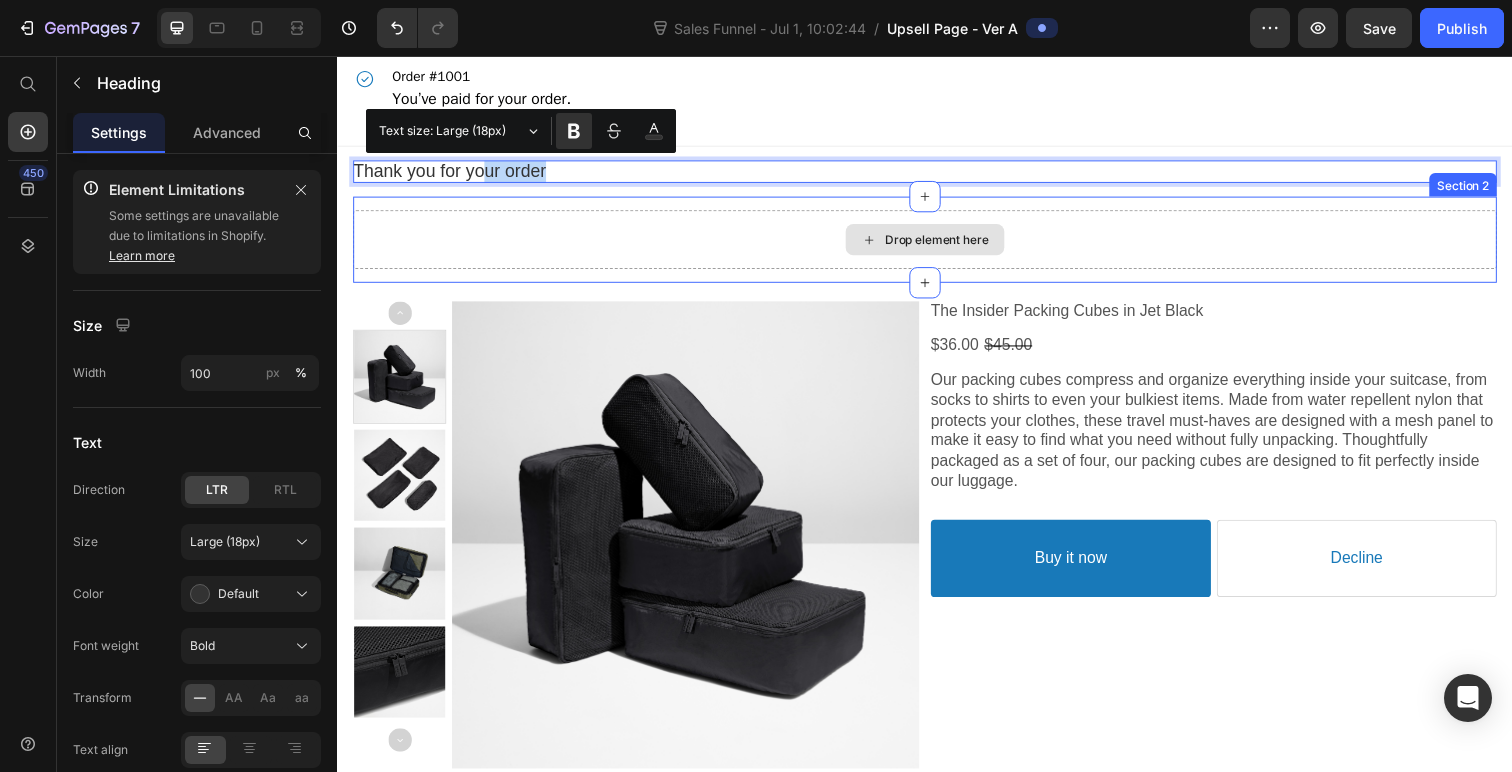 drag, startPoint x: 490, startPoint y: 174, endPoint x: 744, endPoint y: 261, distance: 268.4865 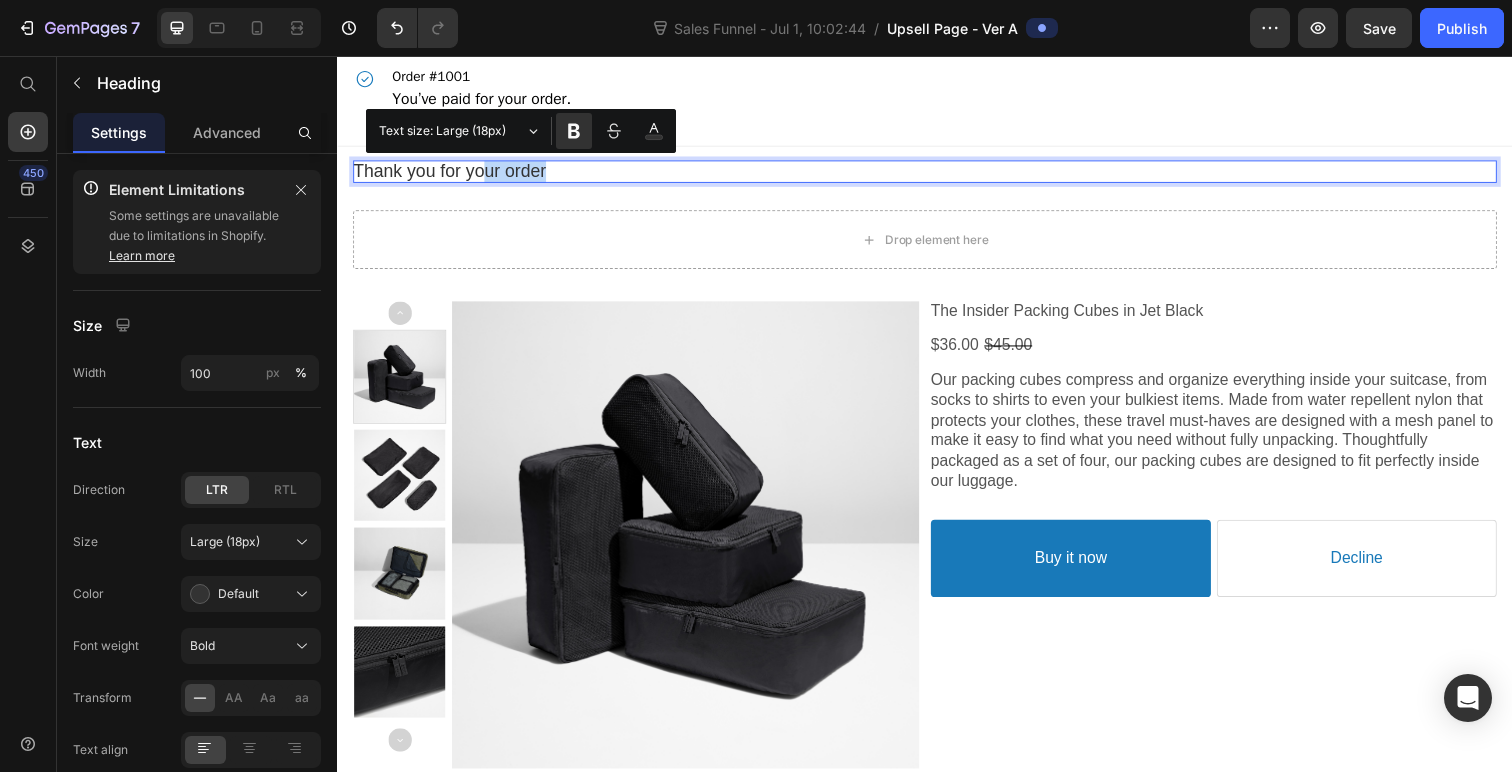 click on "Thank you for your order" at bounding box center [937, 174] 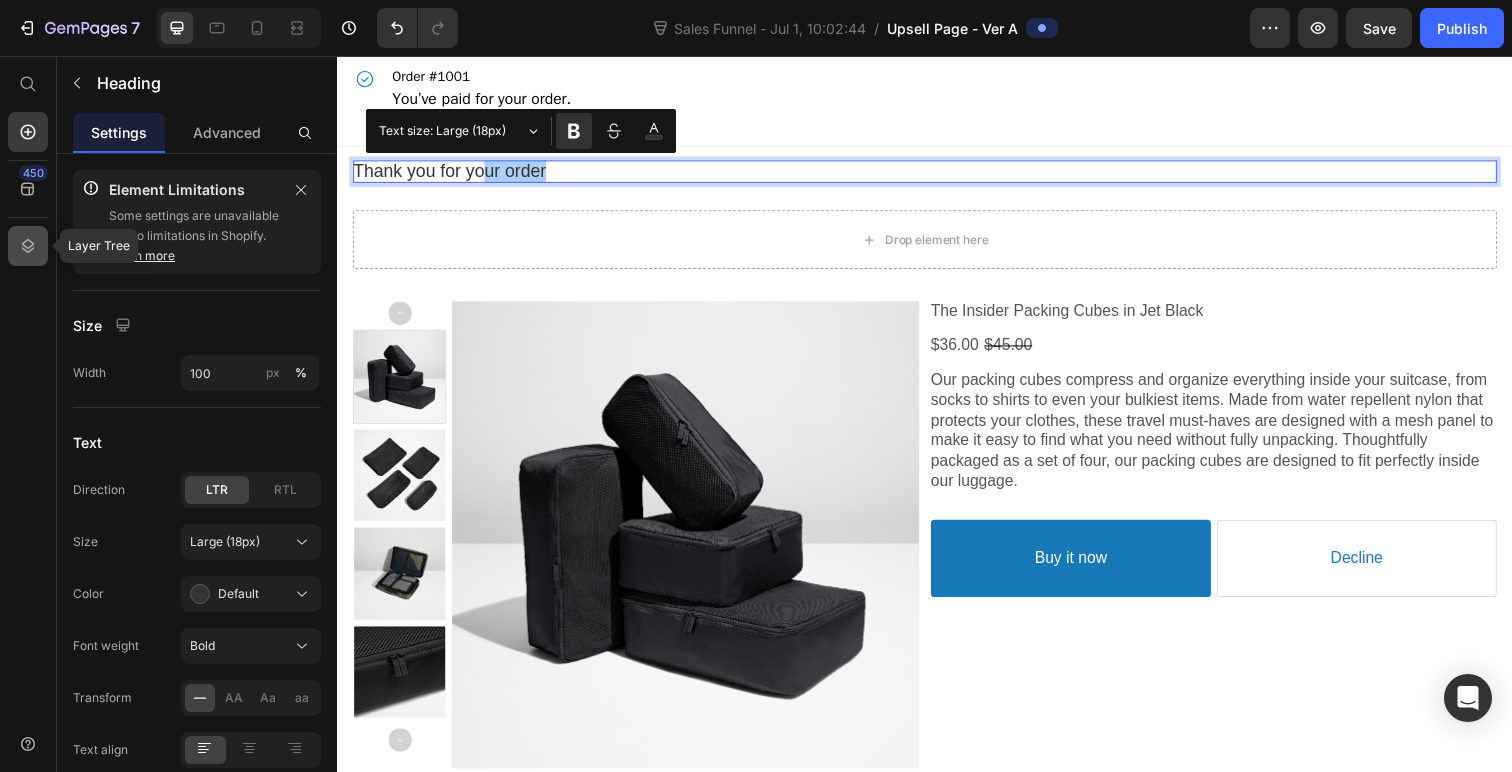click 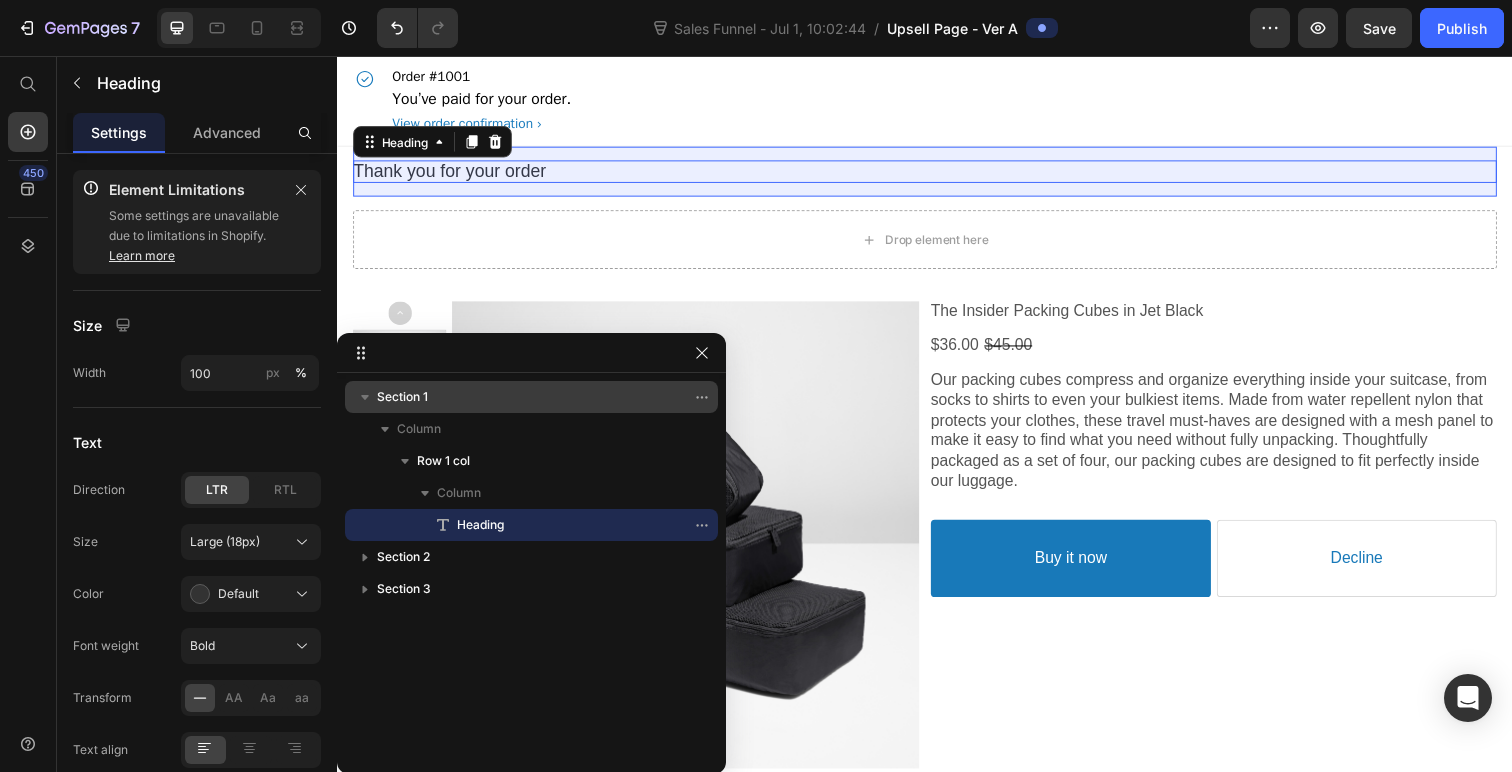 click on "Section 1" at bounding box center [521, 397] 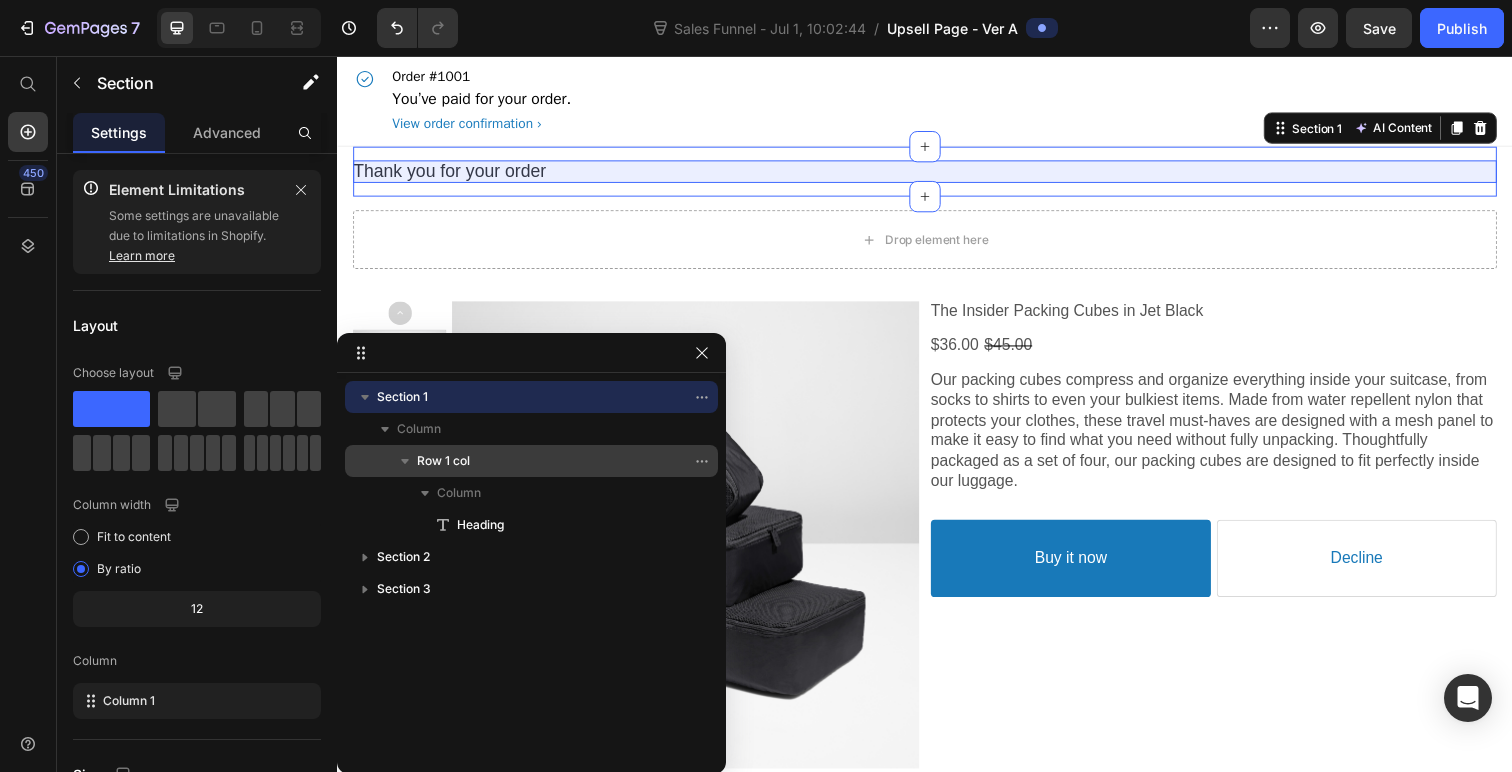 click on "Row 1 col" at bounding box center (443, 461) 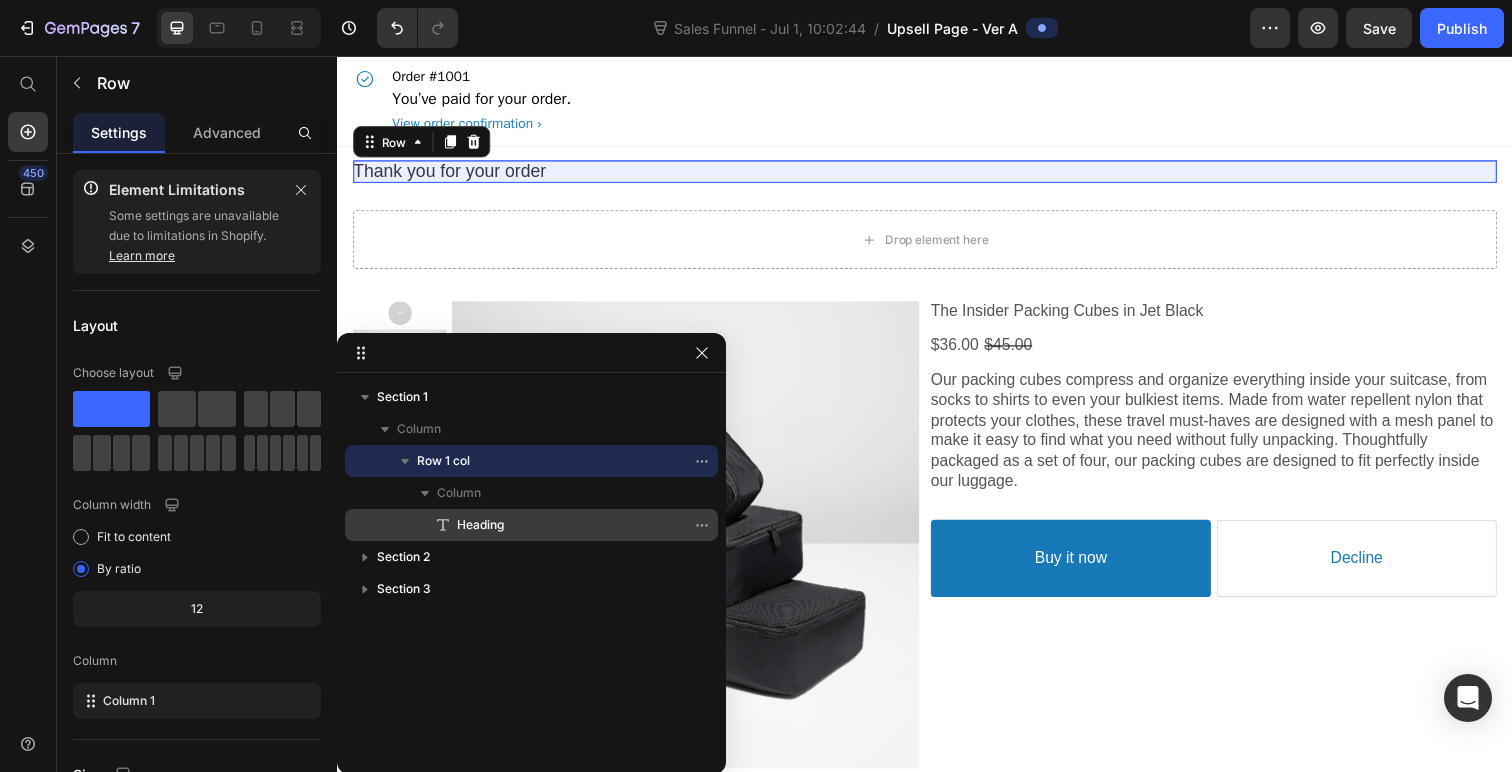 click on "Heading" at bounding box center [480, 525] 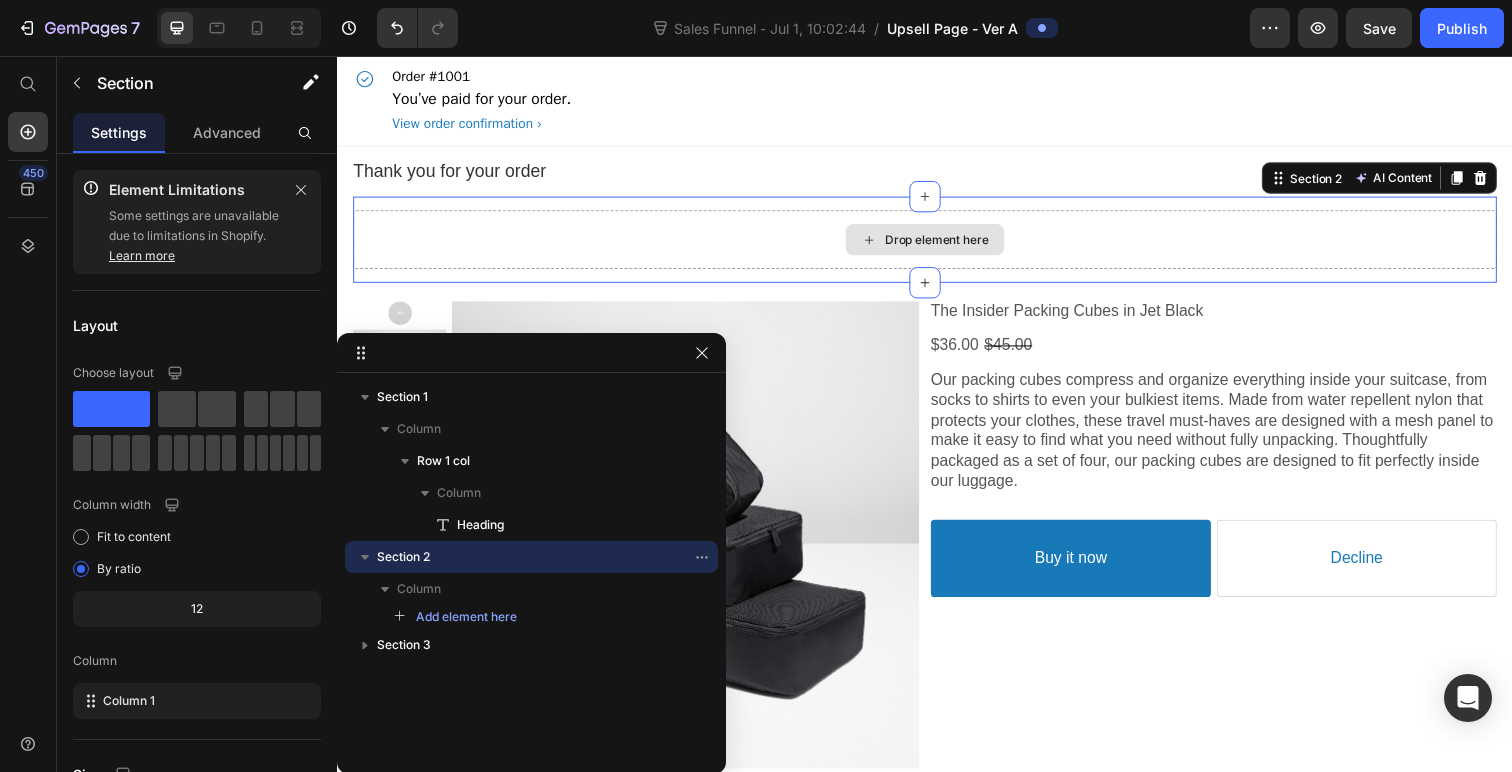 click on "Drop element here" at bounding box center (937, 244) 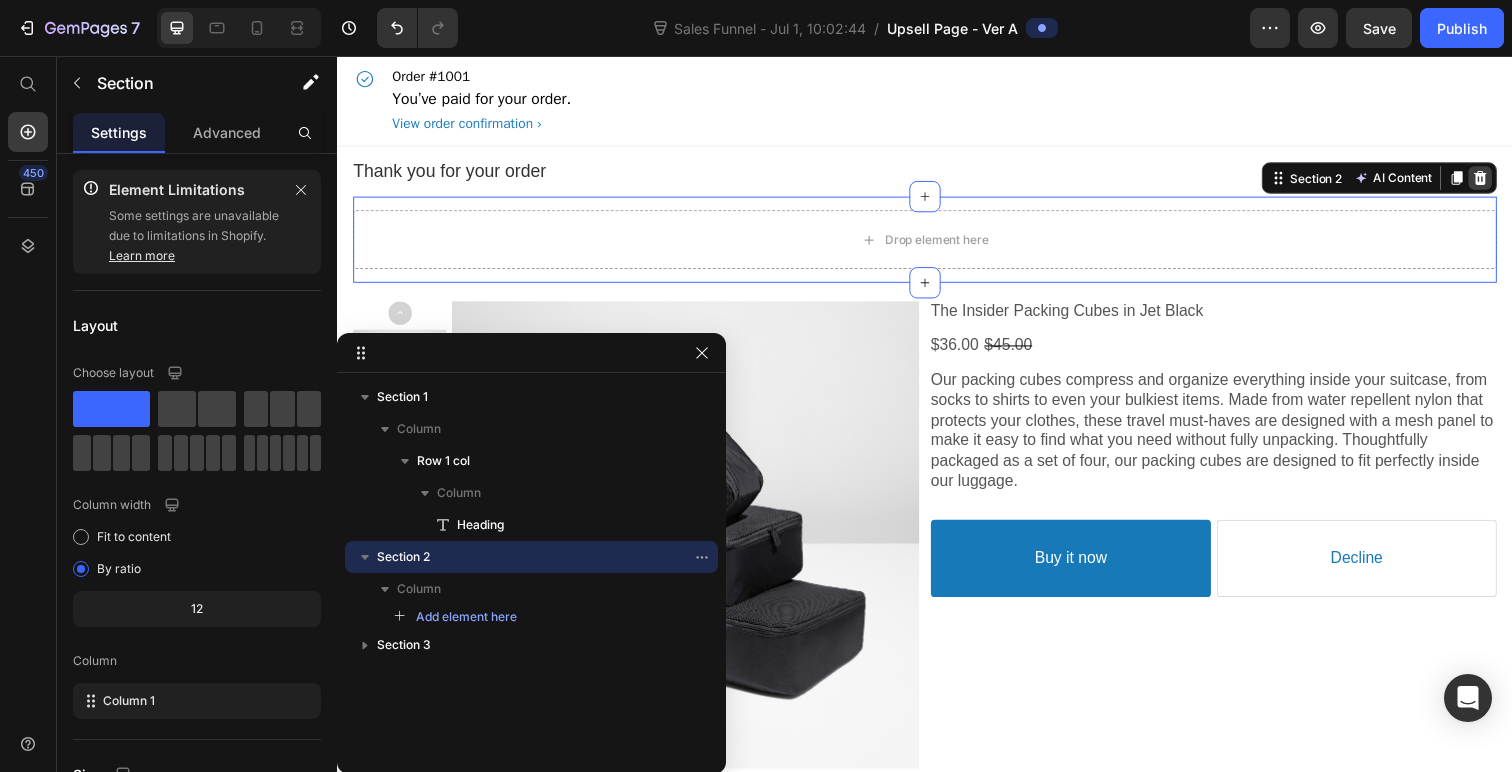 click 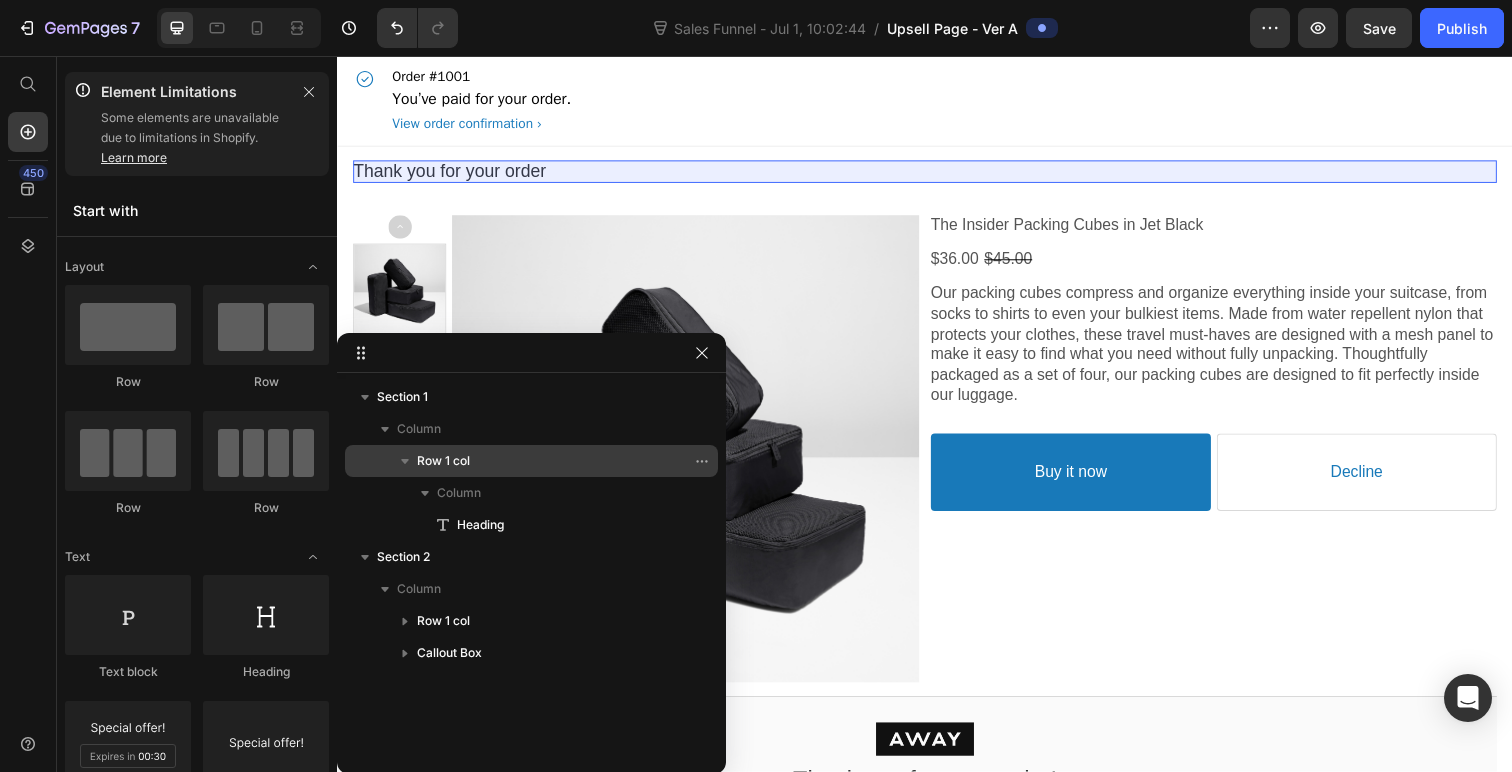 click on "Row 1 col" at bounding box center [443, 461] 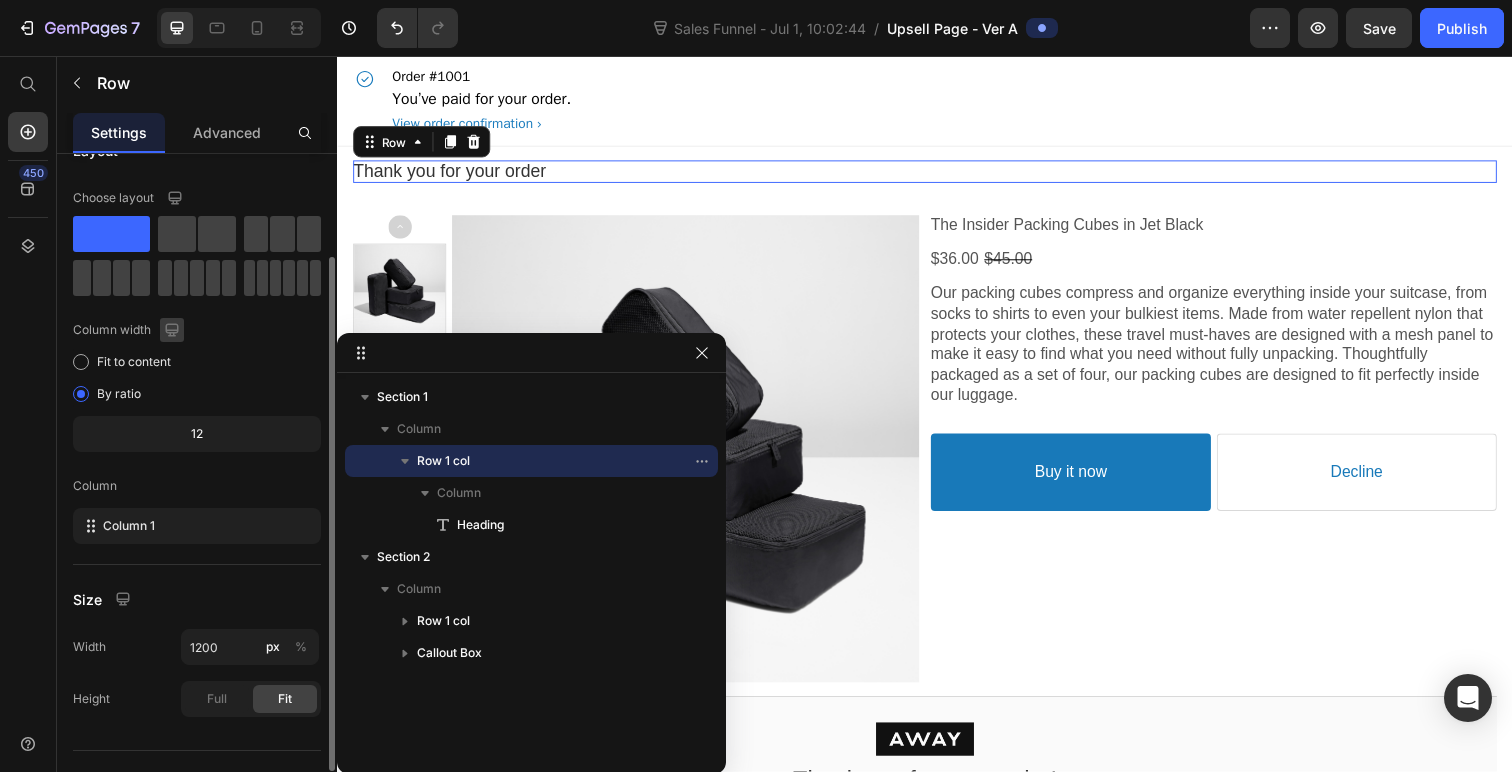 scroll, scrollTop: 211, scrollLeft: 0, axis: vertical 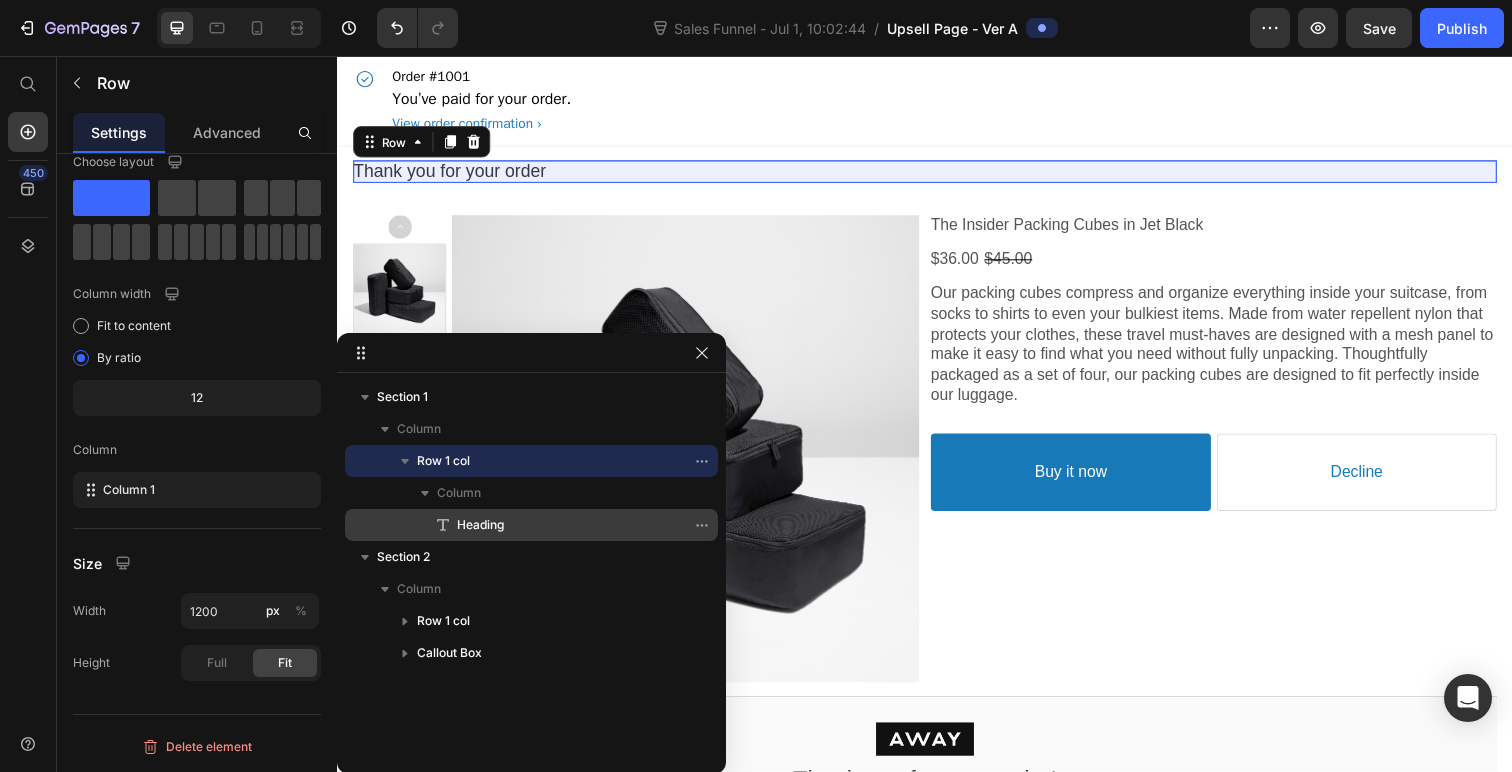click on "Heading" at bounding box center [480, 525] 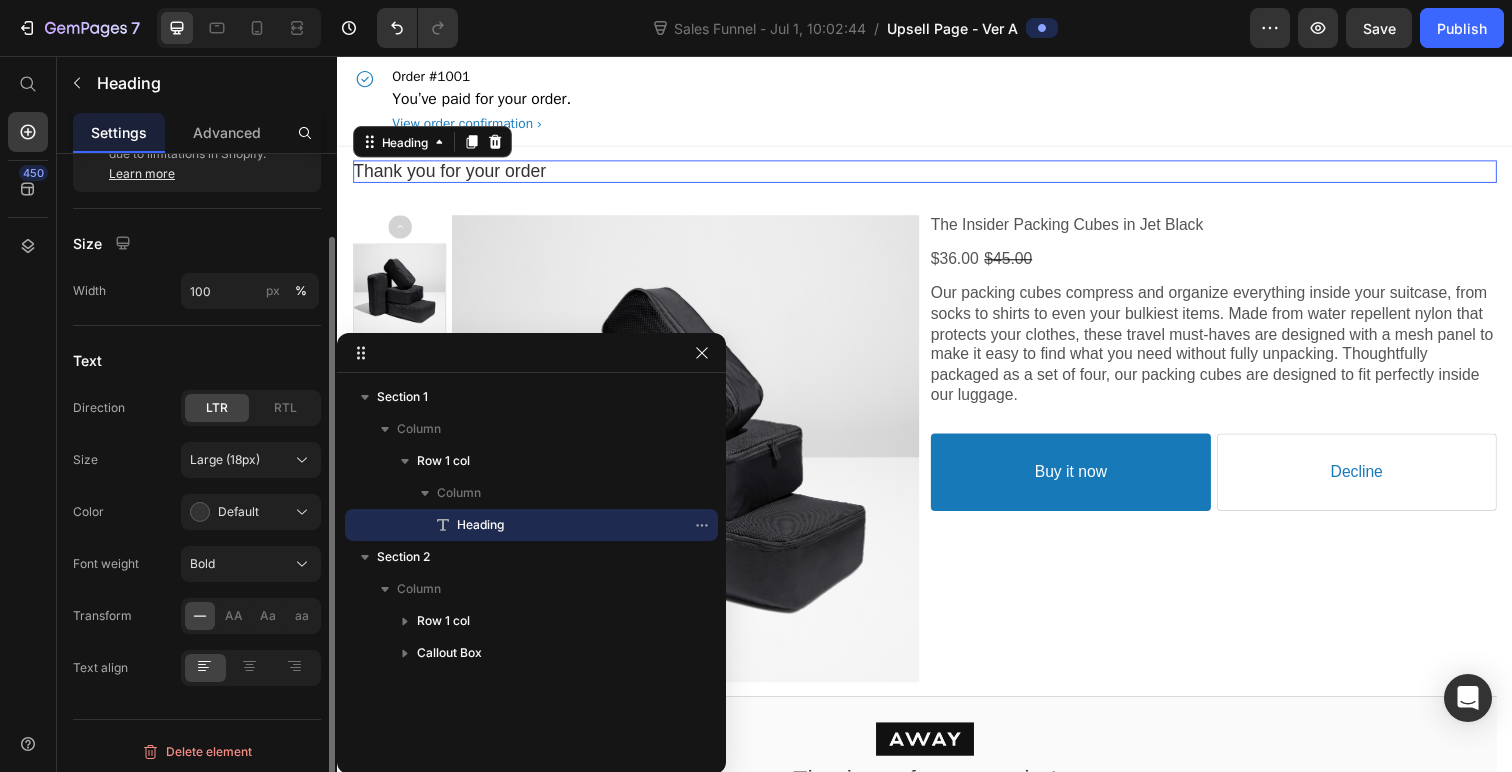 scroll, scrollTop: 87, scrollLeft: 0, axis: vertical 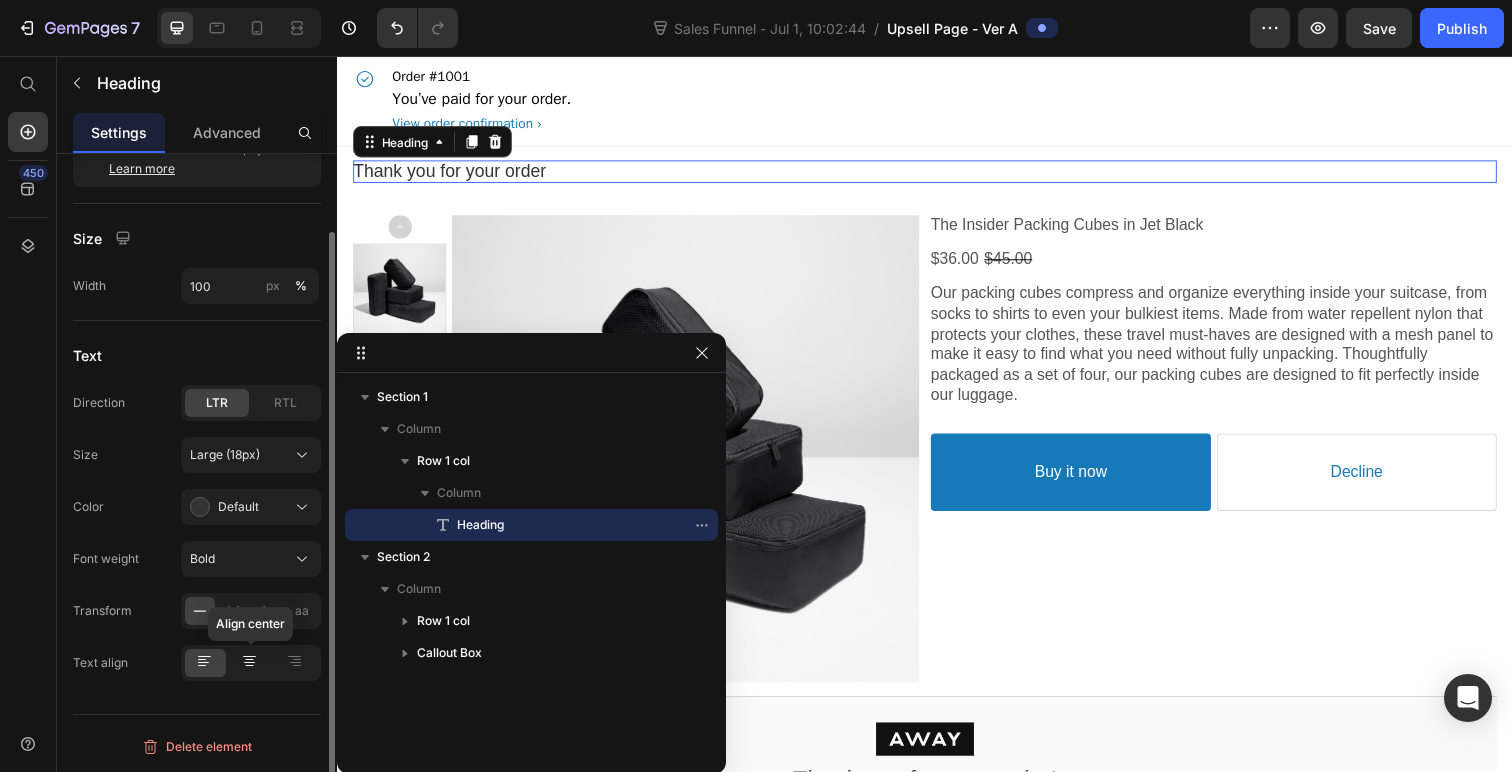 click 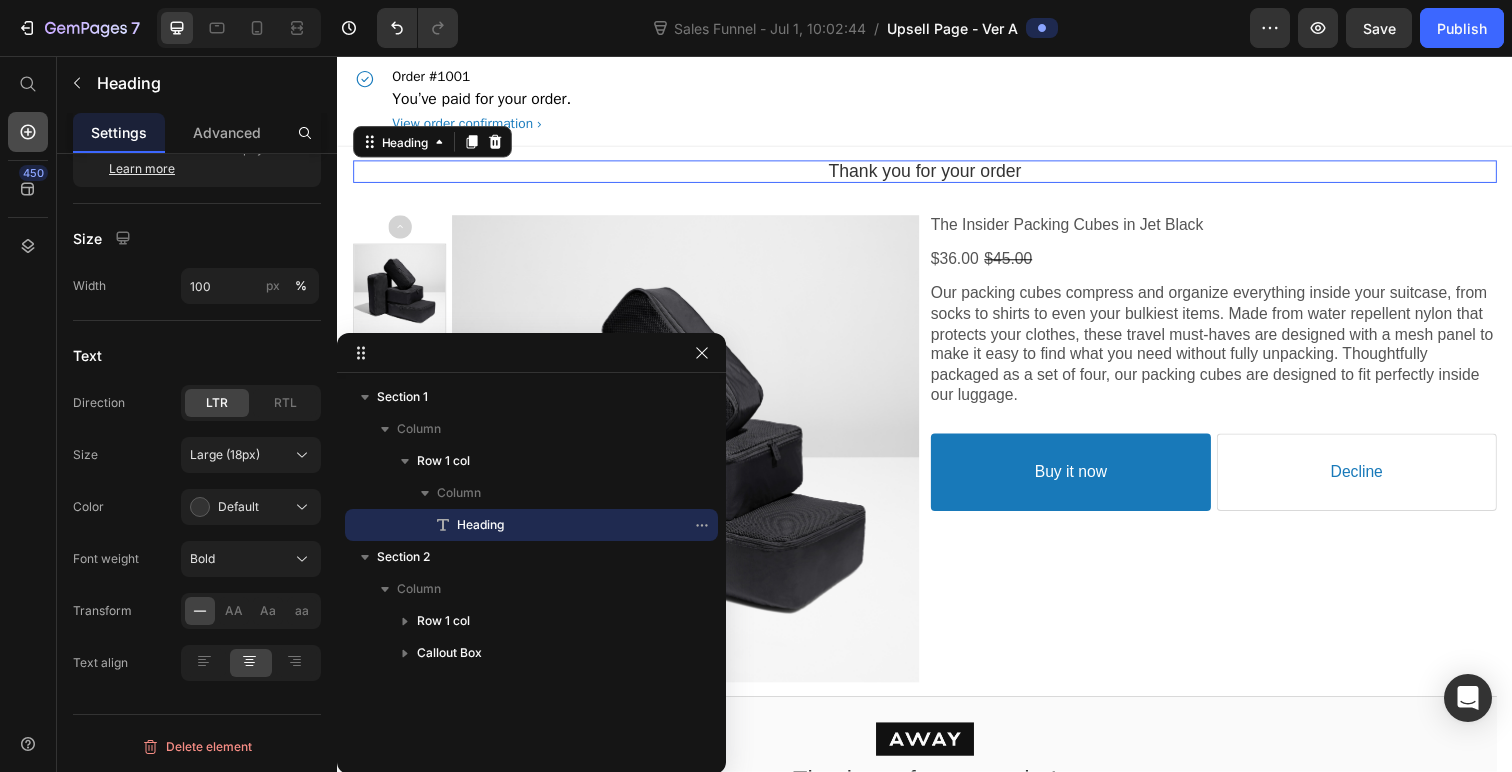 click 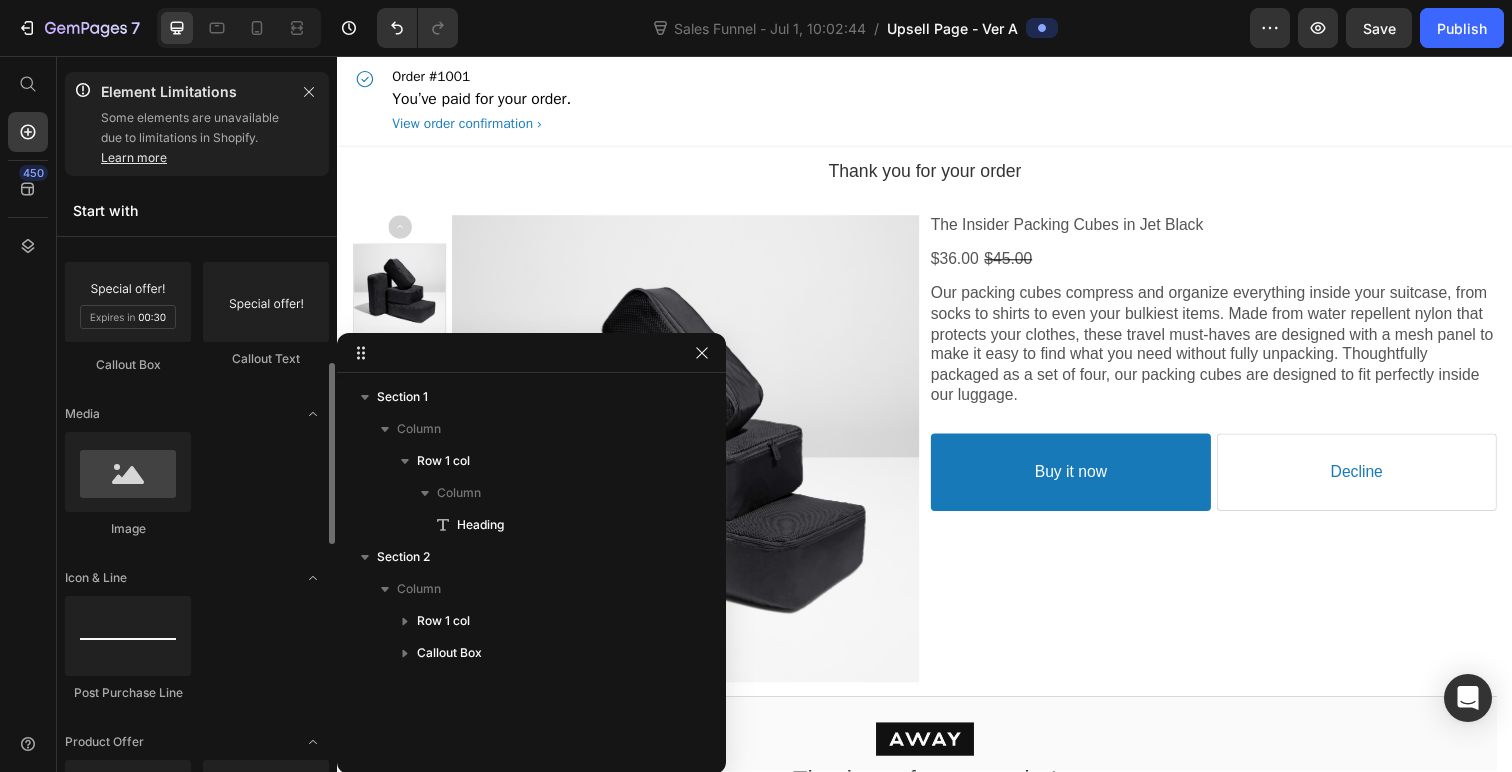 scroll, scrollTop: 491, scrollLeft: 0, axis: vertical 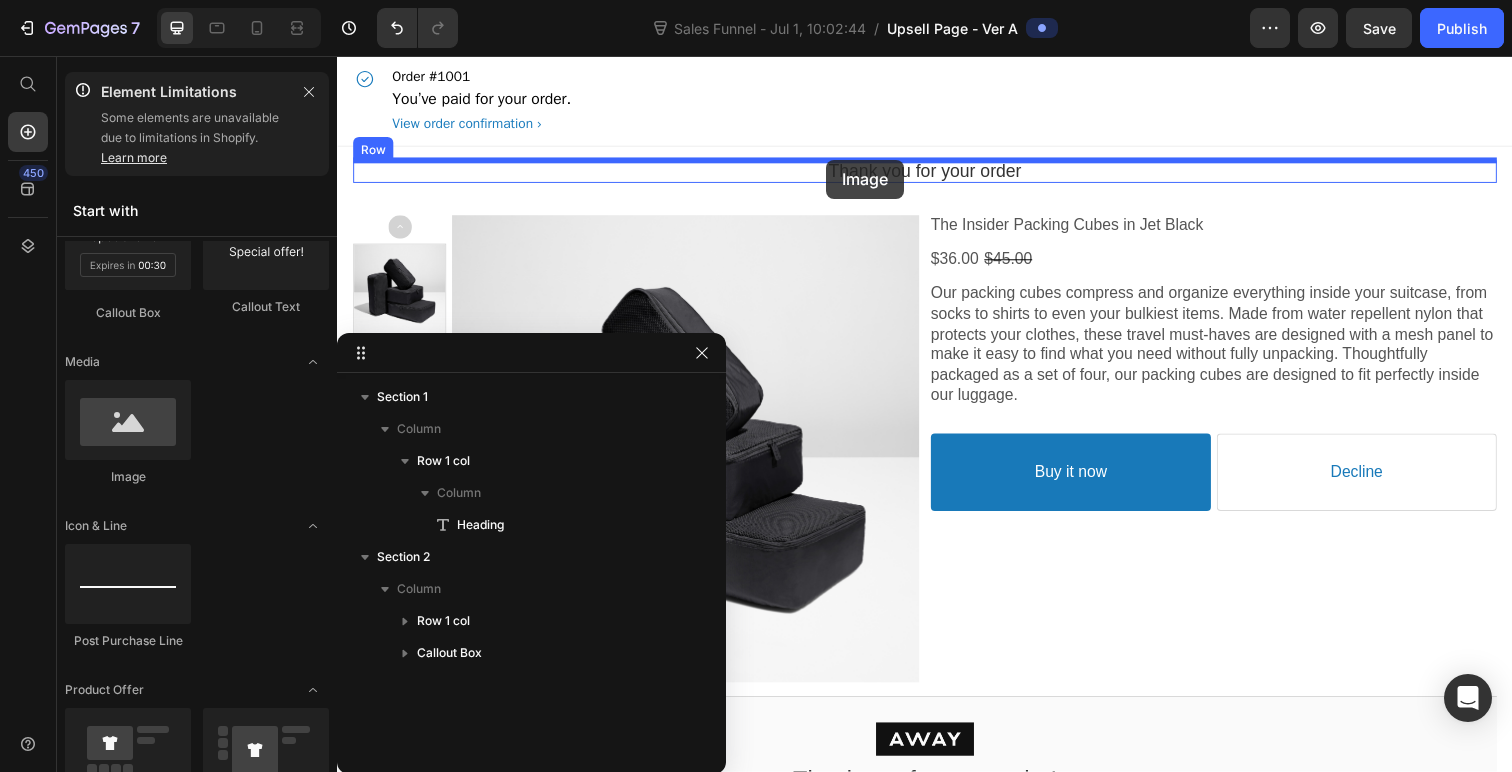 drag, startPoint x: 473, startPoint y: 505, endPoint x: 836, endPoint y: 162, distance: 499.41766 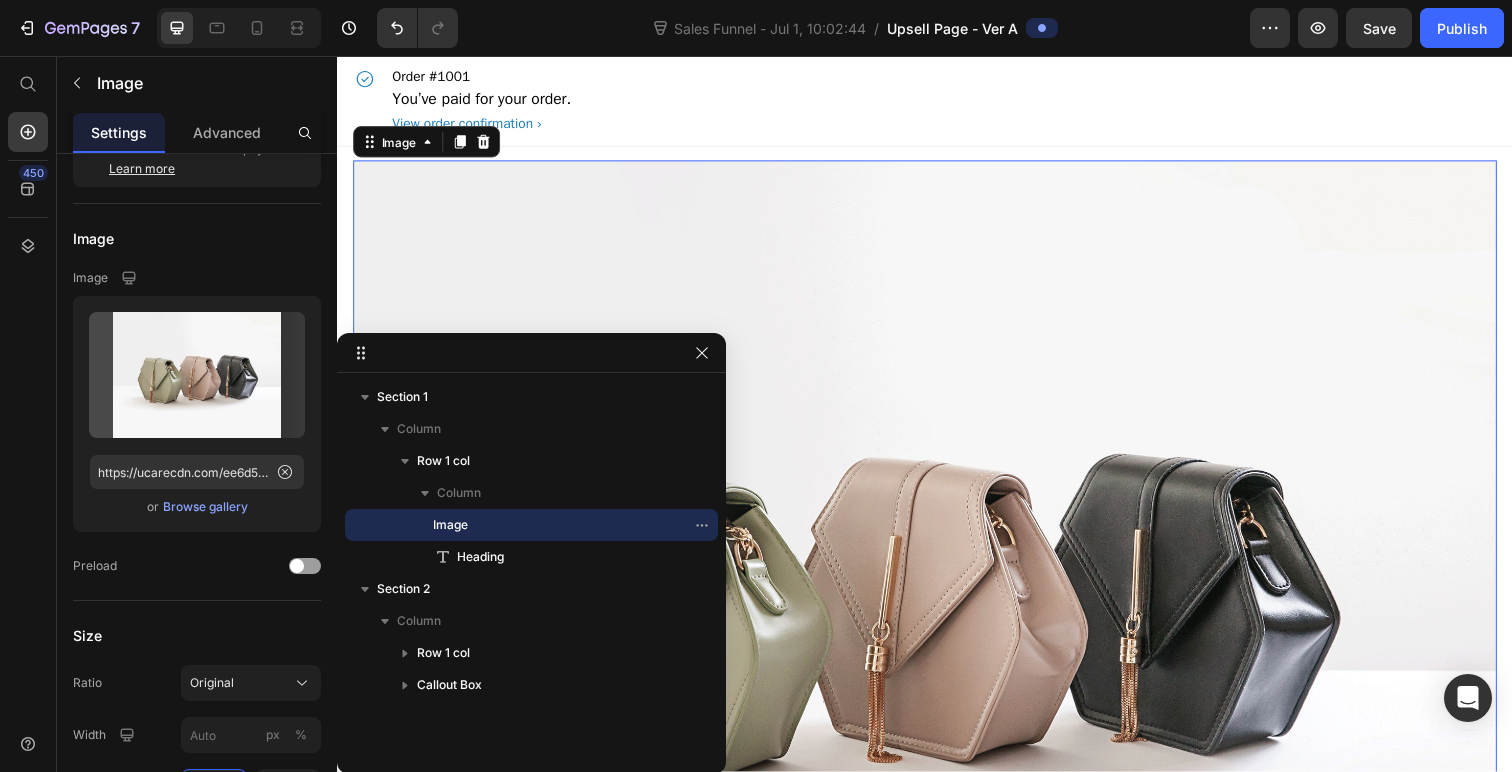 scroll, scrollTop: 0, scrollLeft: 0, axis: both 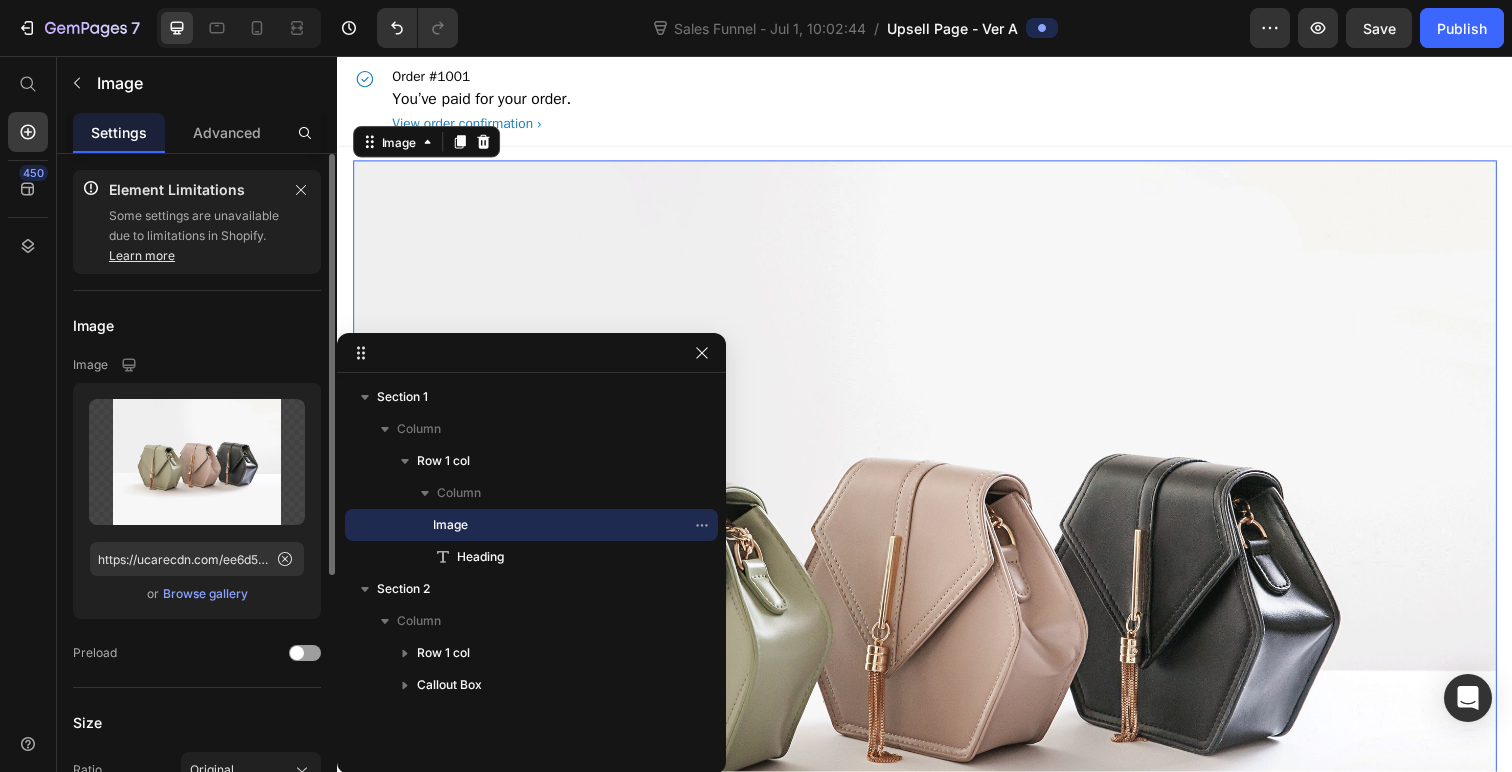 click on "Browse gallery" at bounding box center (205, 594) 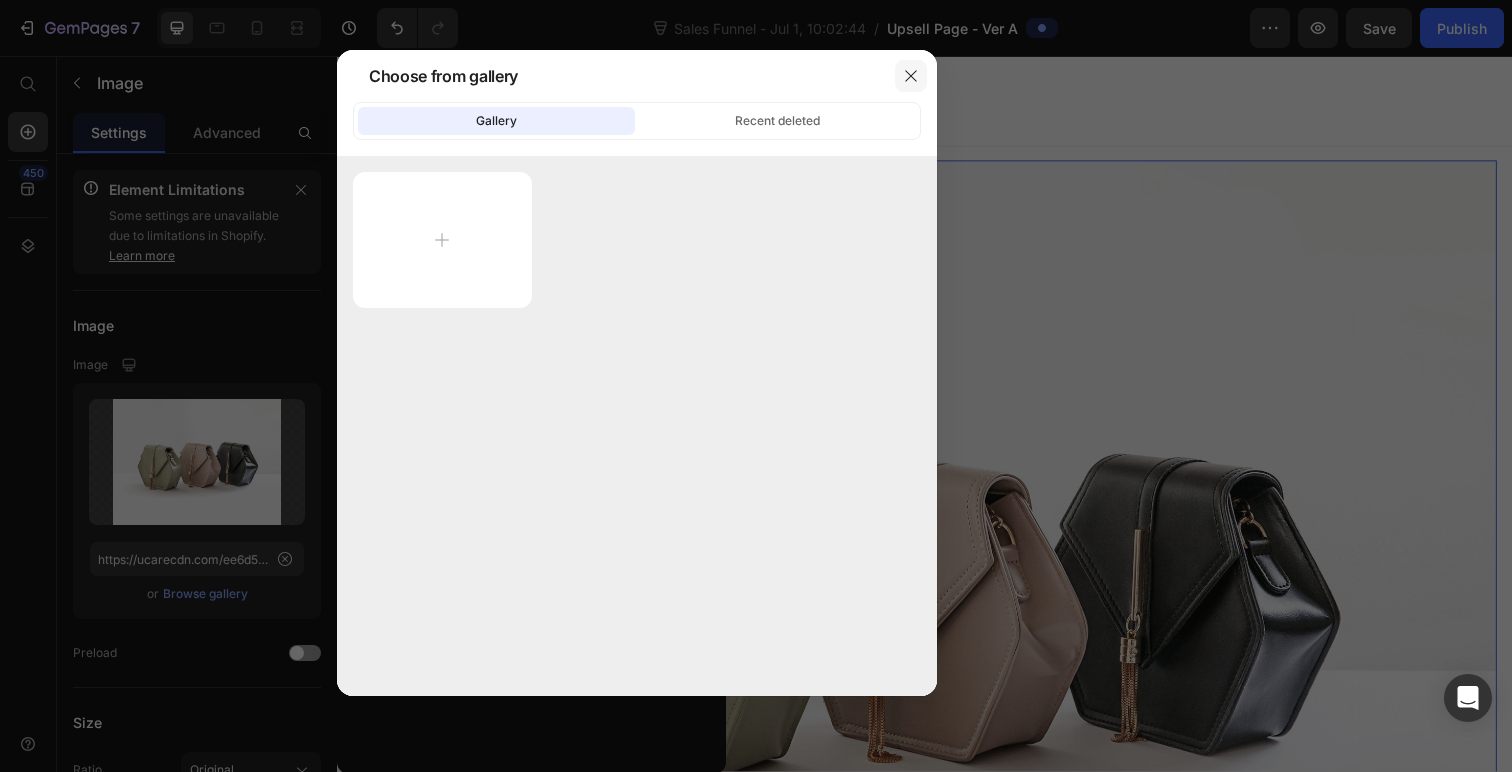 click 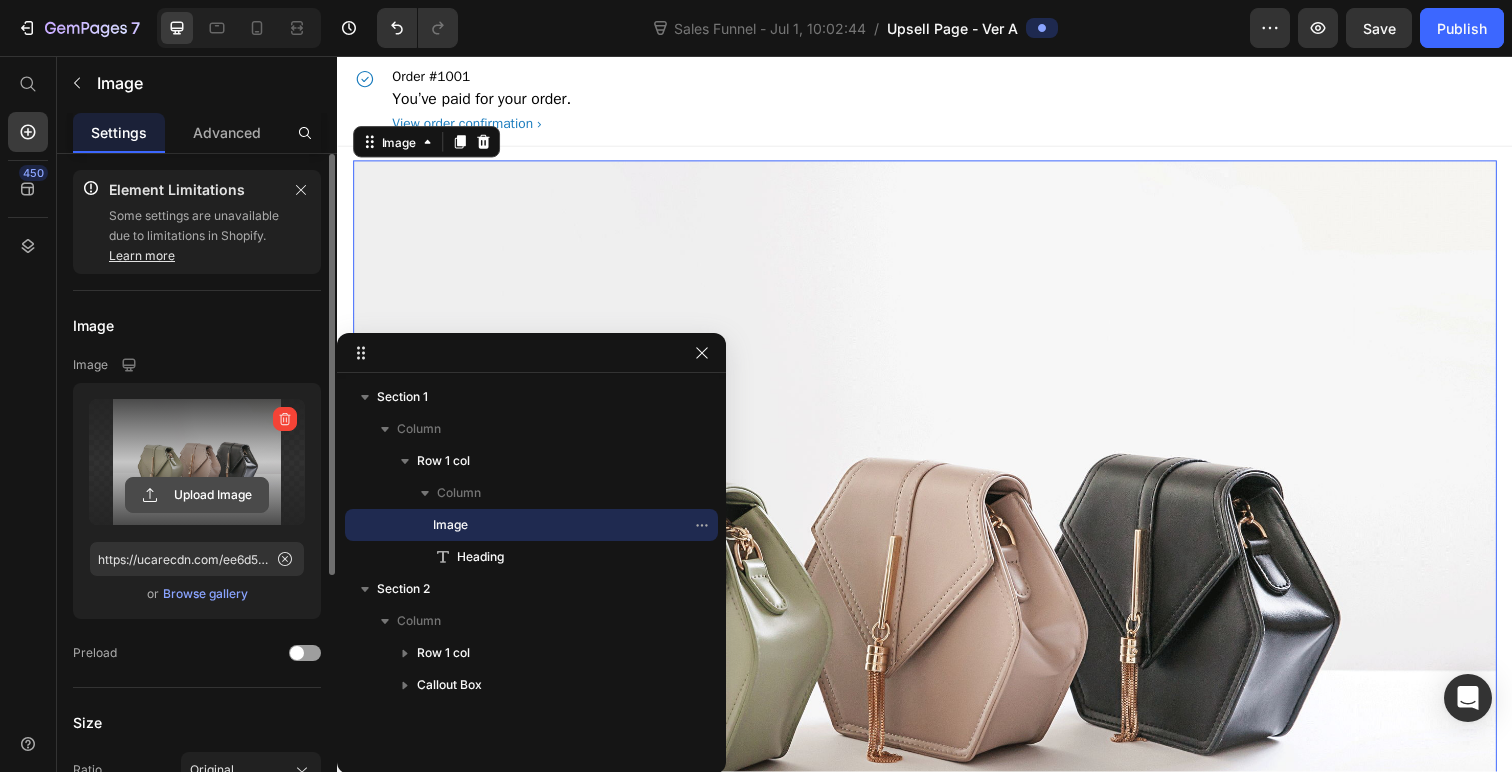click 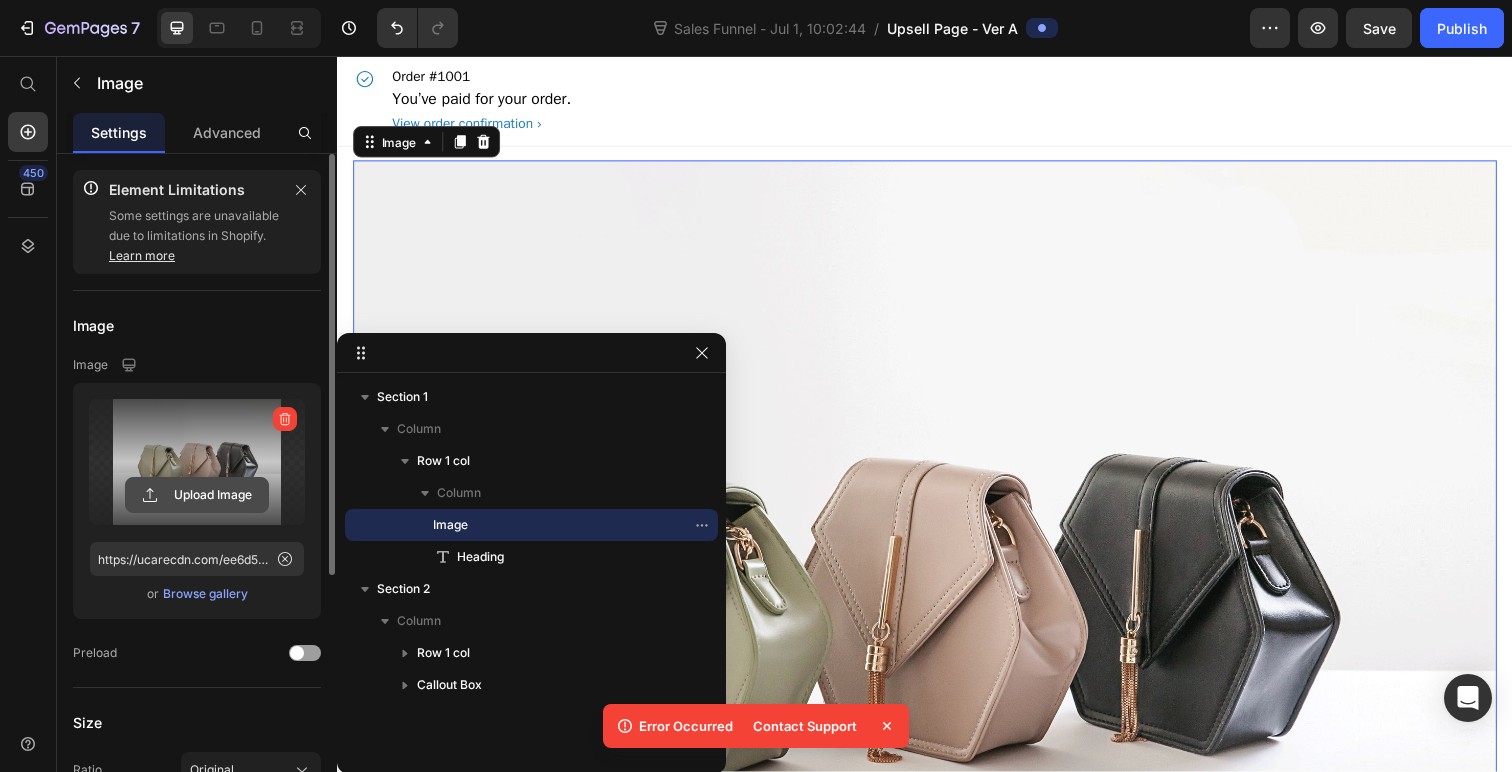 click 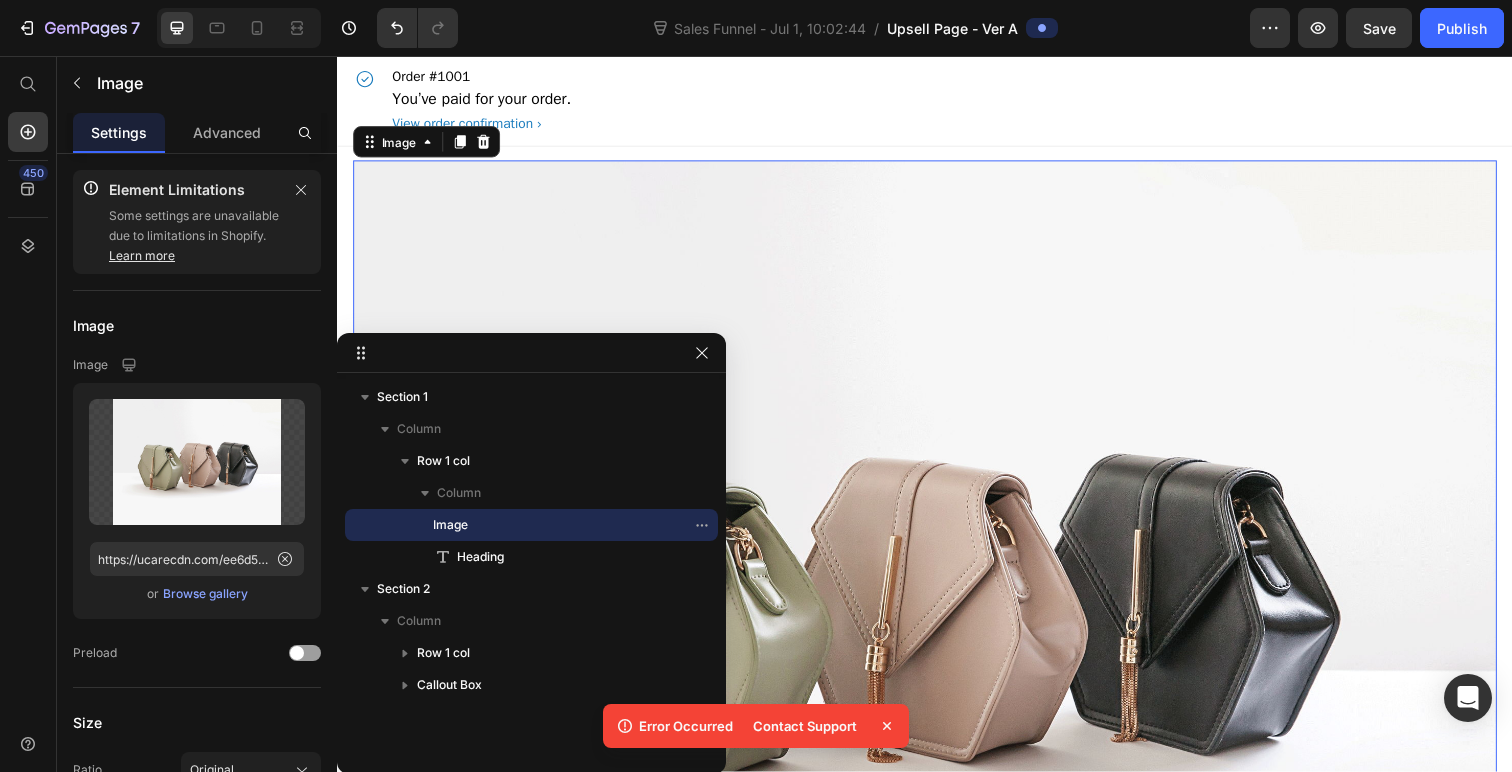 click on "Contact Support" at bounding box center (805, 726) 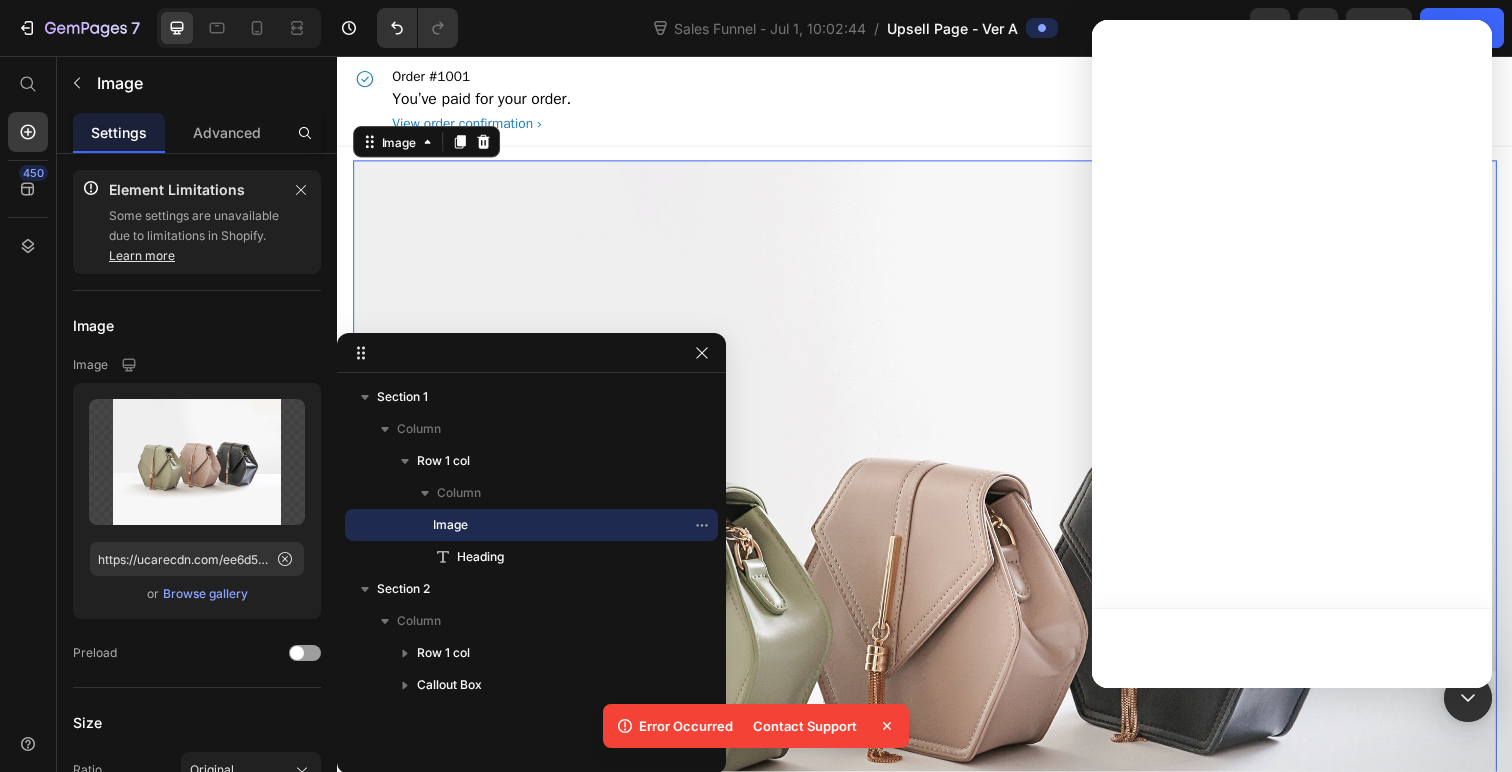 scroll, scrollTop: 0, scrollLeft: 0, axis: both 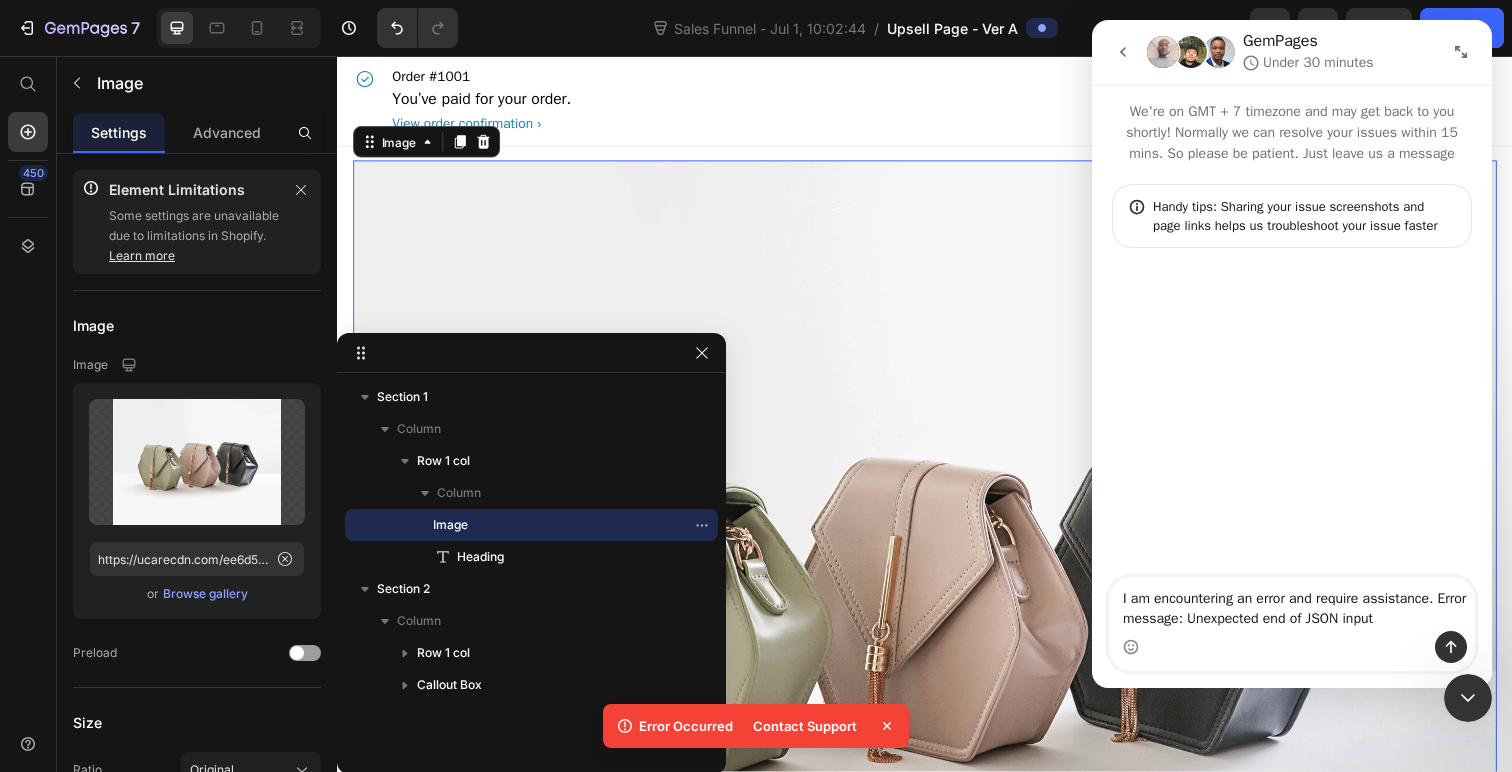 click 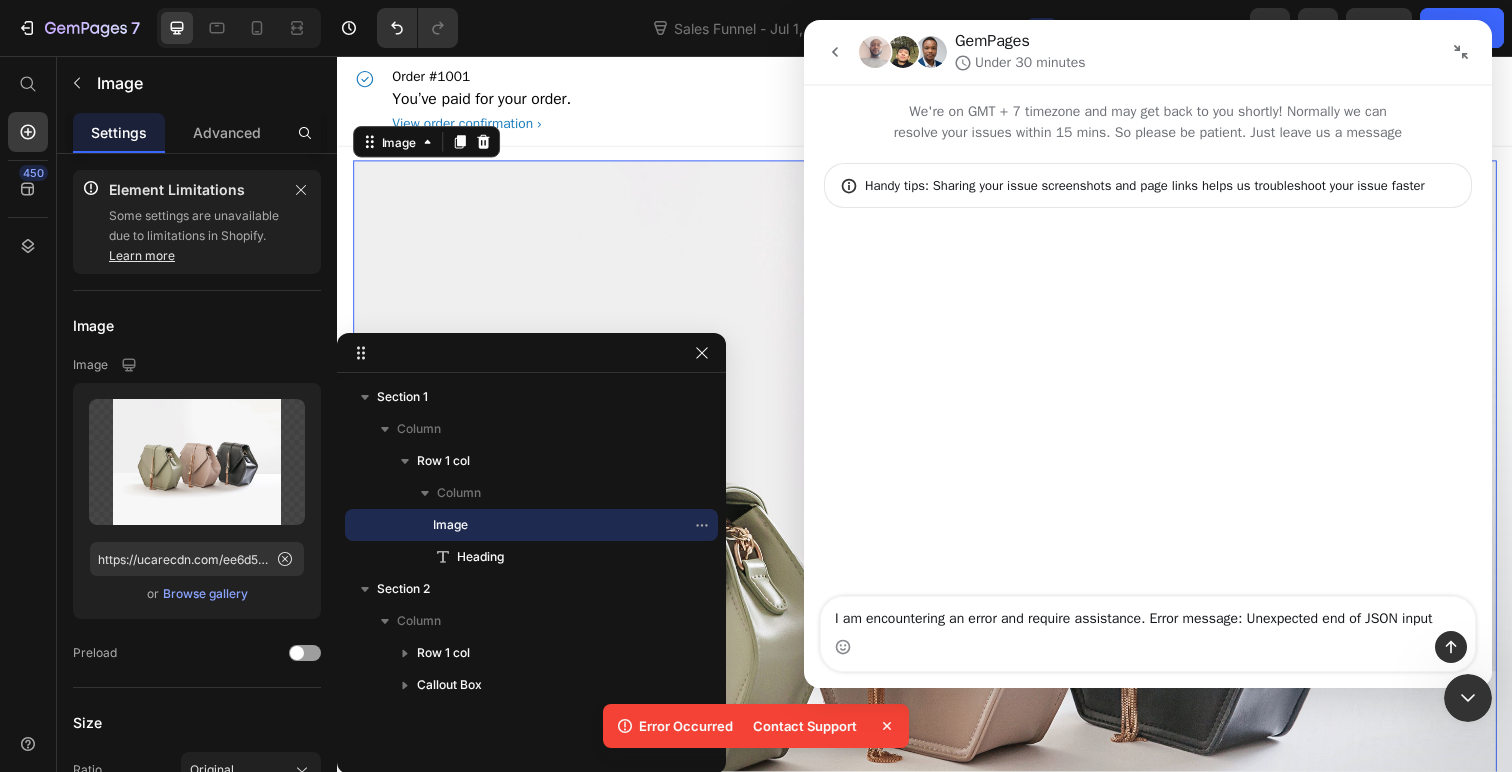 click 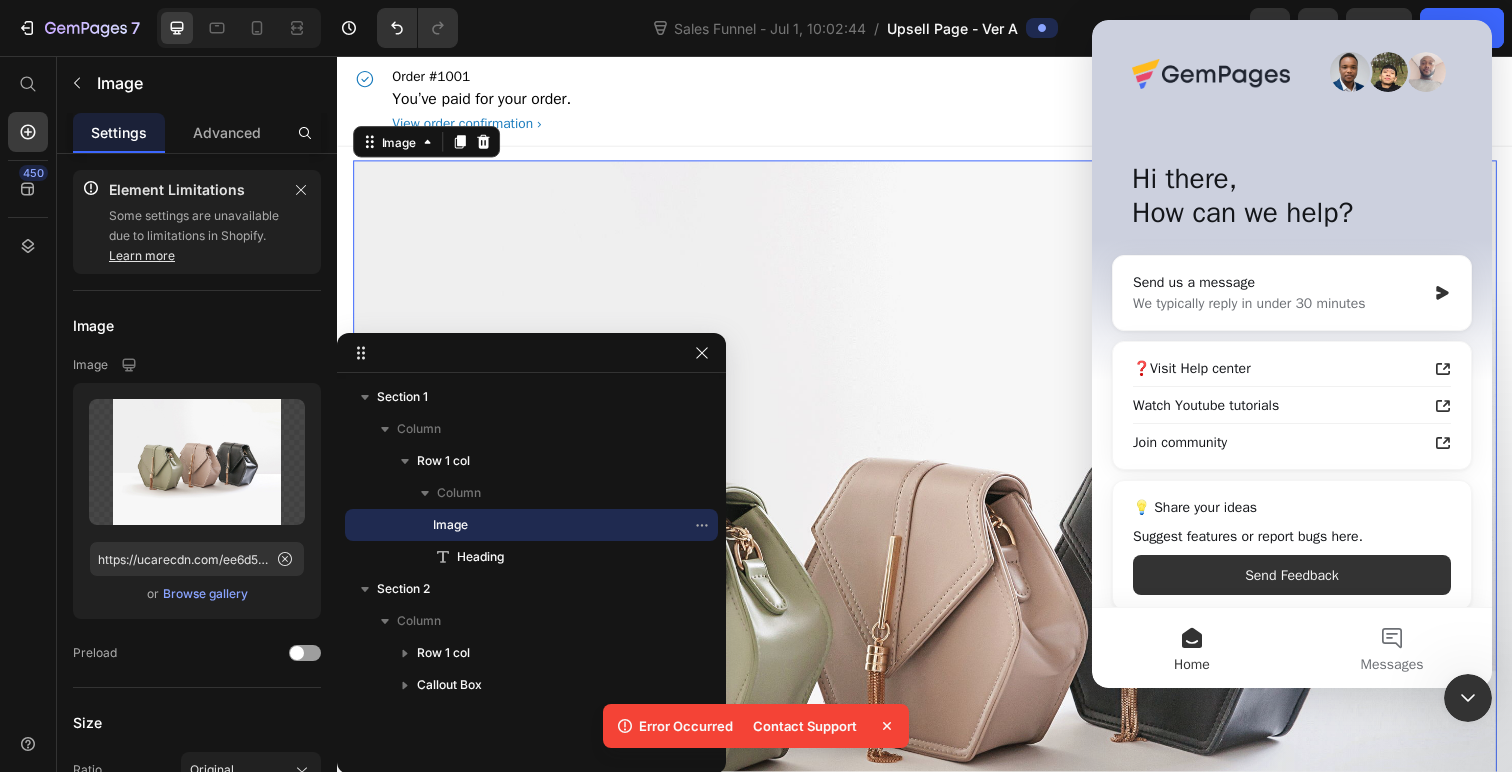 click at bounding box center (937, 601) 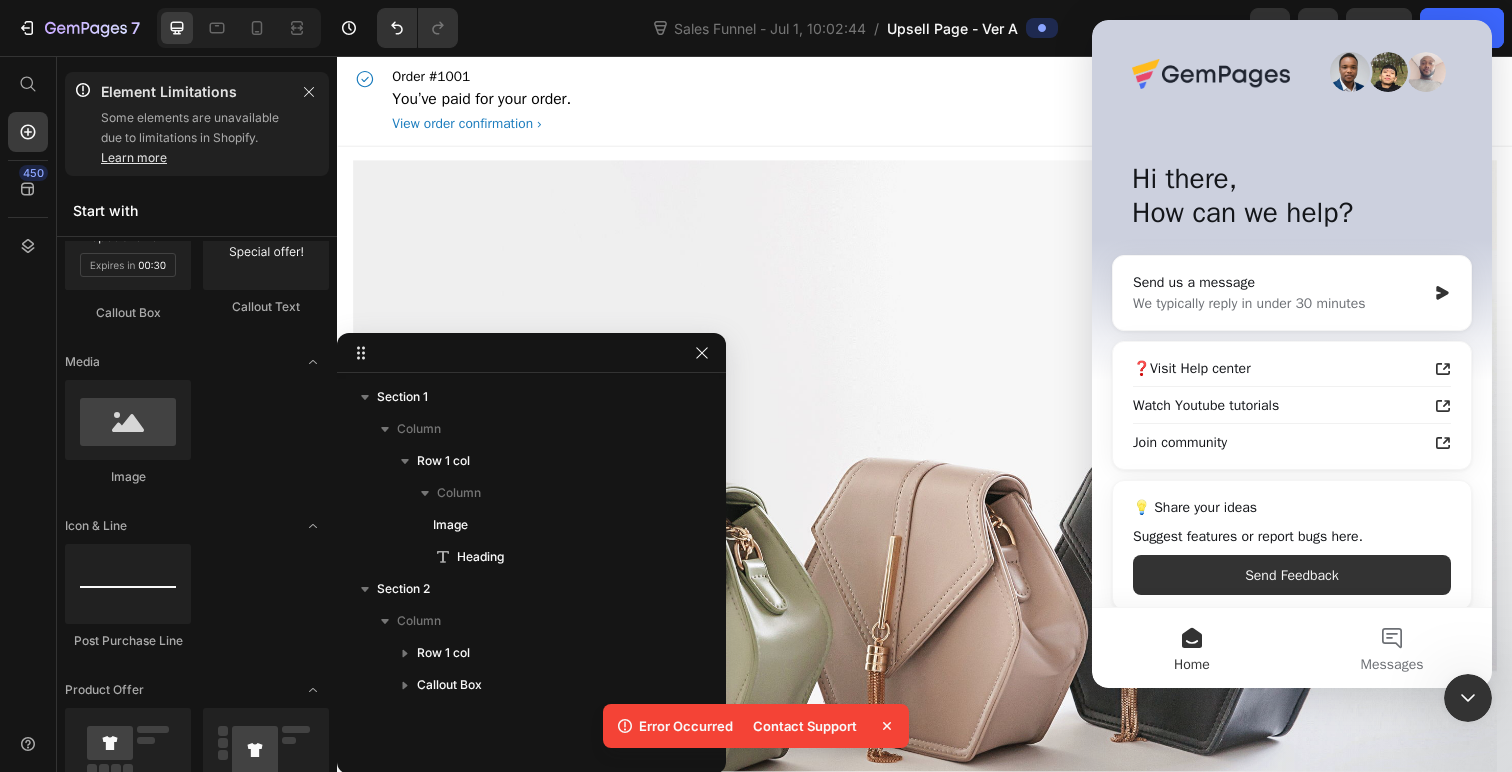click on "Order #1001 You’ve paid for your order. View order confirmation" at bounding box center (937, 102) 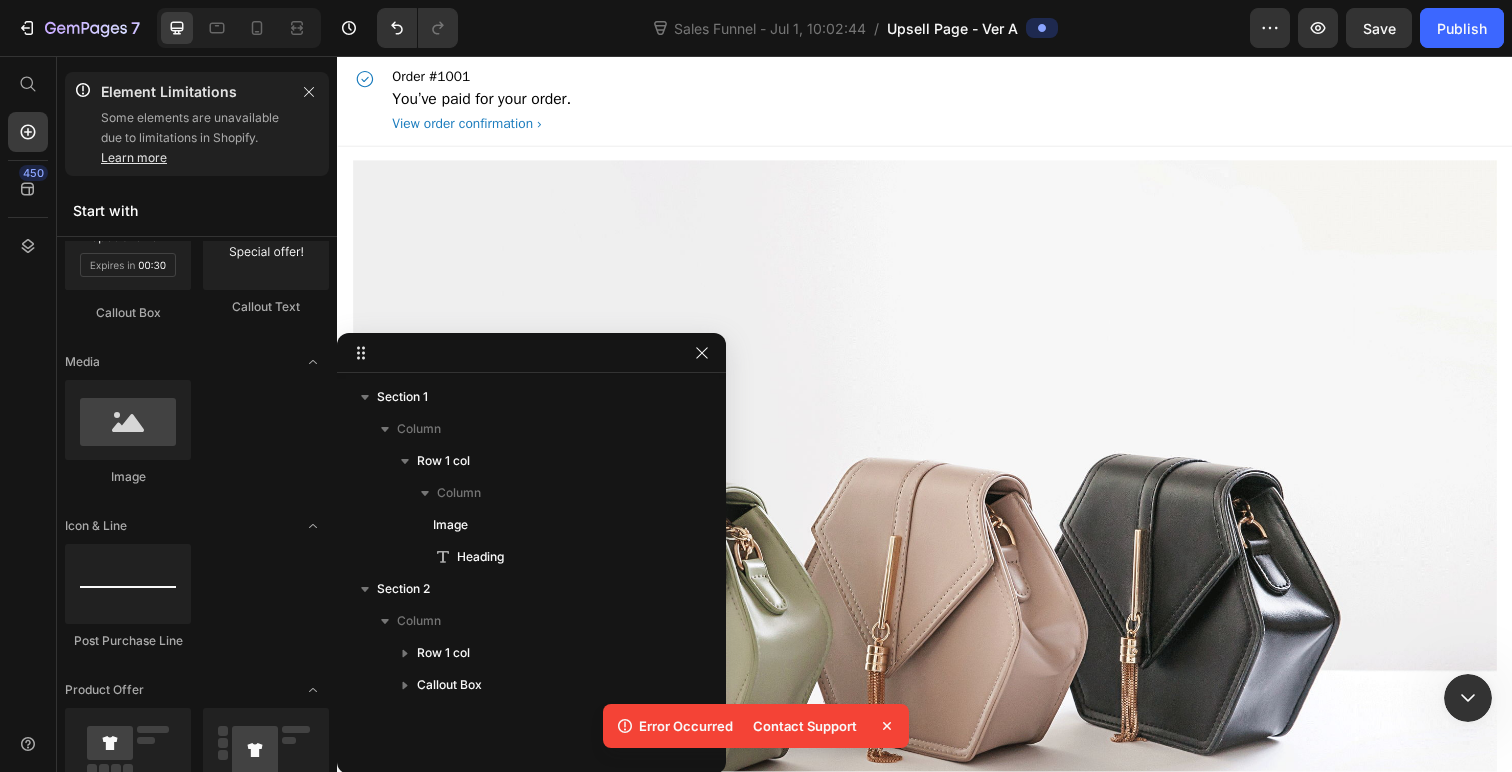 scroll, scrollTop: 0, scrollLeft: 0, axis: both 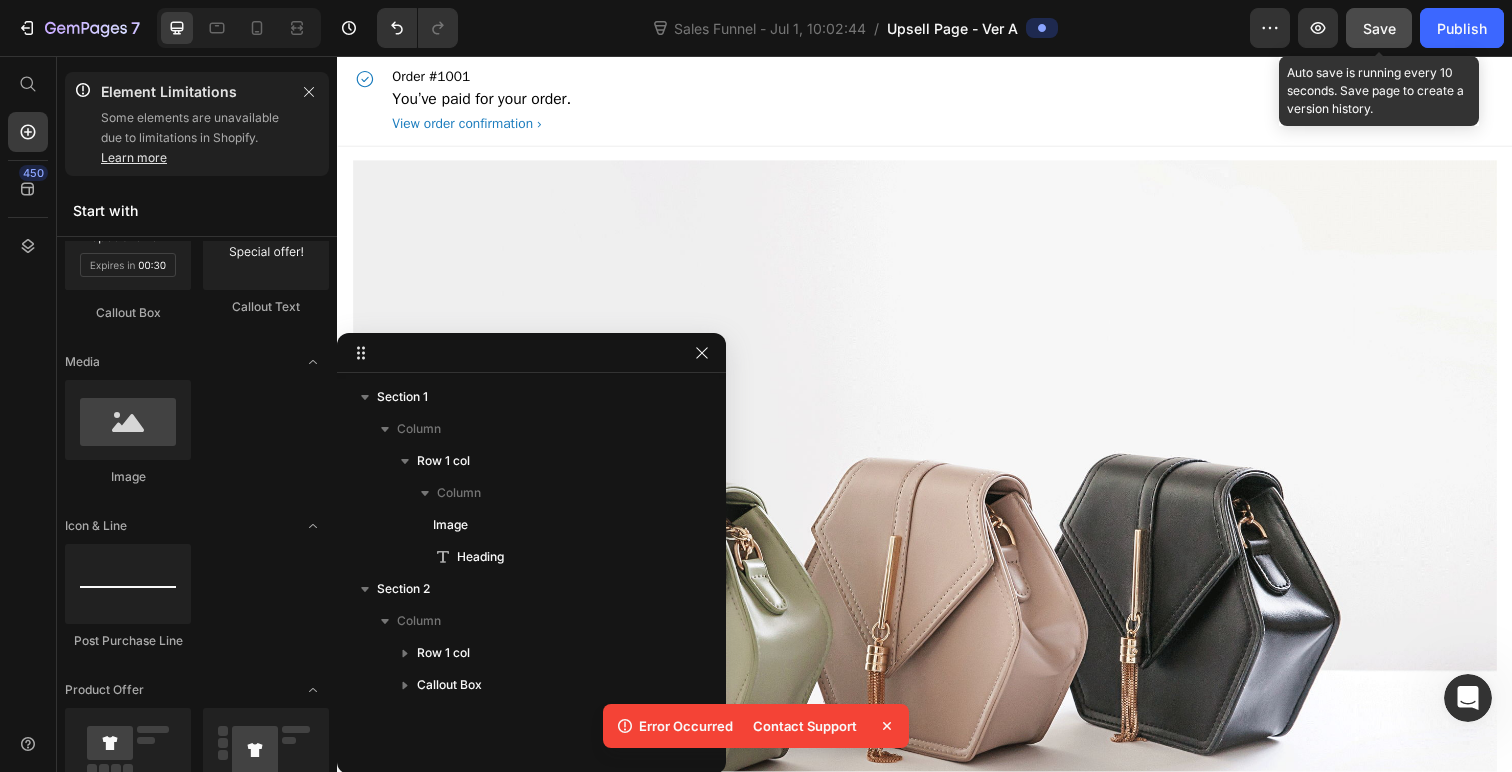 click on "Save" at bounding box center [1379, 28] 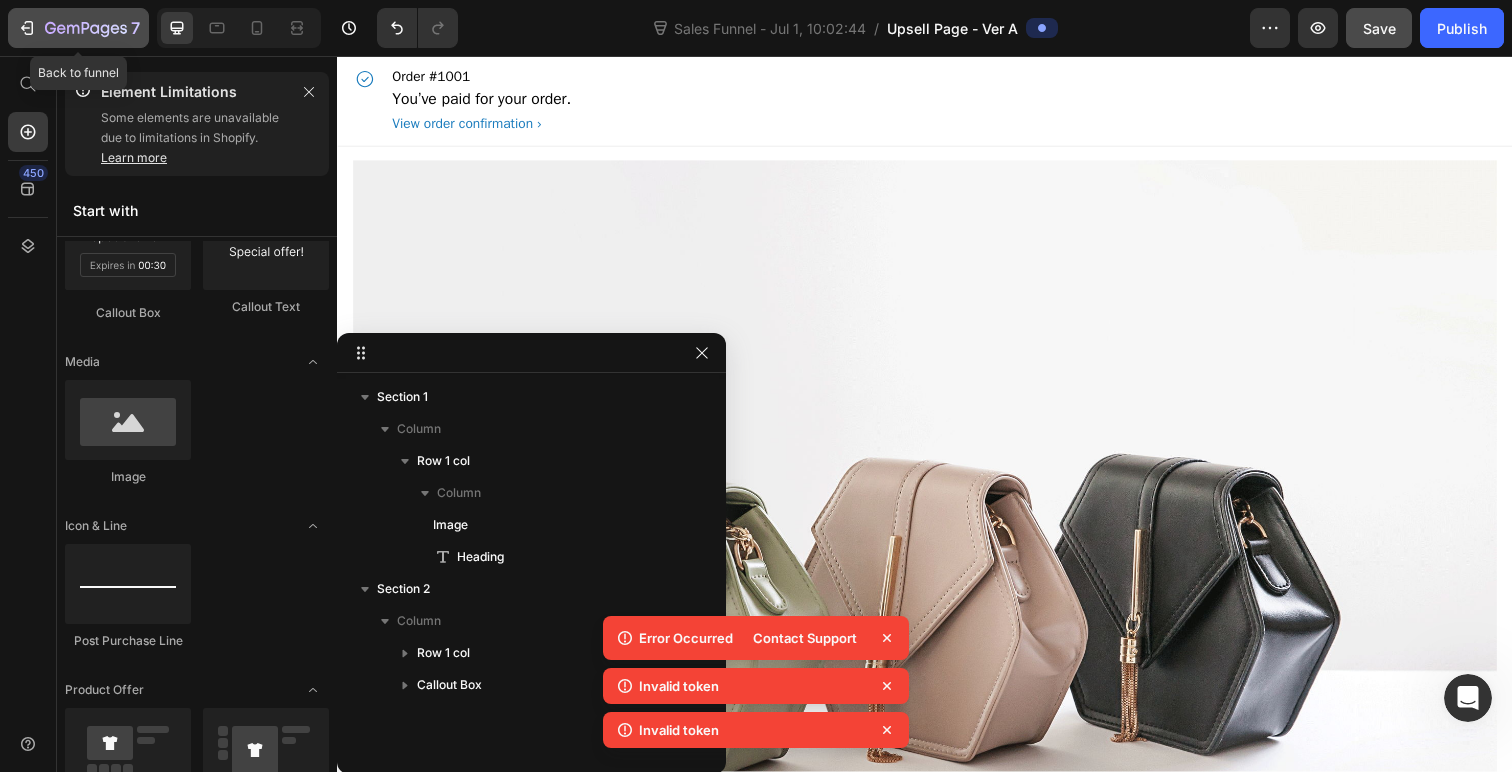 click 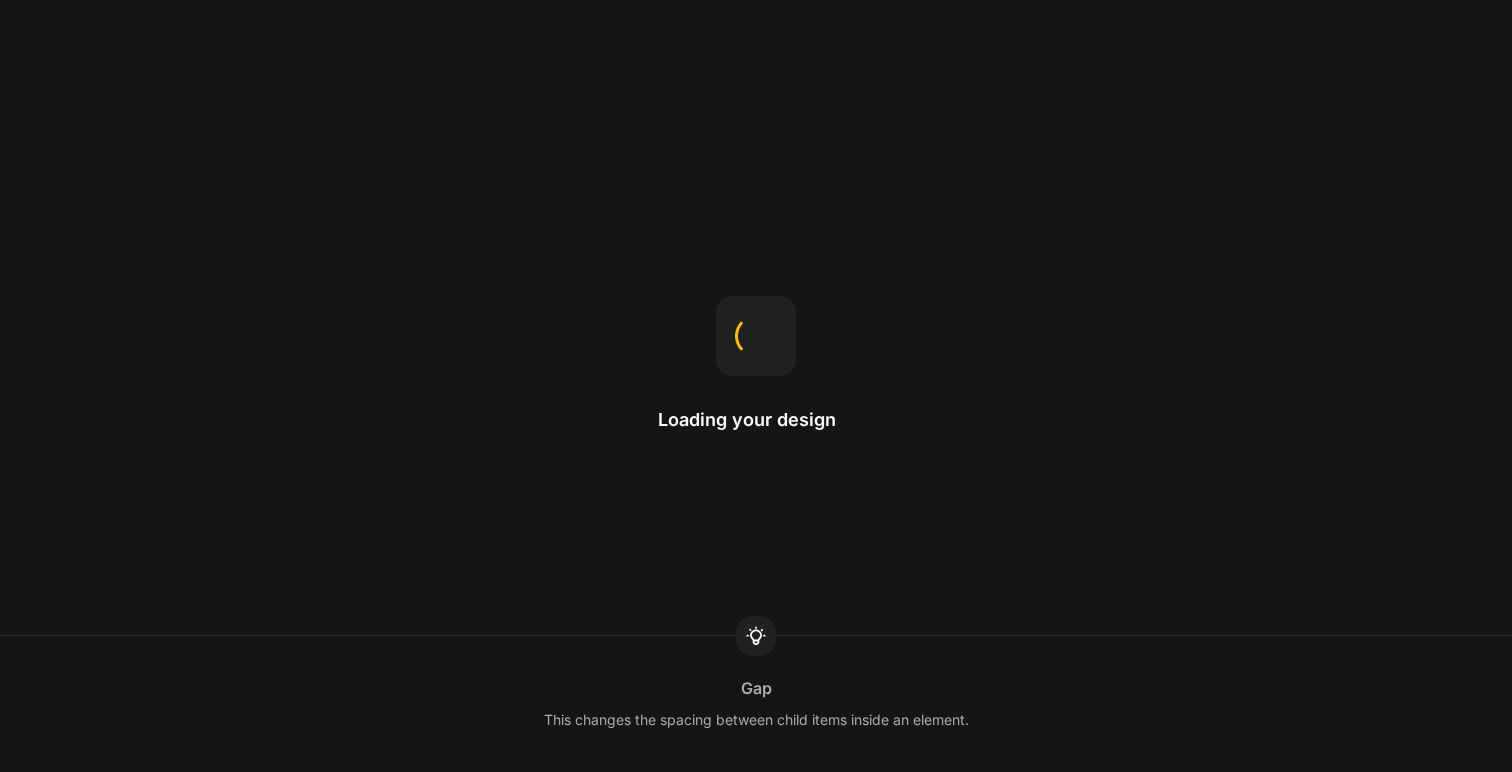 scroll, scrollTop: 0, scrollLeft: 0, axis: both 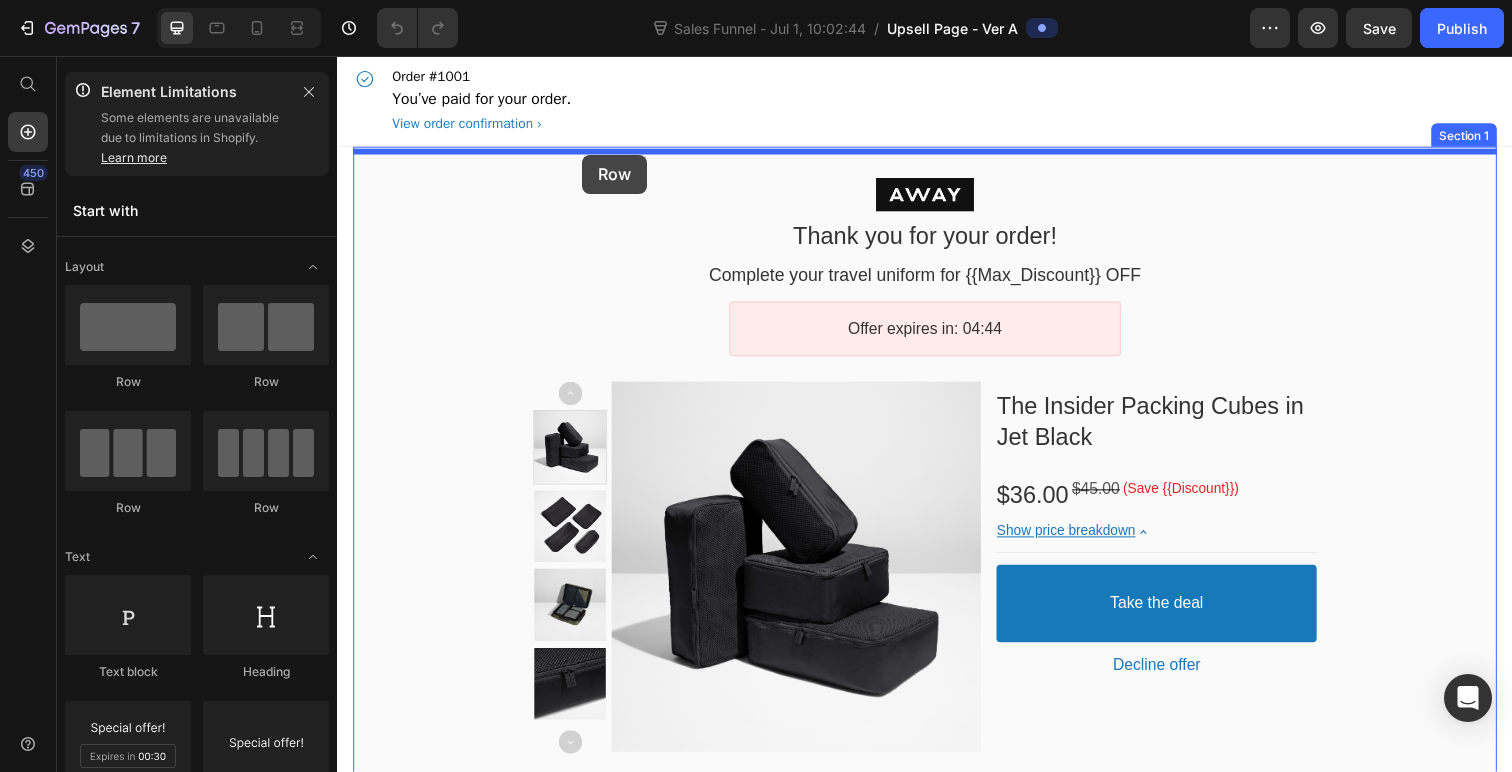 drag, startPoint x: 480, startPoint y: 408, endPoint x: 587, endPoint y: 157, distance: 272.8553 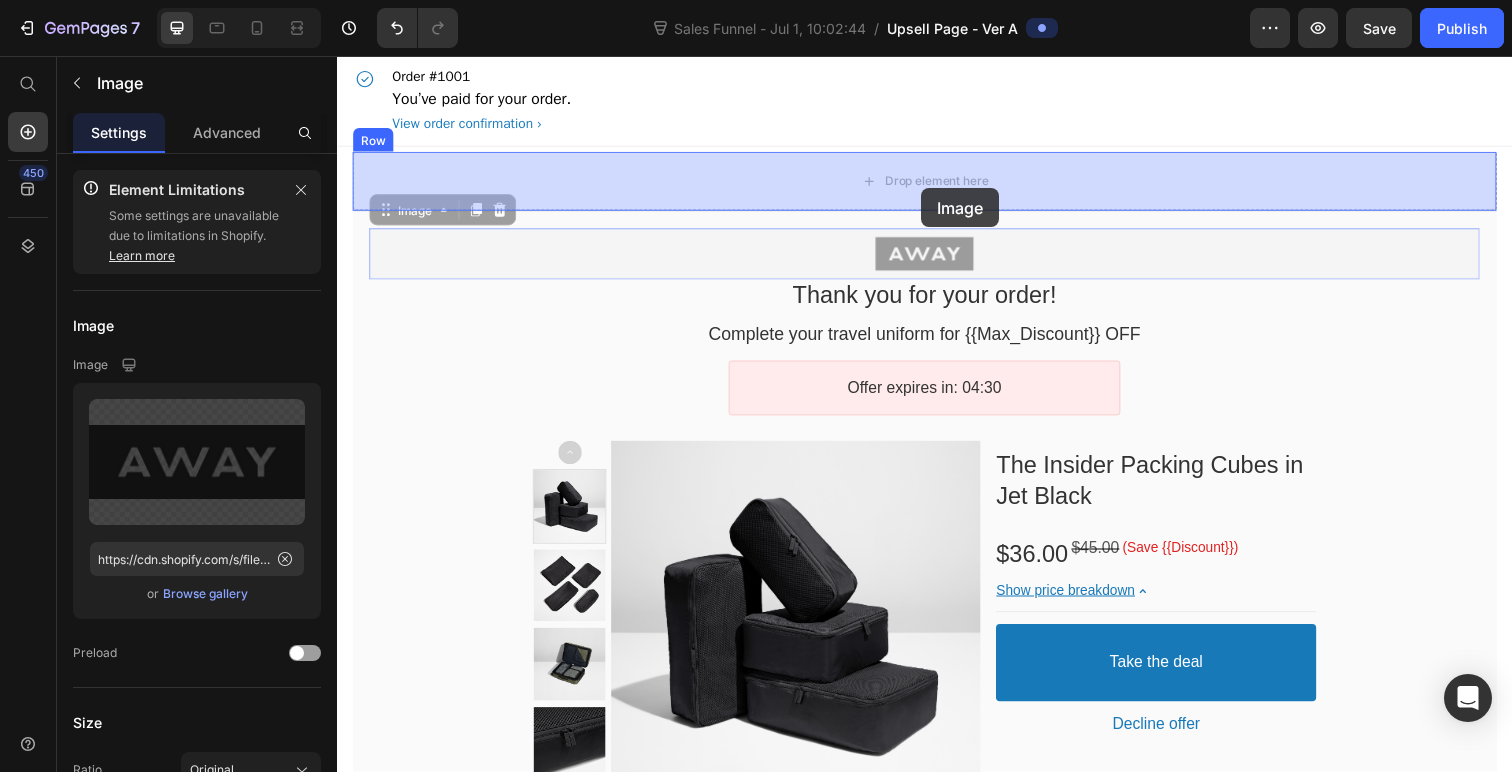 drag, startPoint x: 938, startPoint y: 259, endPoint x: 933, endPoint y: 191, distance: 68.18358 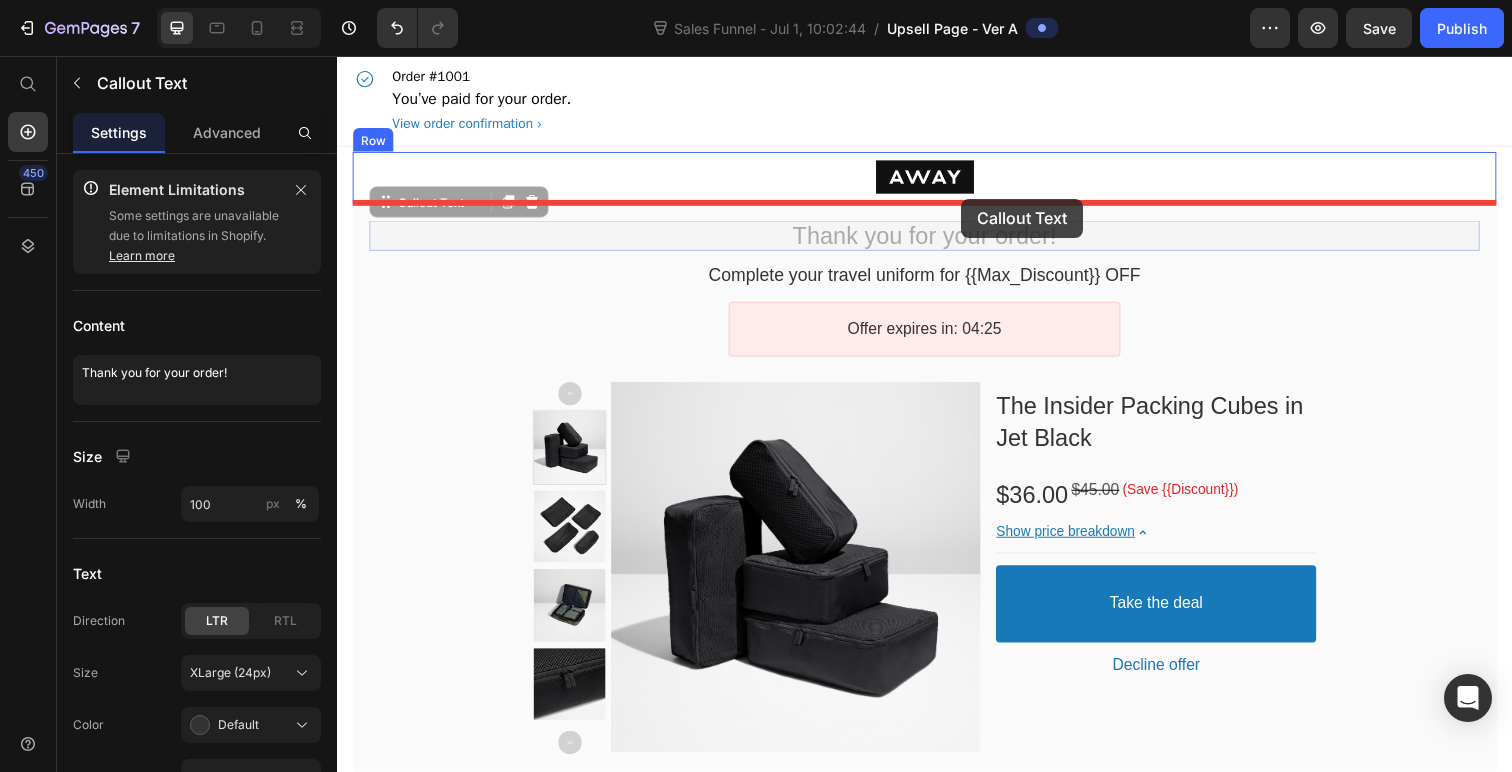 drag, startPoint x: 914, startPoint y: 243, endPoint x: 974, endPoint y: 202, distance: 72.67049 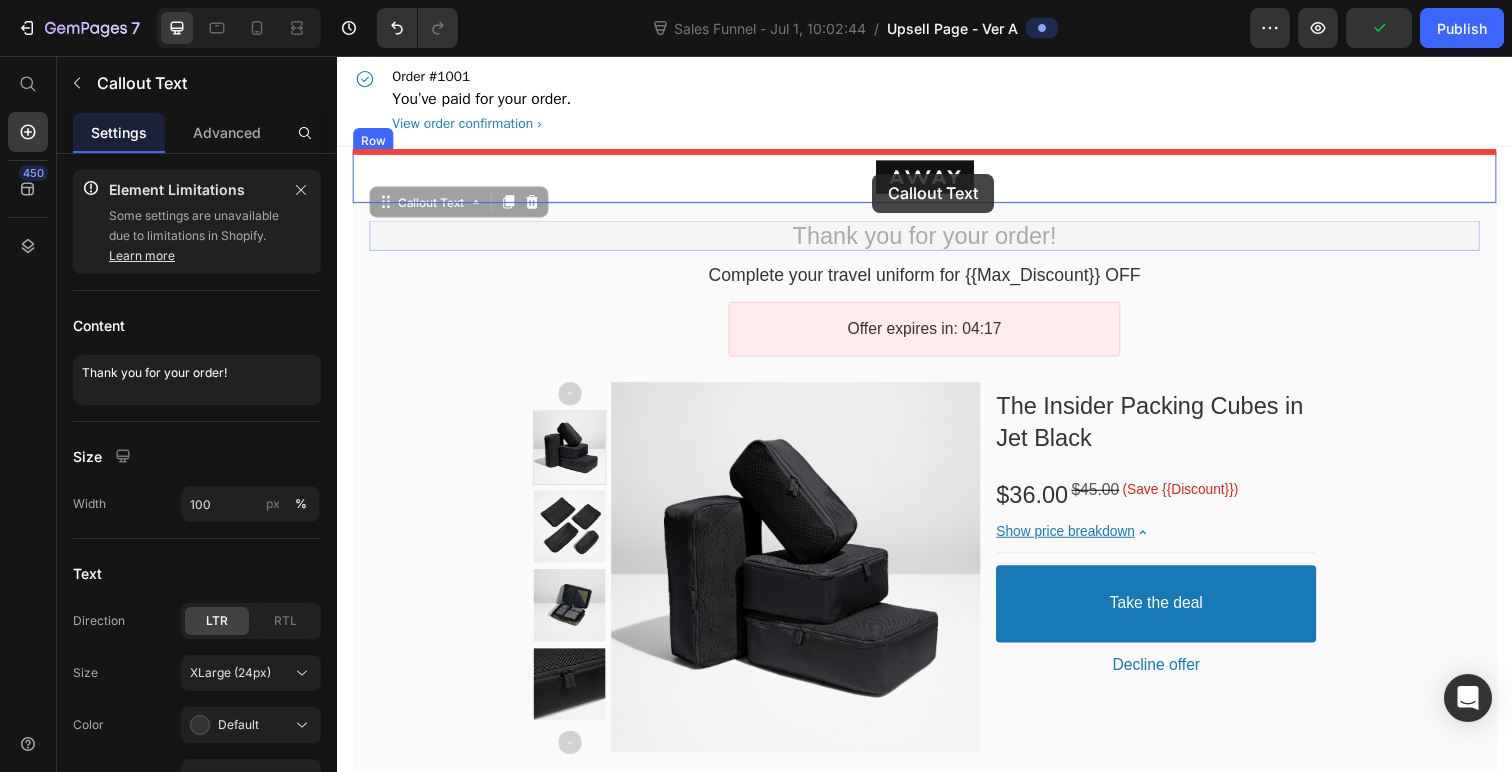 drag, startPoint x: 882, startPoint y: 237, endPoint x: 883, endPoint y: 176, distance: 61.008198 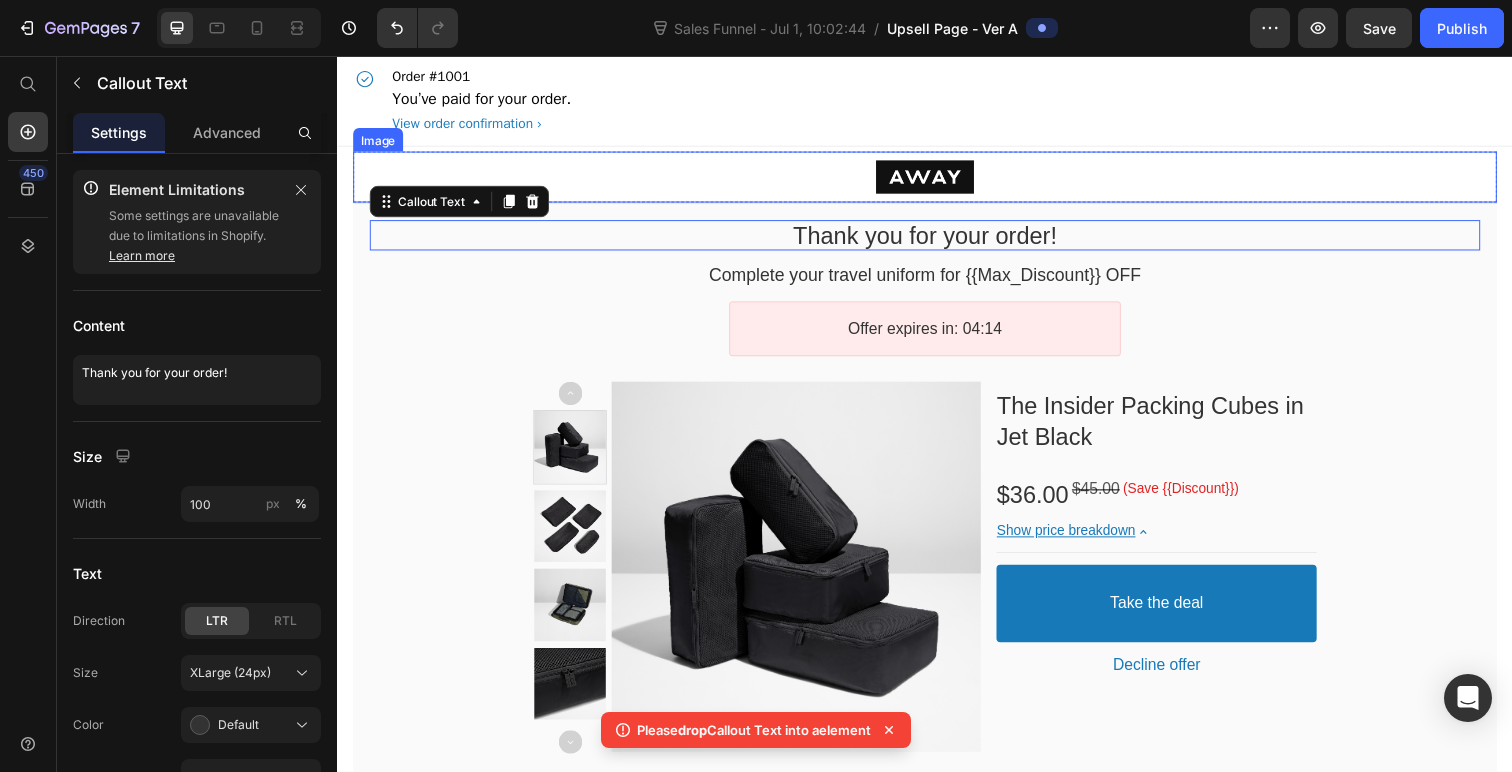 click at bounding box center [937, 180] 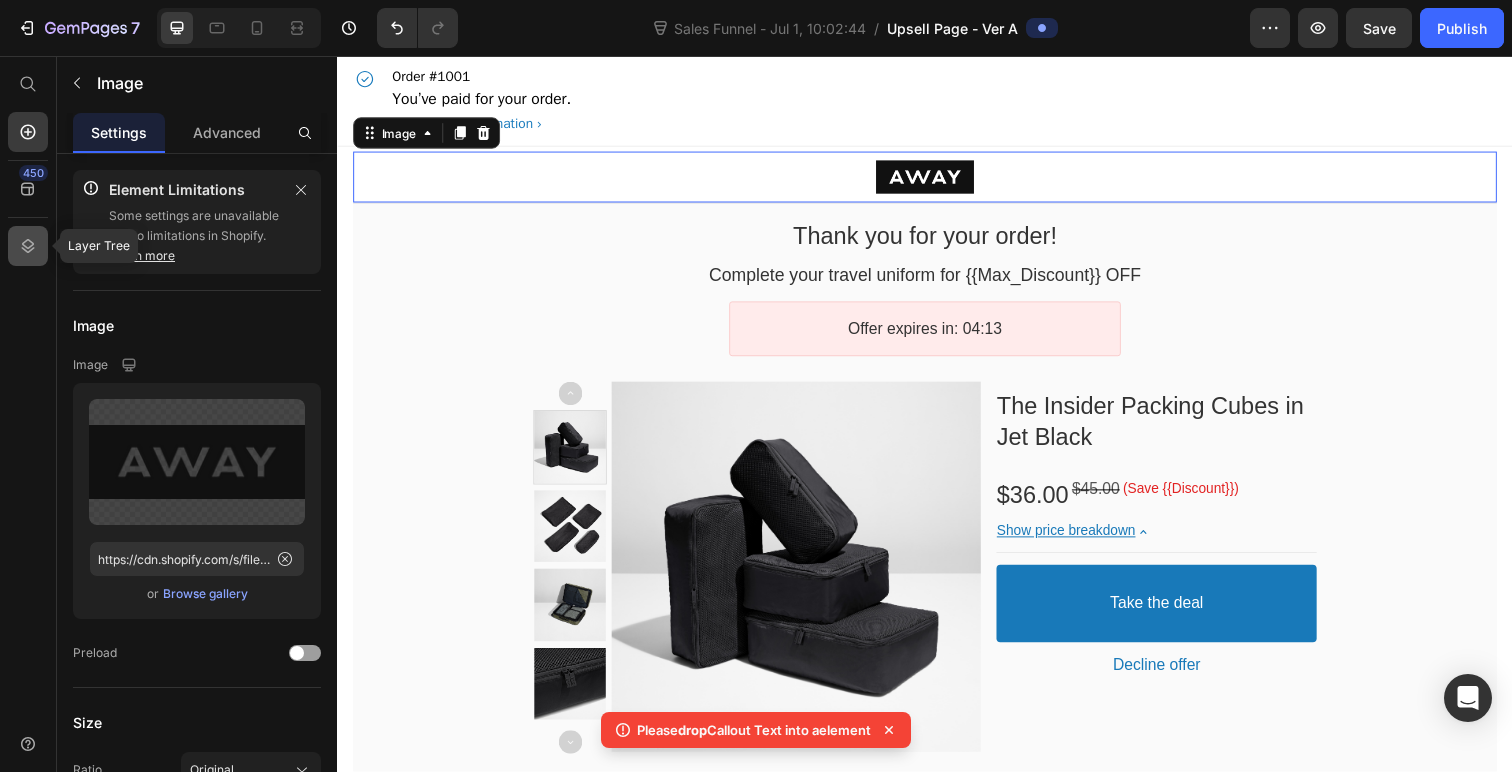 click 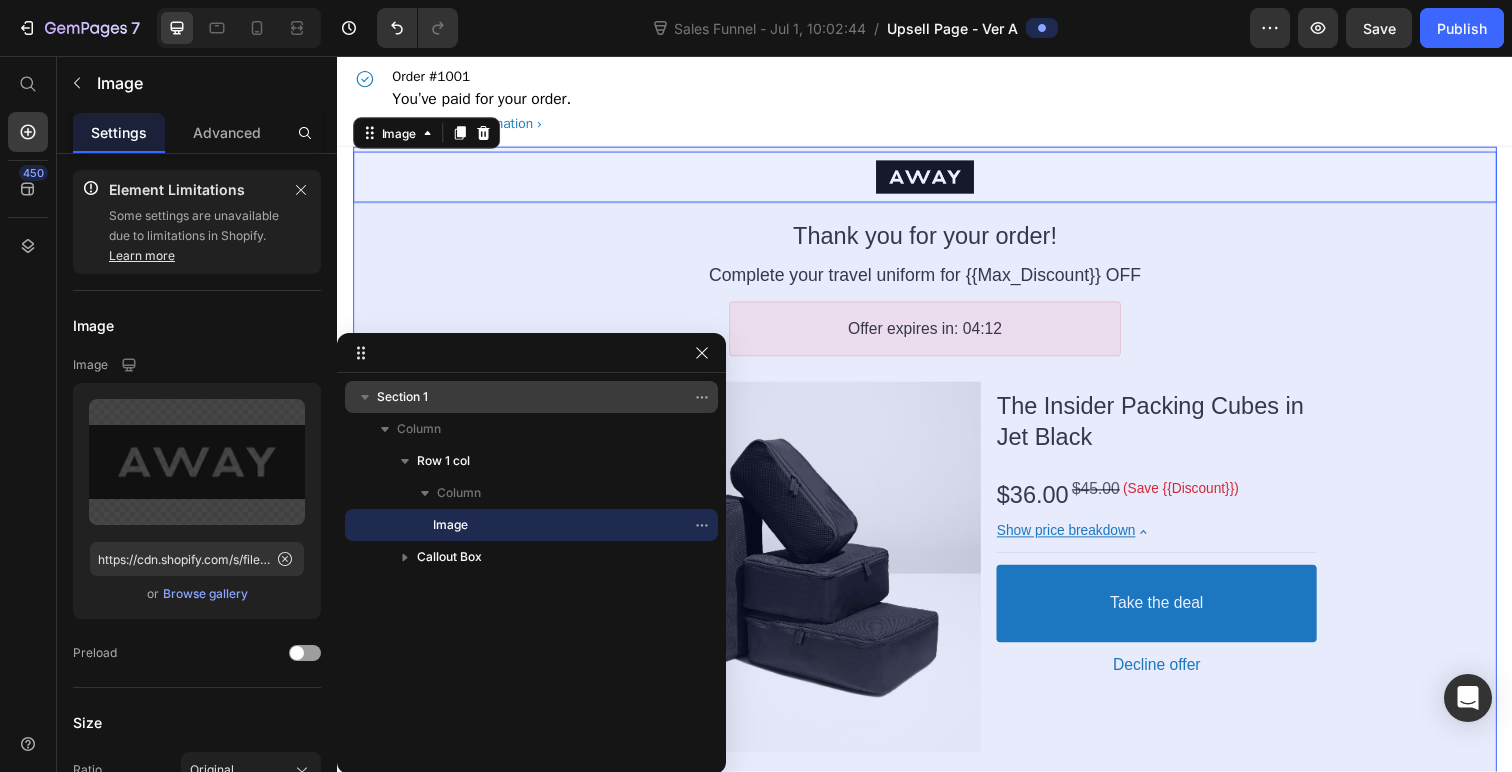 click on "Section 1" at bounding box center [521, 397] 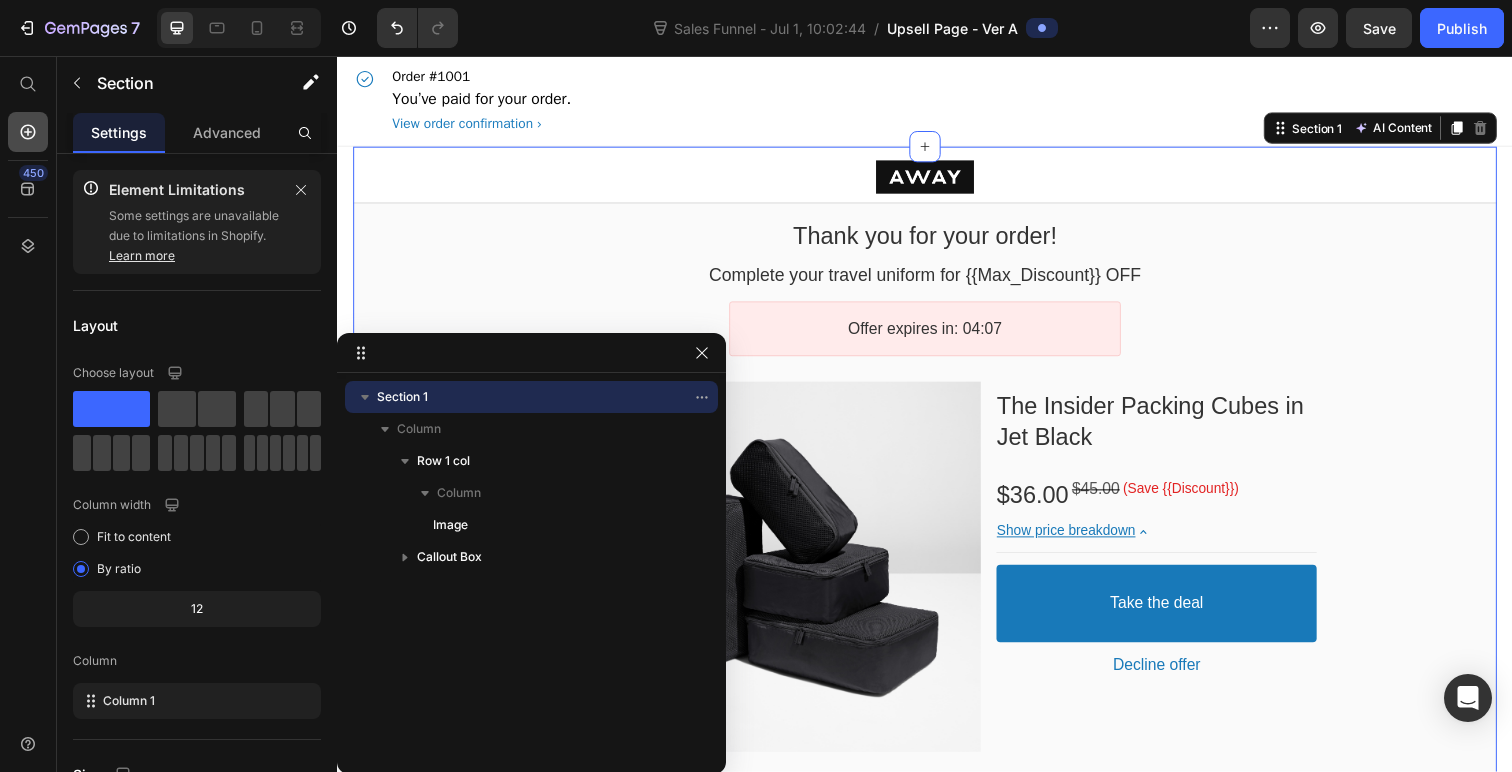 click 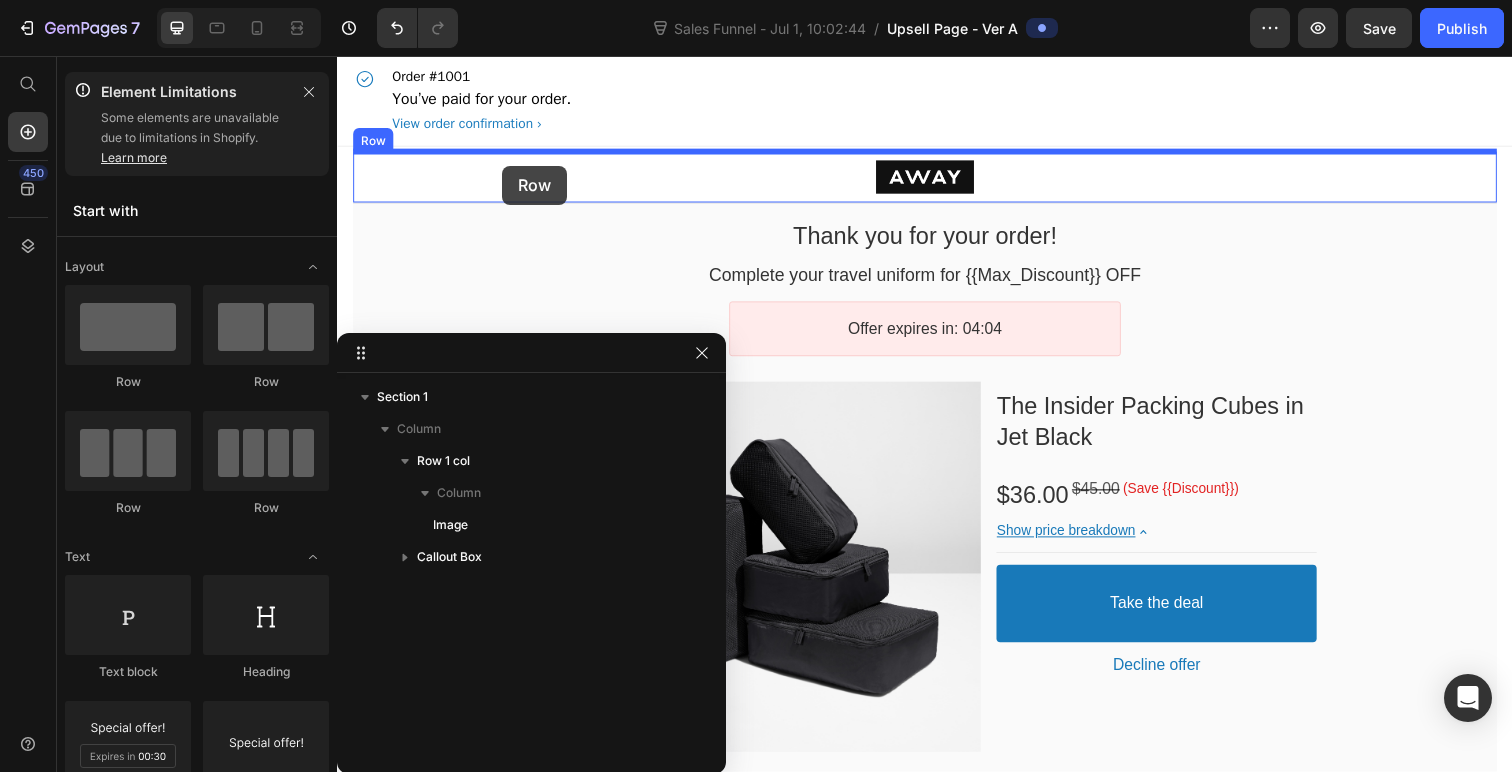 drag, startPoint x: 483, startPoint y: 381, endPoint x: 506, endPoint y: 168, distance: 214.23819 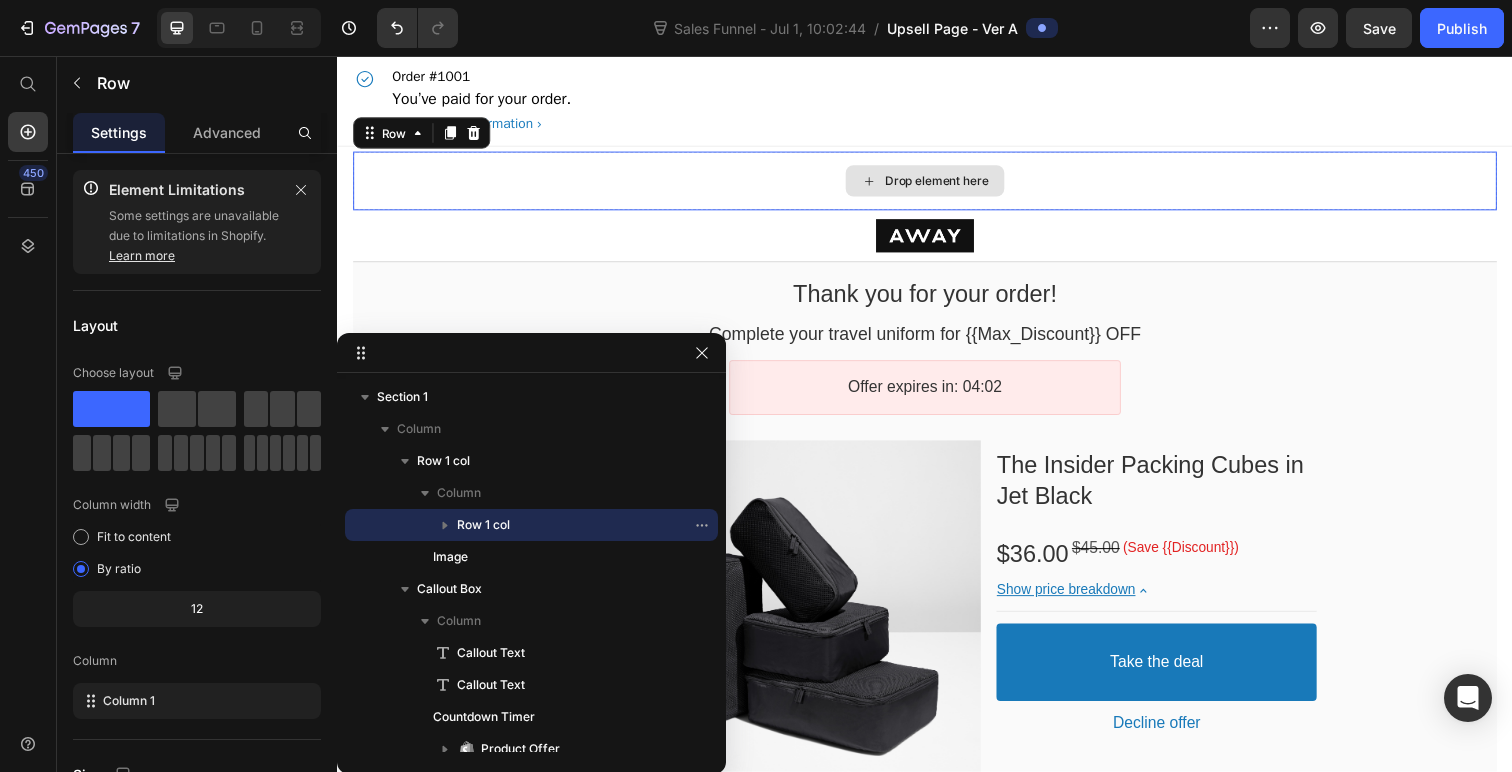 click on "Drop element here" at bounding box center [937, 184] 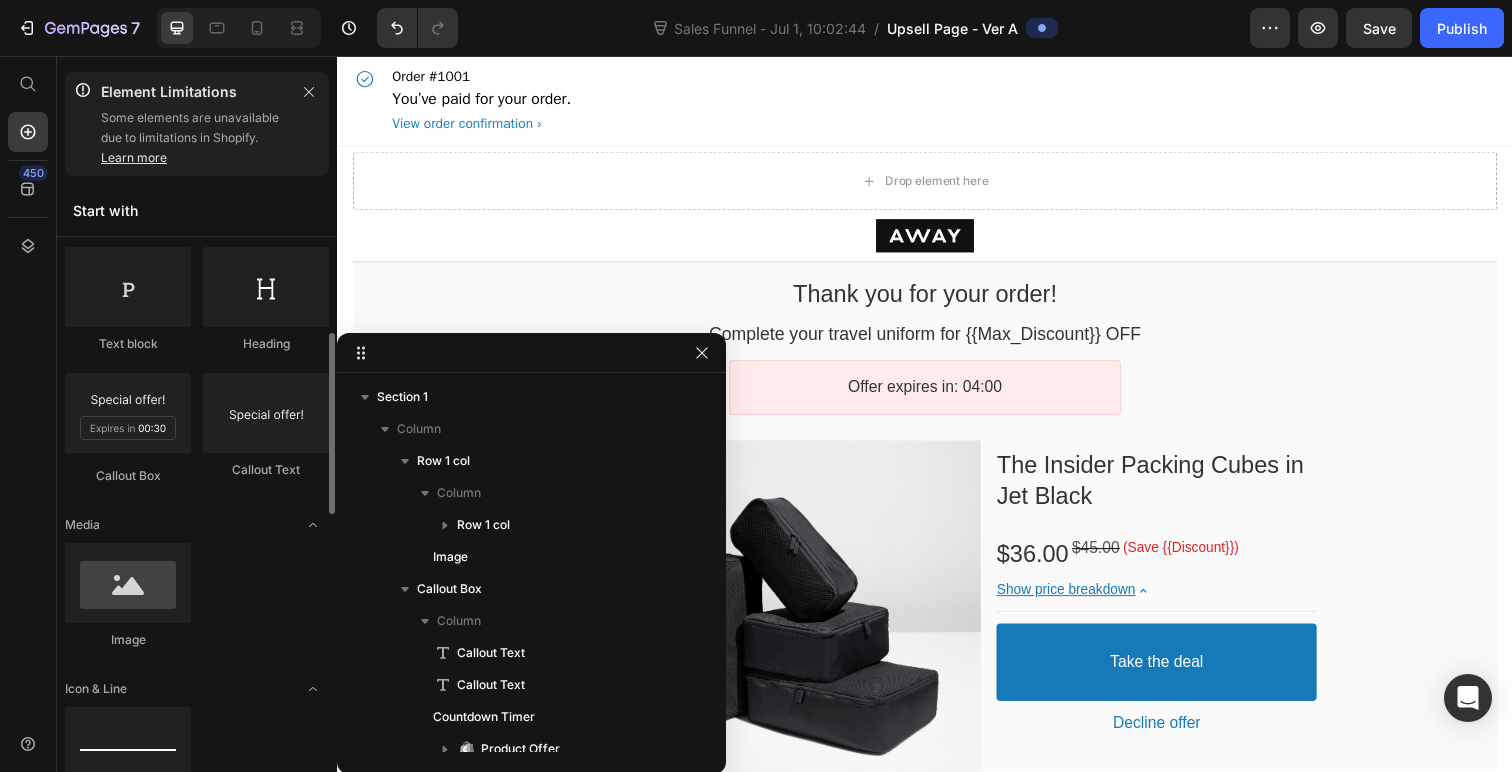 scroll, scrollTop: 329, scrollLeft: 0, axis: vertical 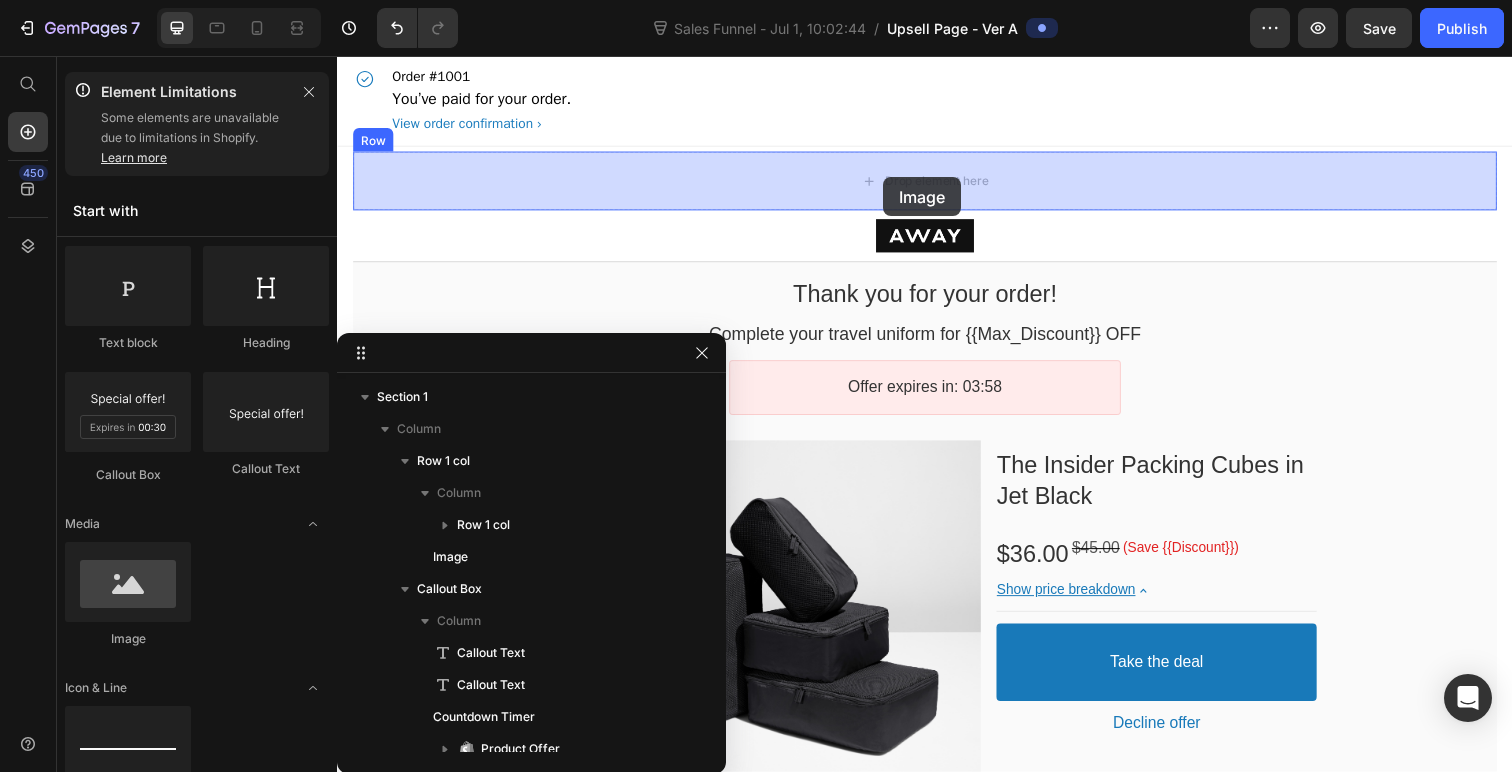 drag, startPoint x: 450, startPoint y: 651, endPoint x: 895, endPoint y: 178, distance: 649.4259 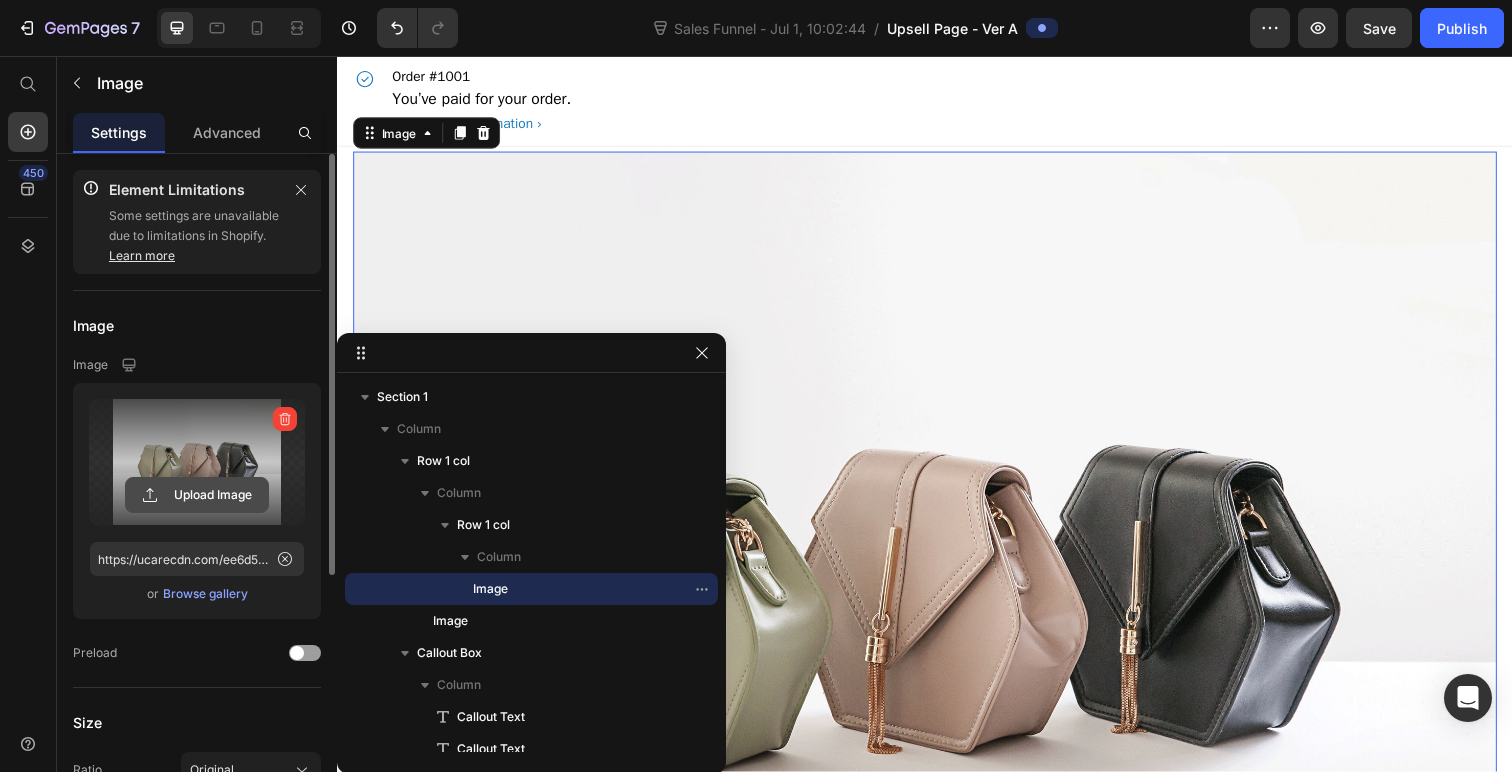 click 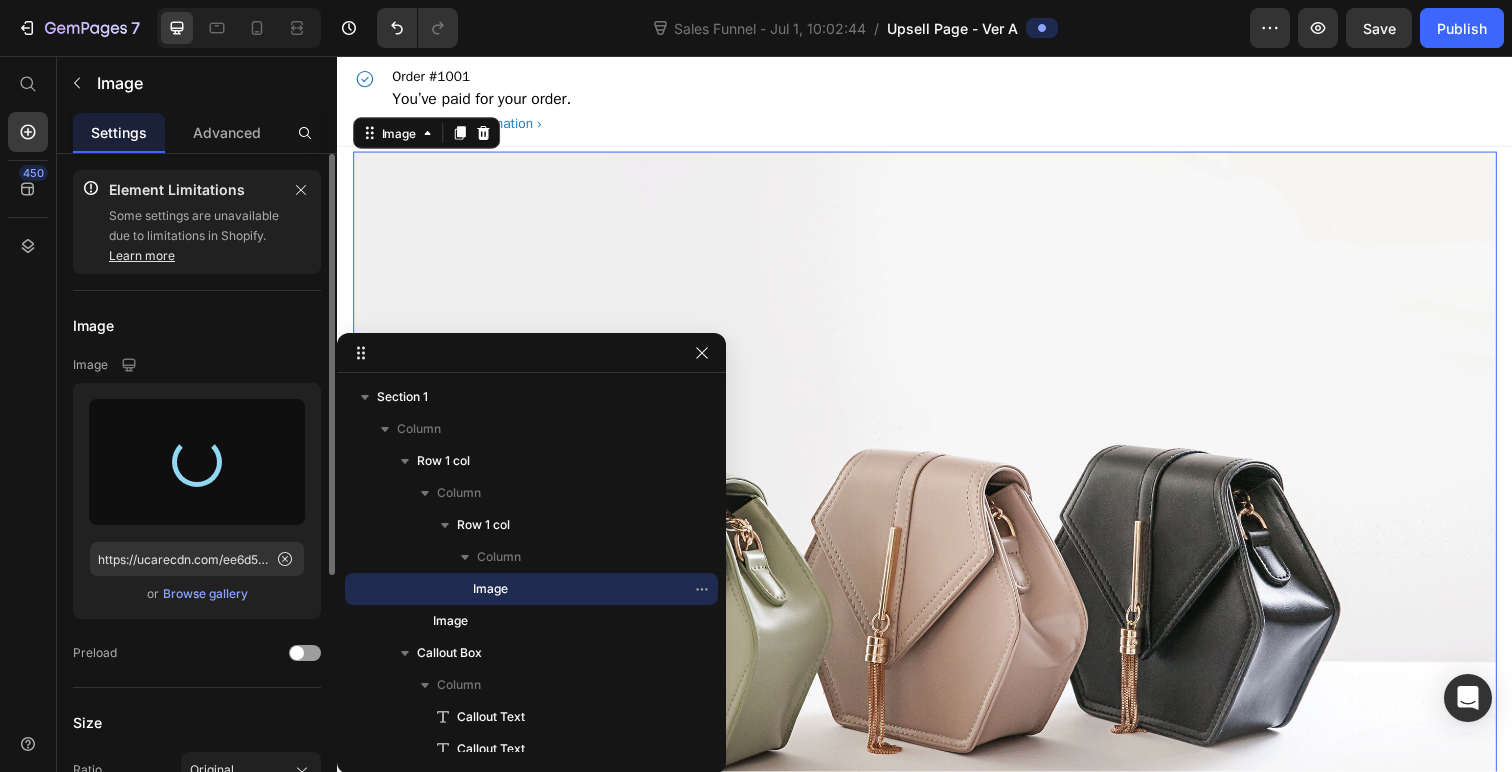 type on "https://cdn.shopify.com/s/files/1/0586/1706/9634/files/gempages_537449011947242628-f3fe10ea-e29e-4ed0-9ed5-642fb31faf8c.svg" 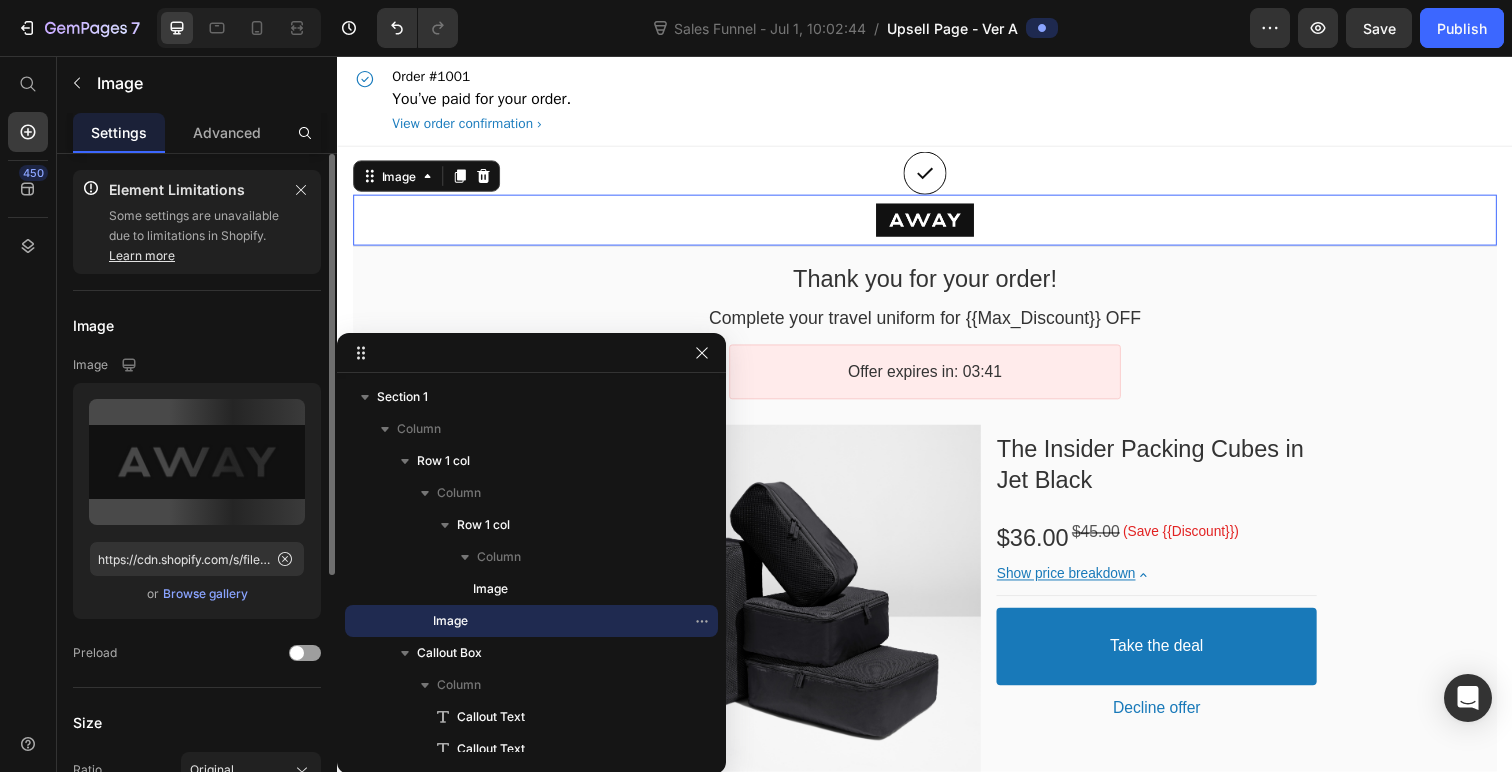 click at bounding box center [937, 224] 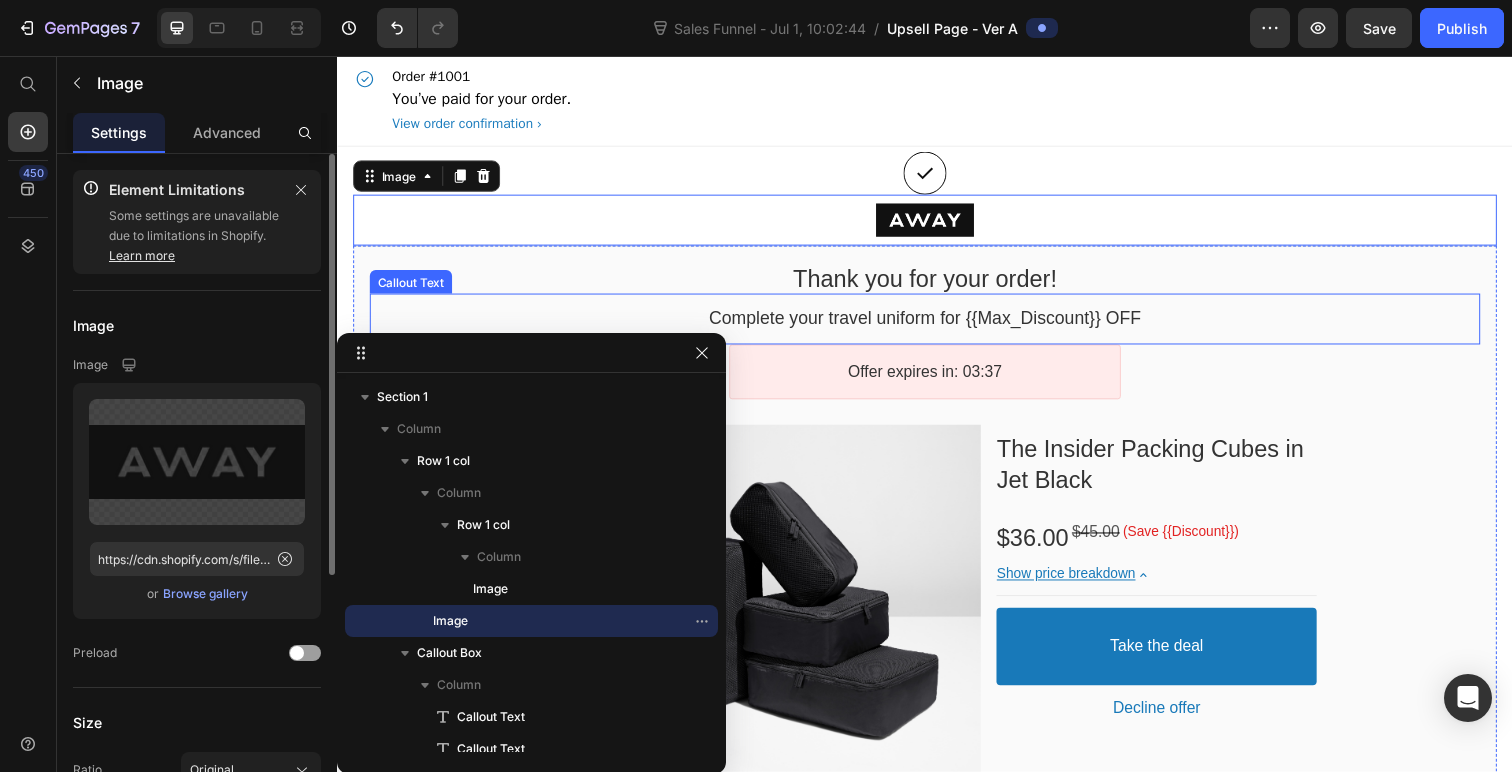 click on "Complete your travel uniform for {{Max_Discount}} OFF Callout Text" at bounding box center (937, 324) 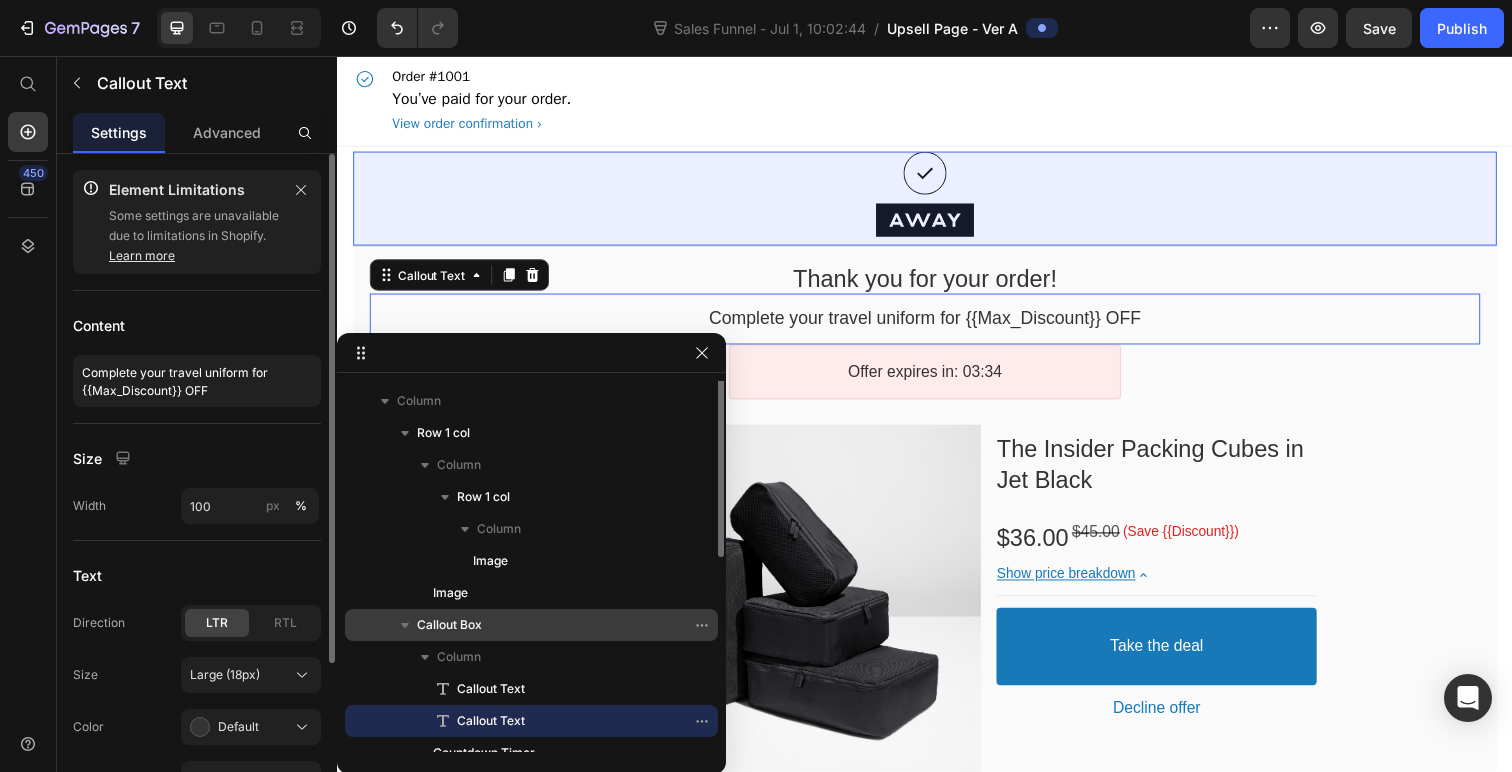 scroll, scrollTop: 0, scrollLeft: 0, axis: both 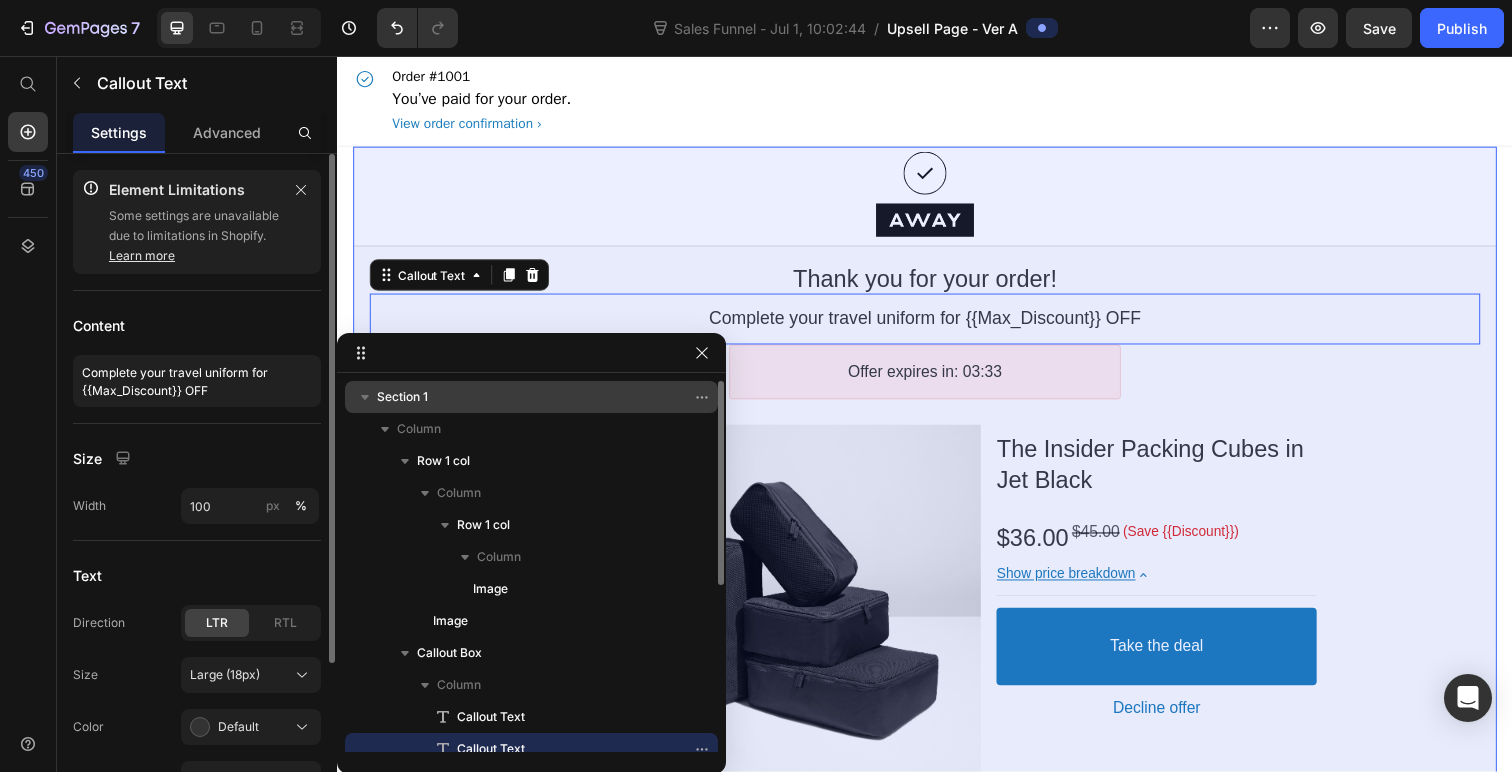 click on "Section 1" at bounding box center (521, 397) 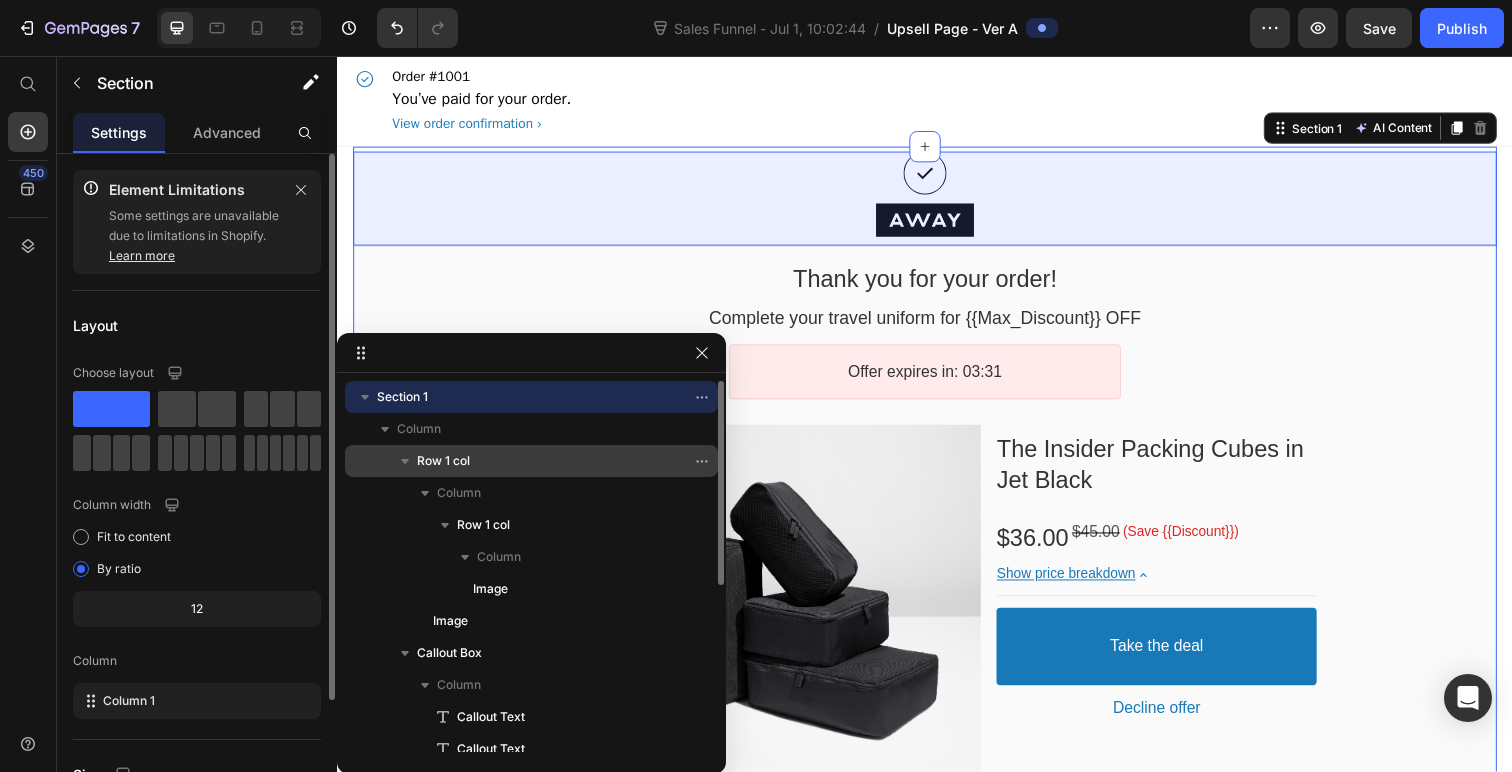 click on "Row 1 col" at bounding box center [541, 461] 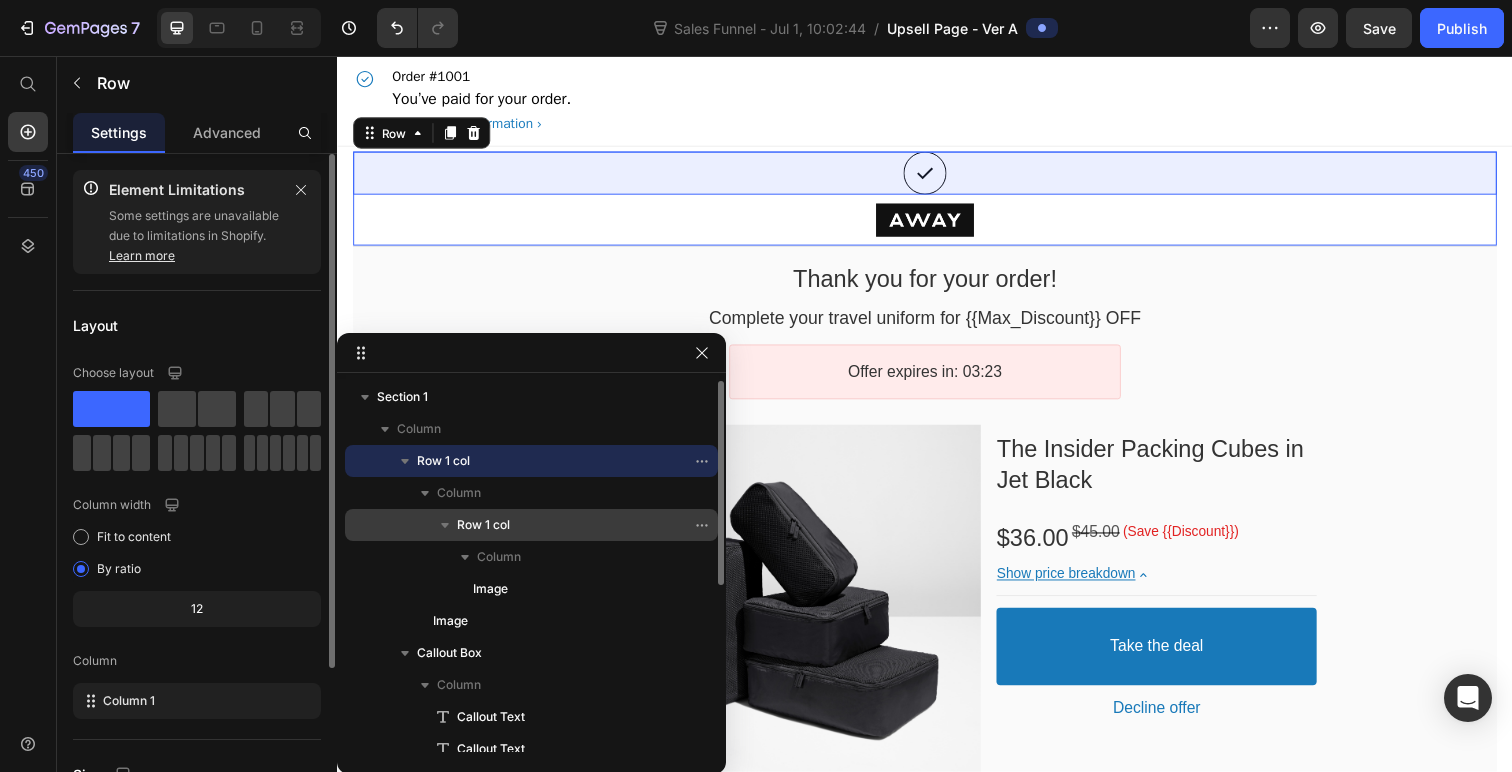 click on "Row 1 col" at bounding box center [483, 525] 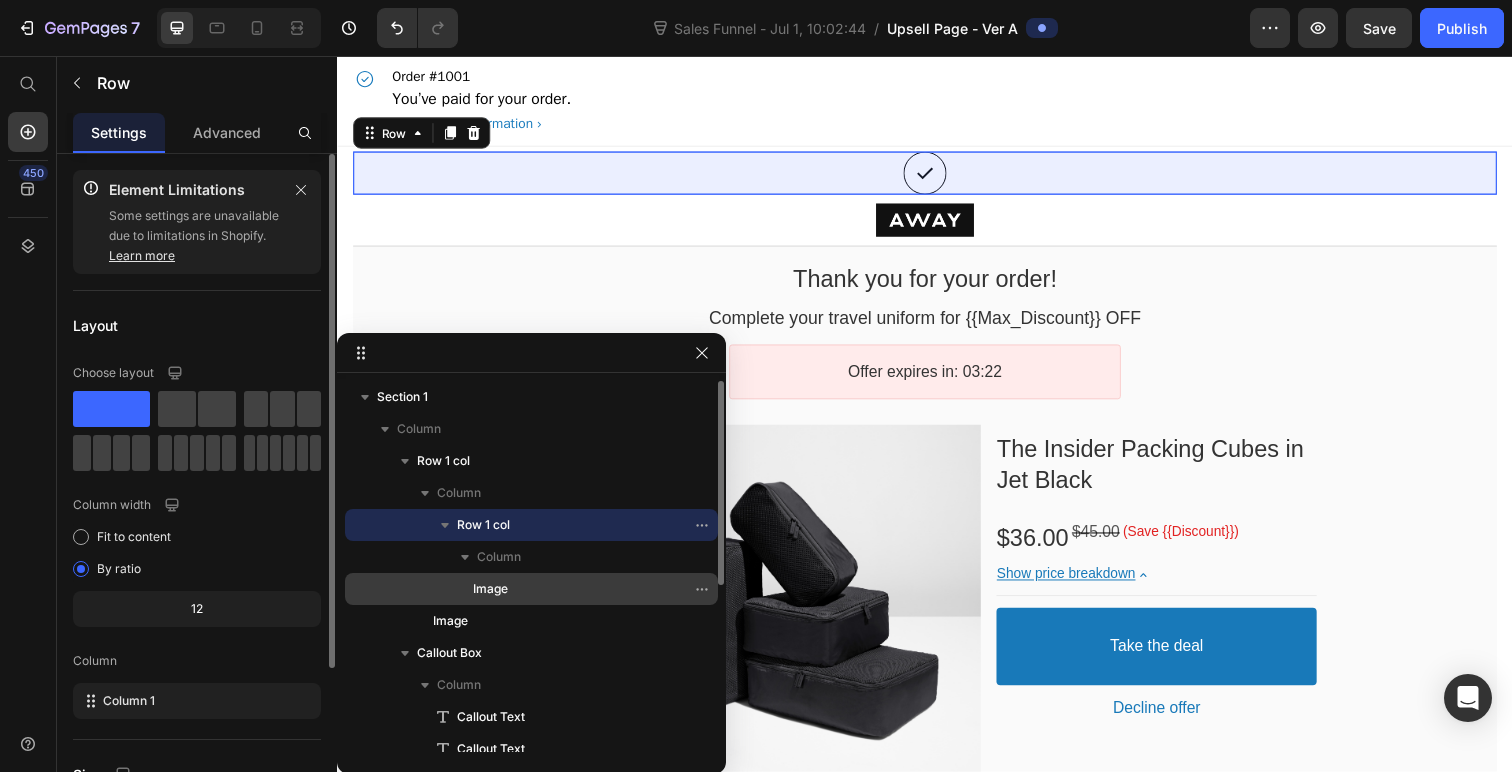click on "Image" at bounding box center (490, 589) 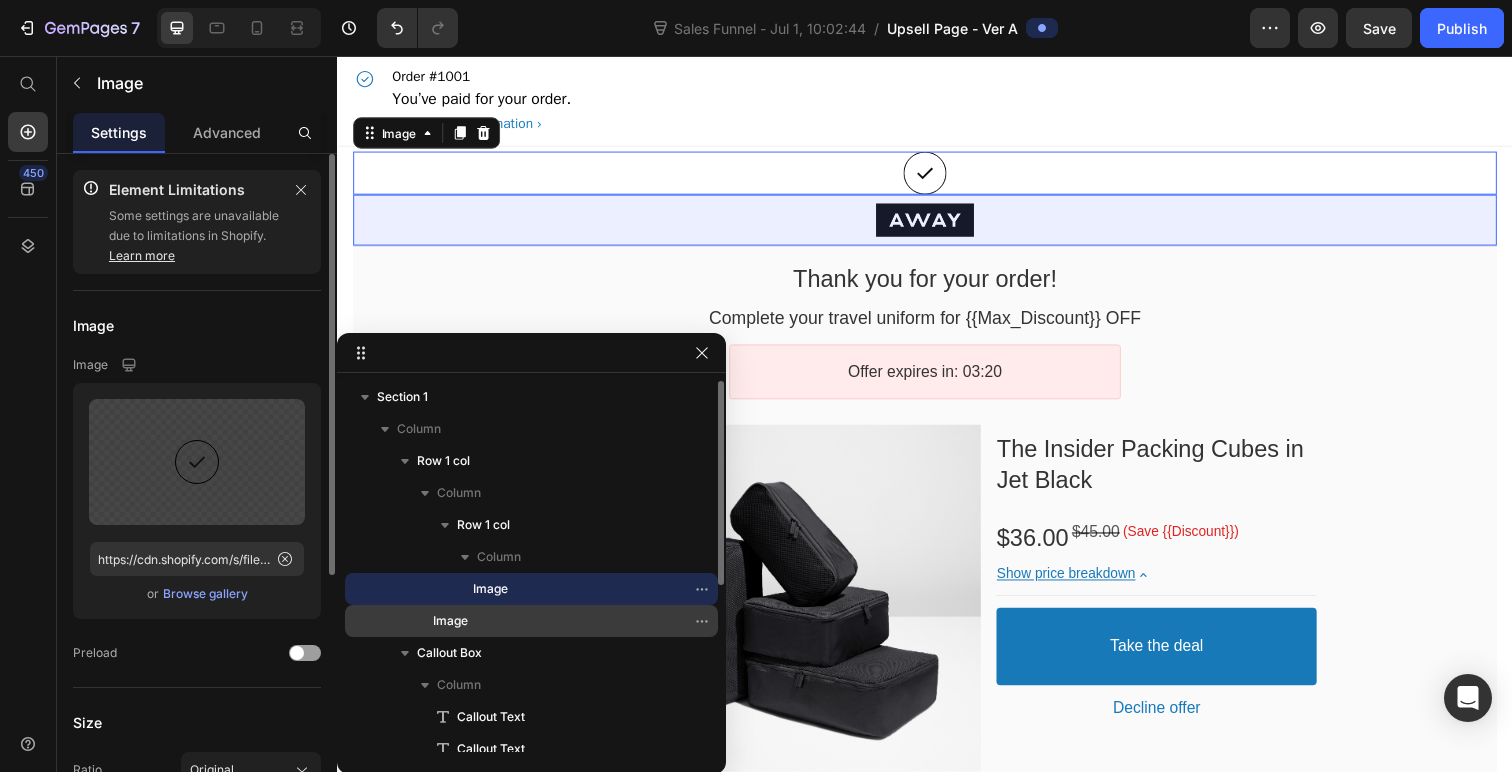 click on "Image" at bounding box center (537, 621) 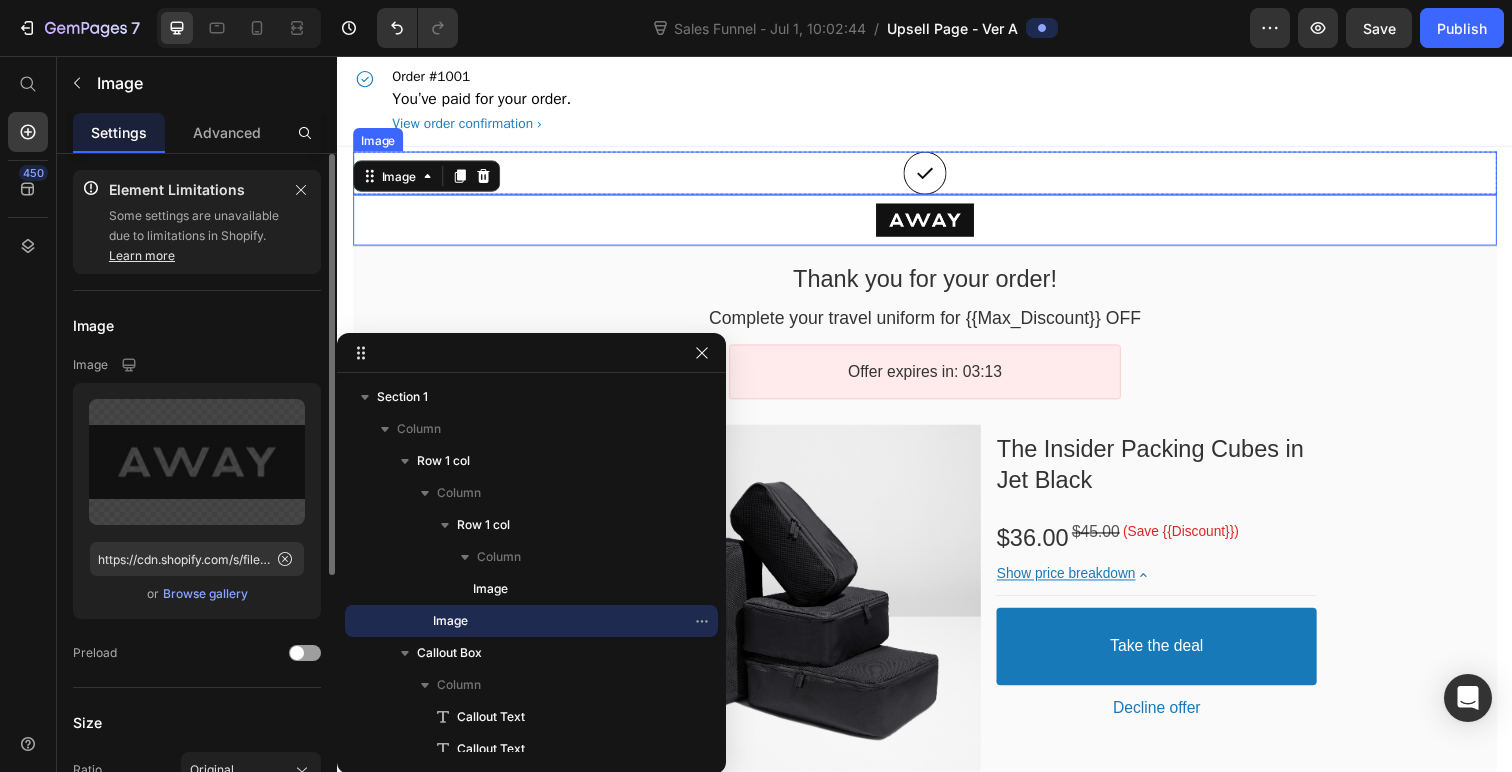 click at bounding box center (937, 176) 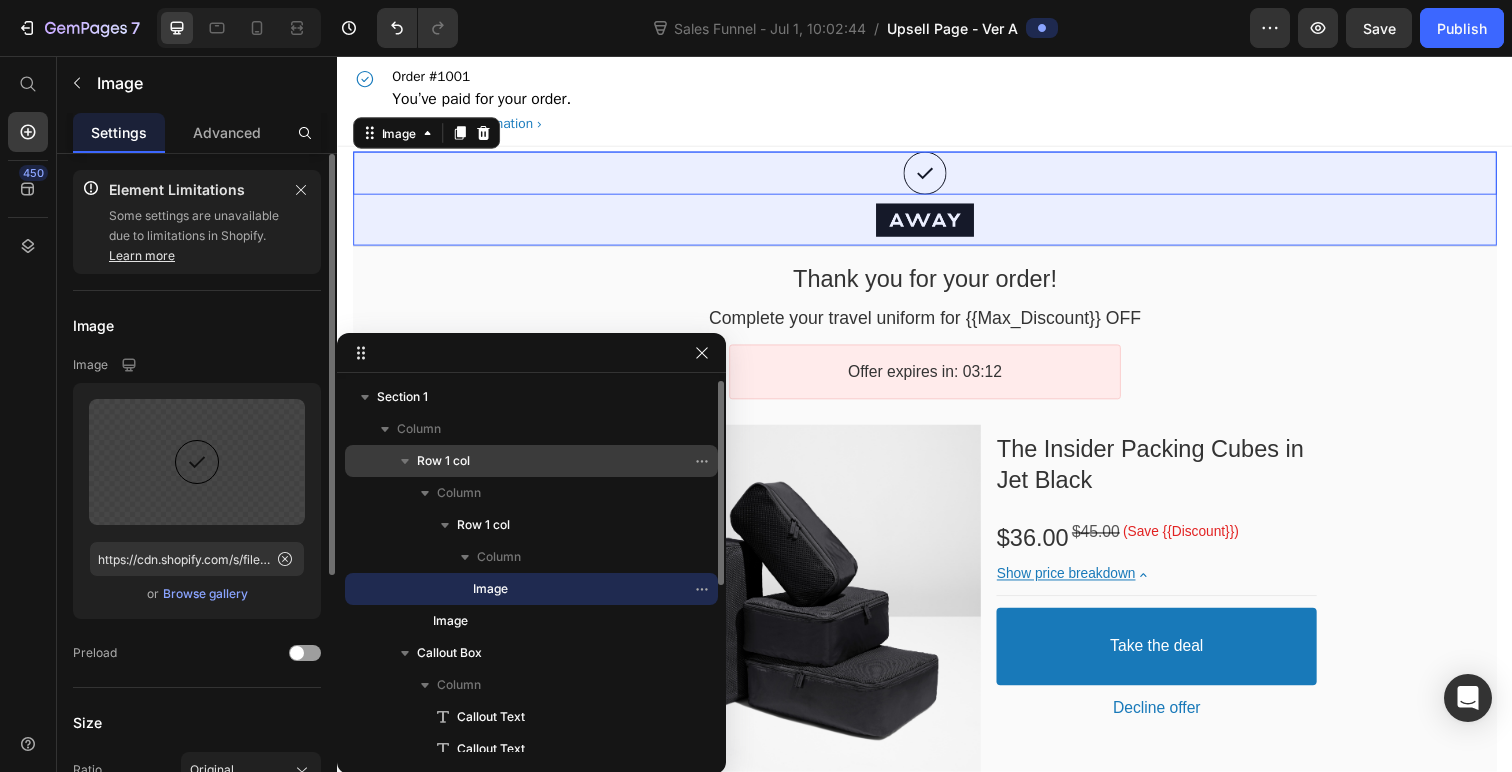 click on "Row 1 col" at bounding box center [541, 461] 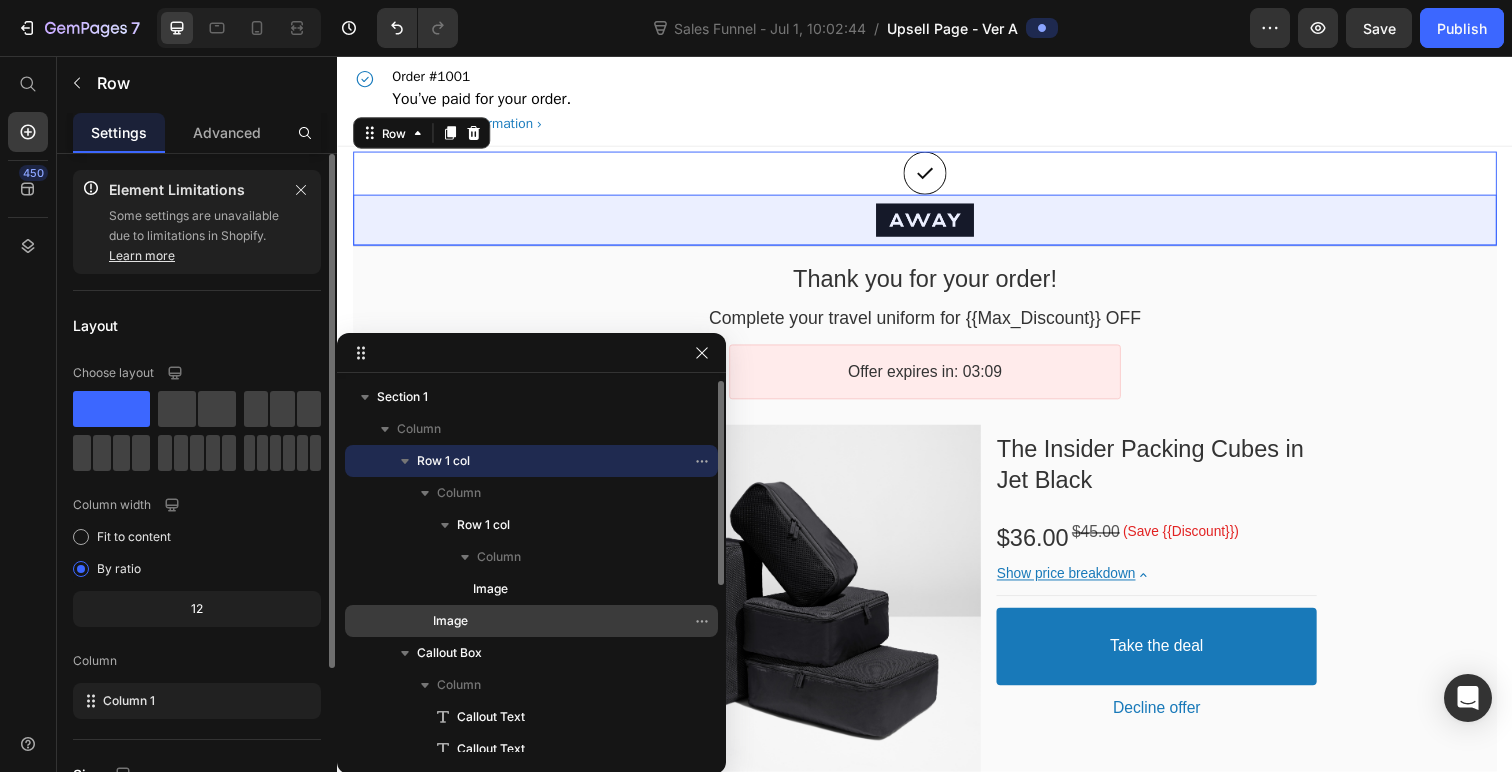 click on "Image" at bounding box center (537, 621) 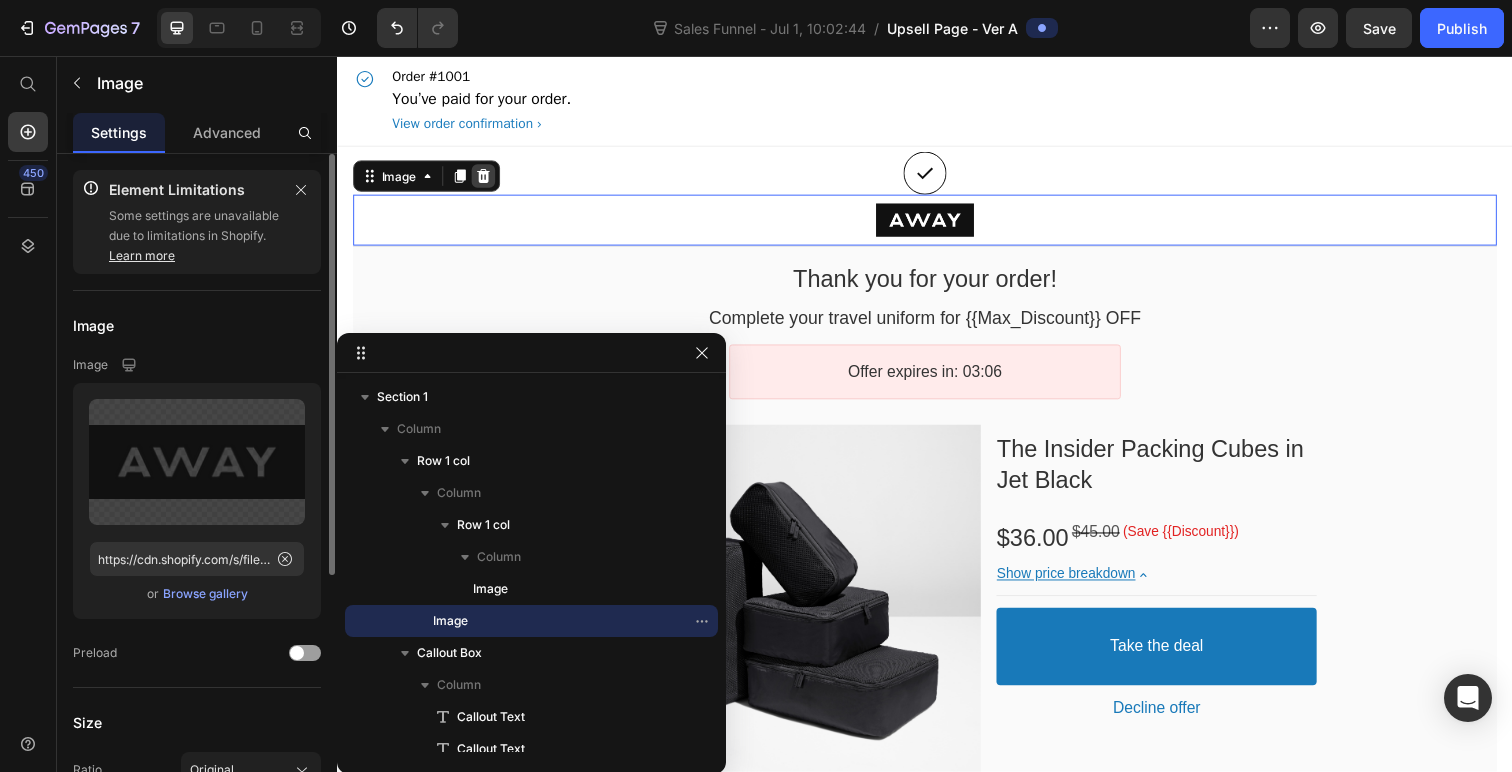 click 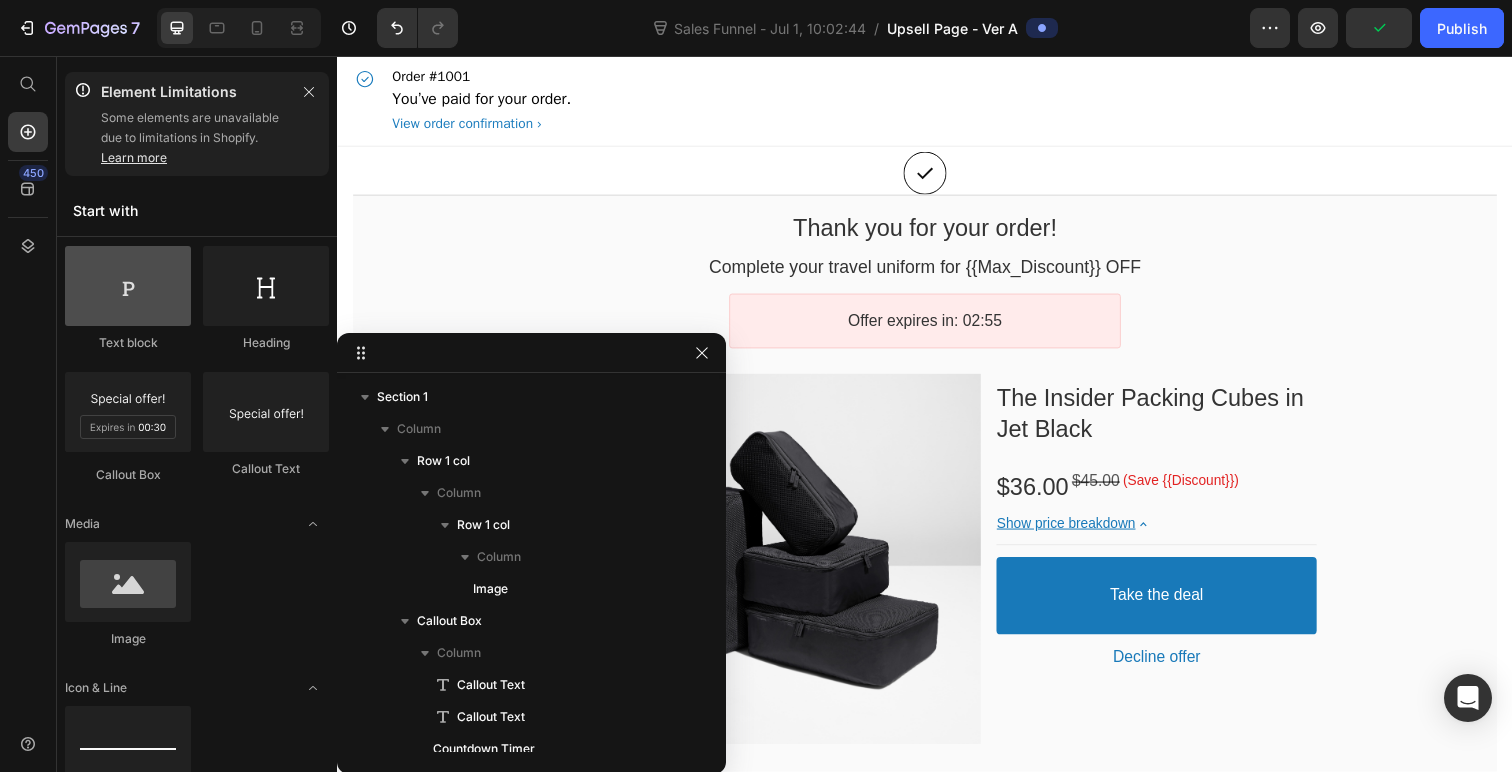 scroll, scrollTop: 318, scrollLeft: 0, axis: vertical 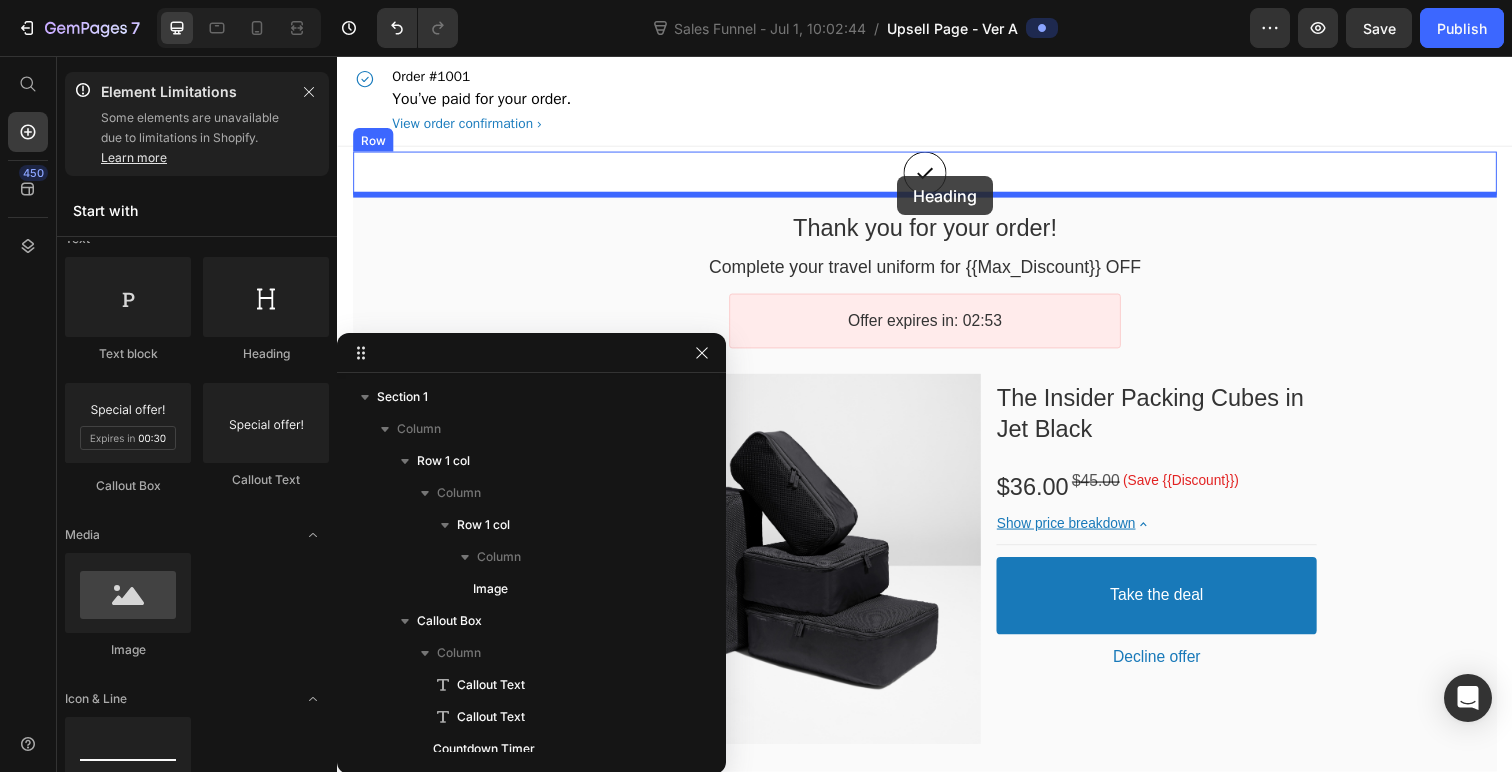 drag, startPoint x: 616, startPoint y: 368, endPoint x: 909, endPoint y: 179, distance: 348.66888 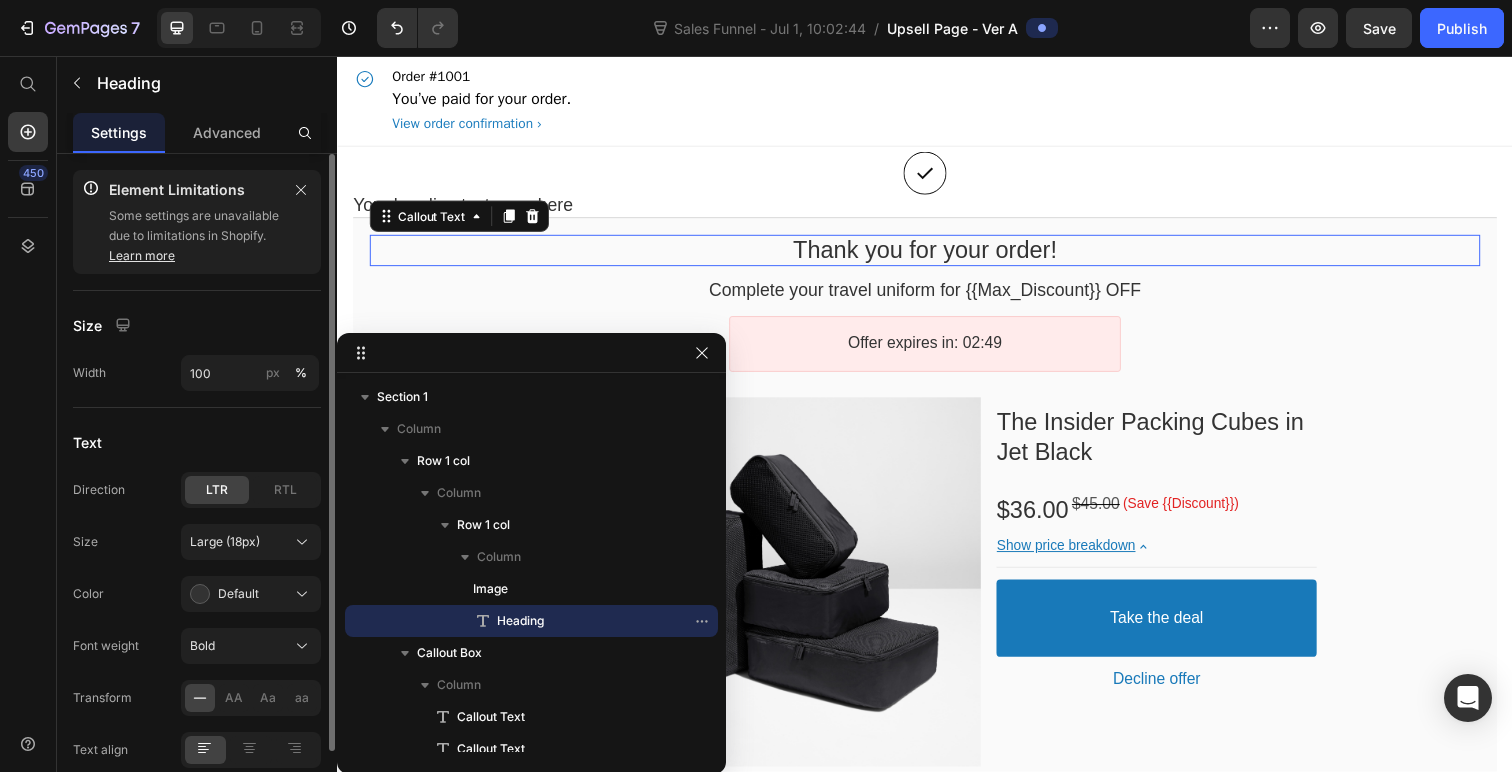 click on "Thank you for your order!" at bounding box center [936, 254] 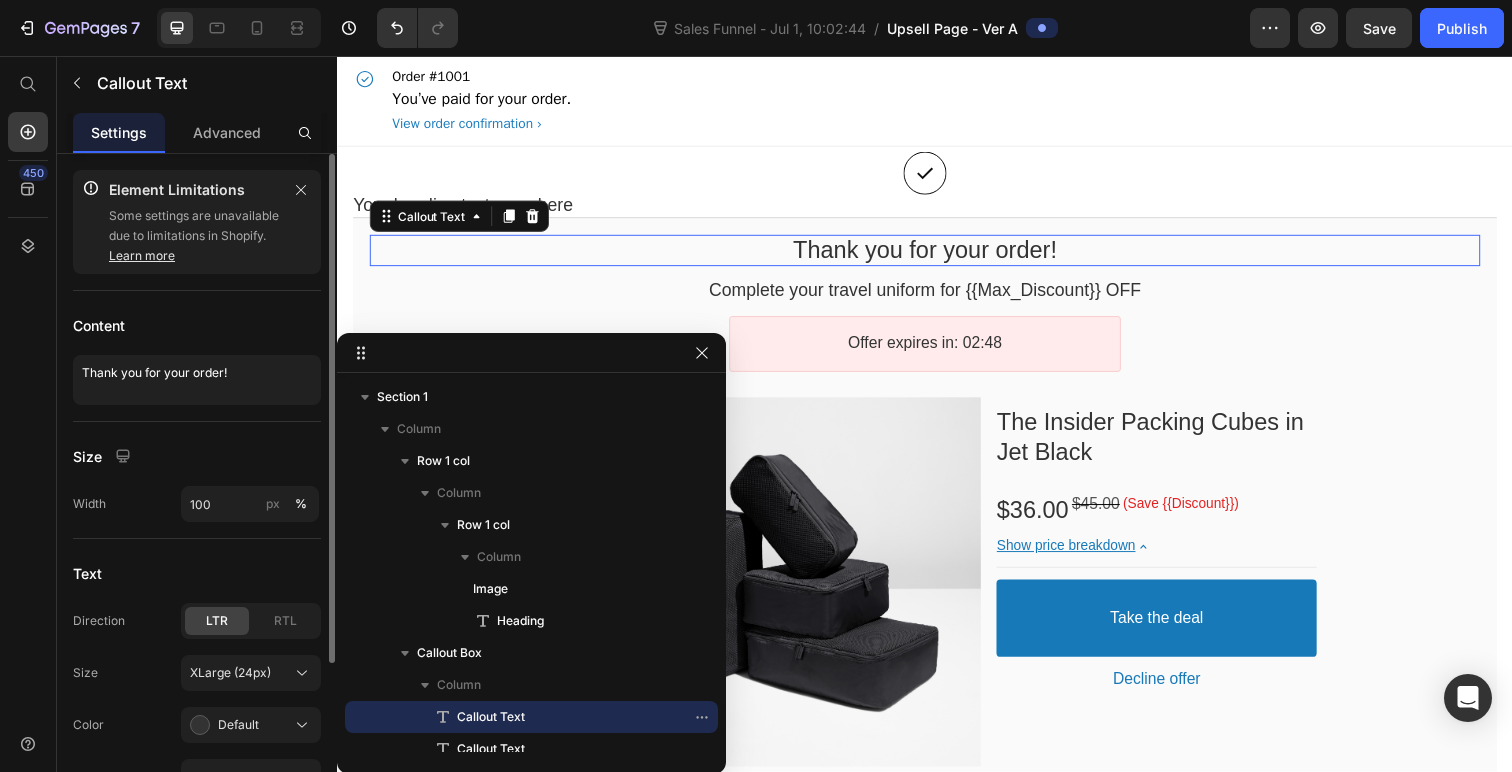 click on "Thank you for your order!" at bounding box center [936, 254] 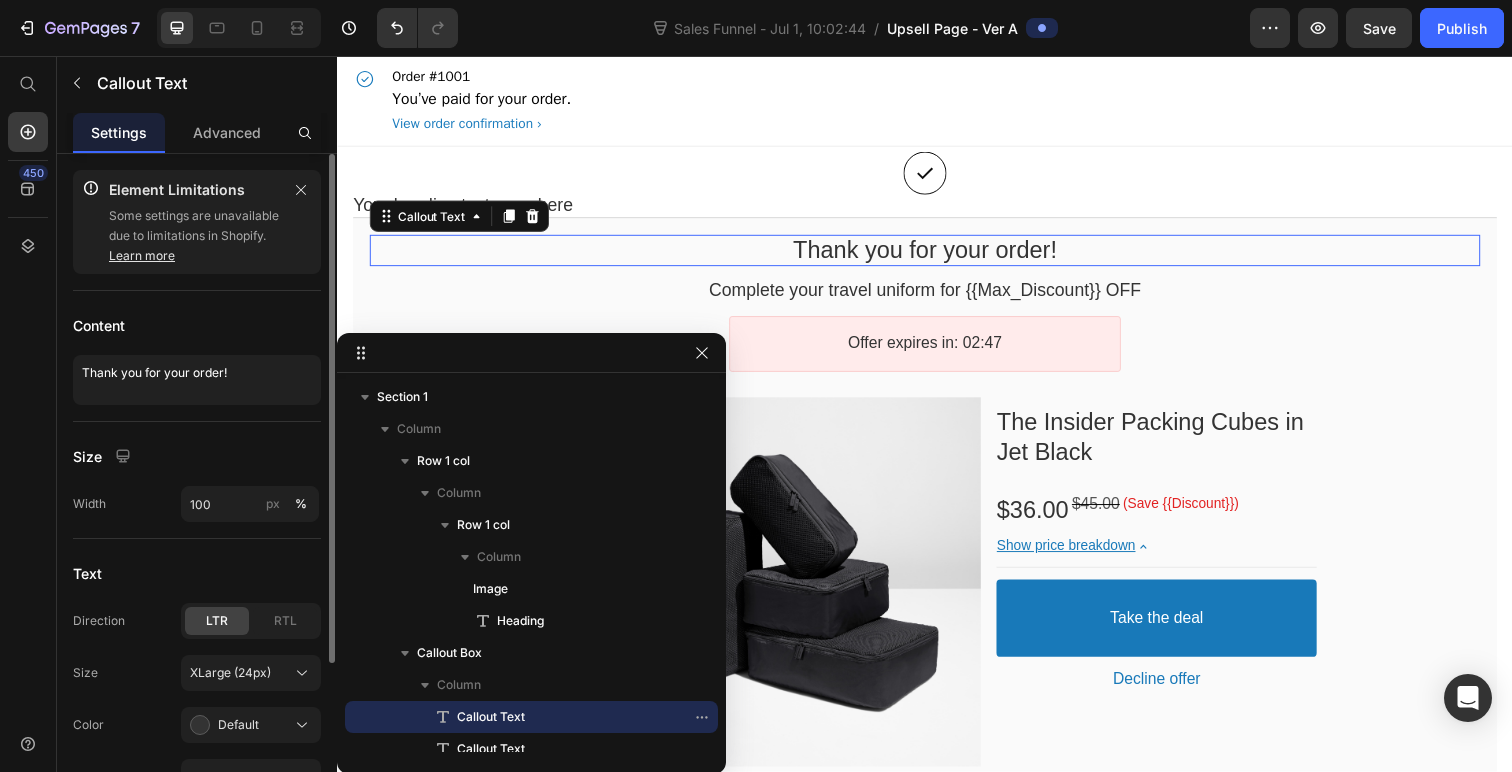 click on "Thank you for your order!" at bounding box center (936, 254) 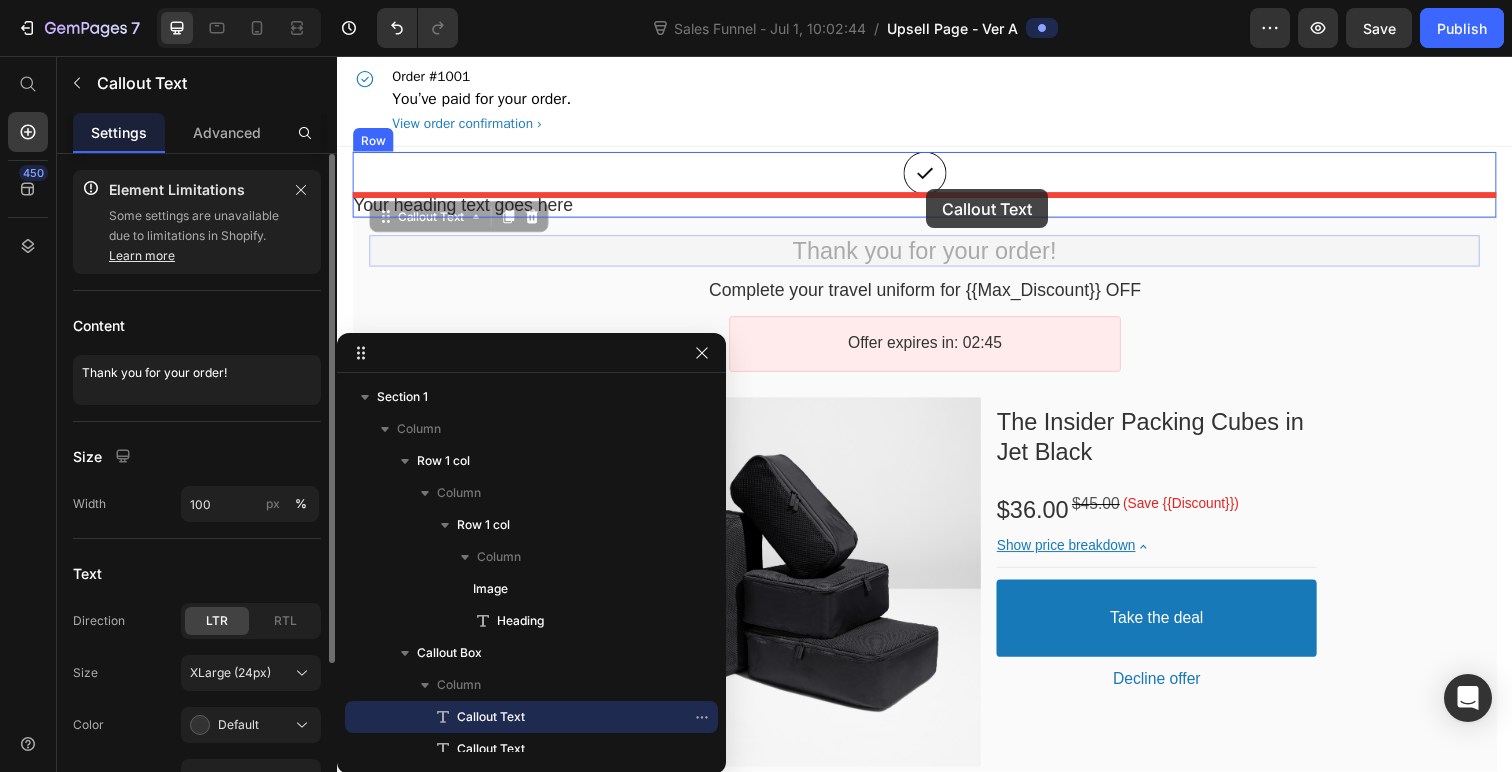 drag, startPoint x: 942, startPoint y: 255, endPoint x: 938, endPoint y: 194, distance: 61.13101 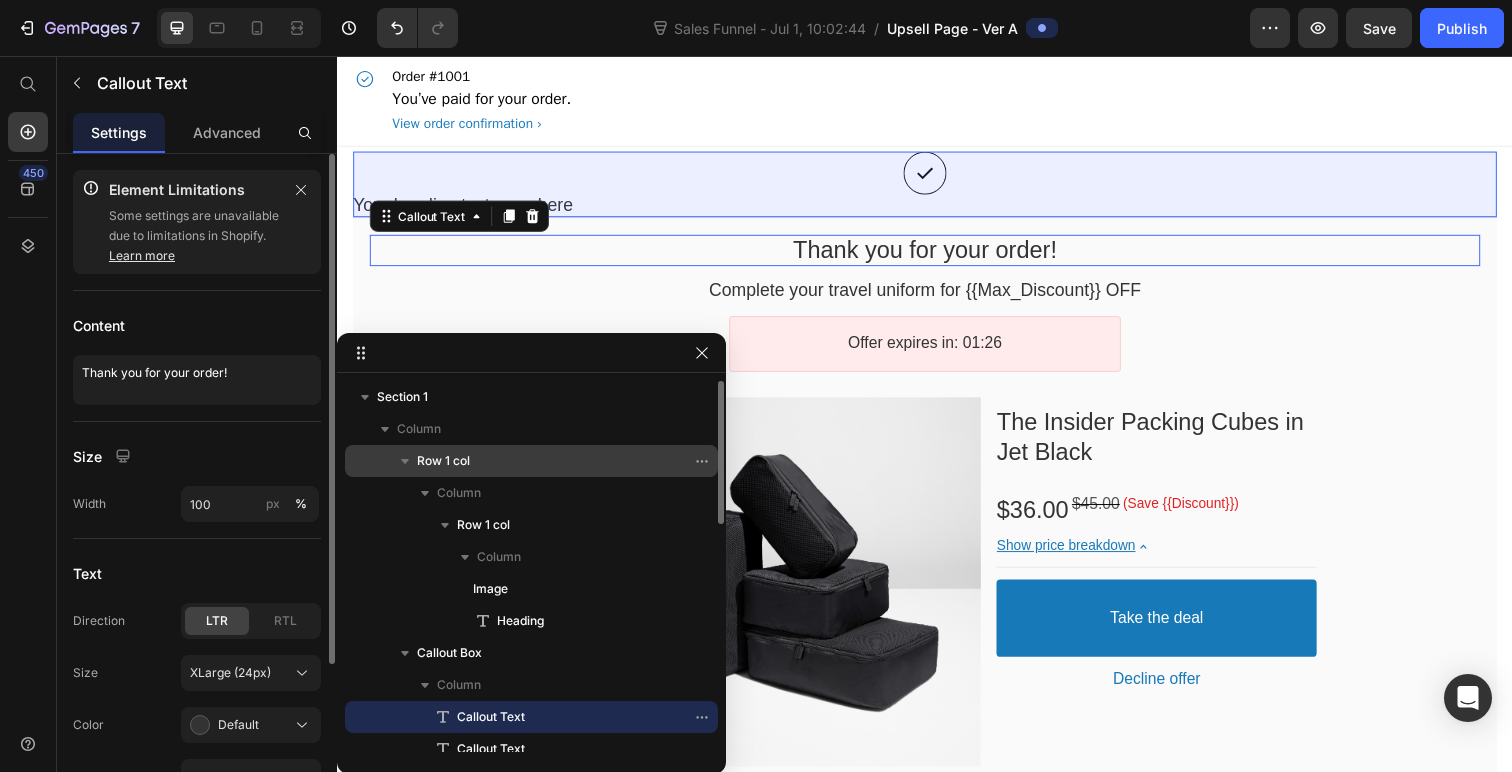 click on "Row 1 col" at bounding box center [541, 461] 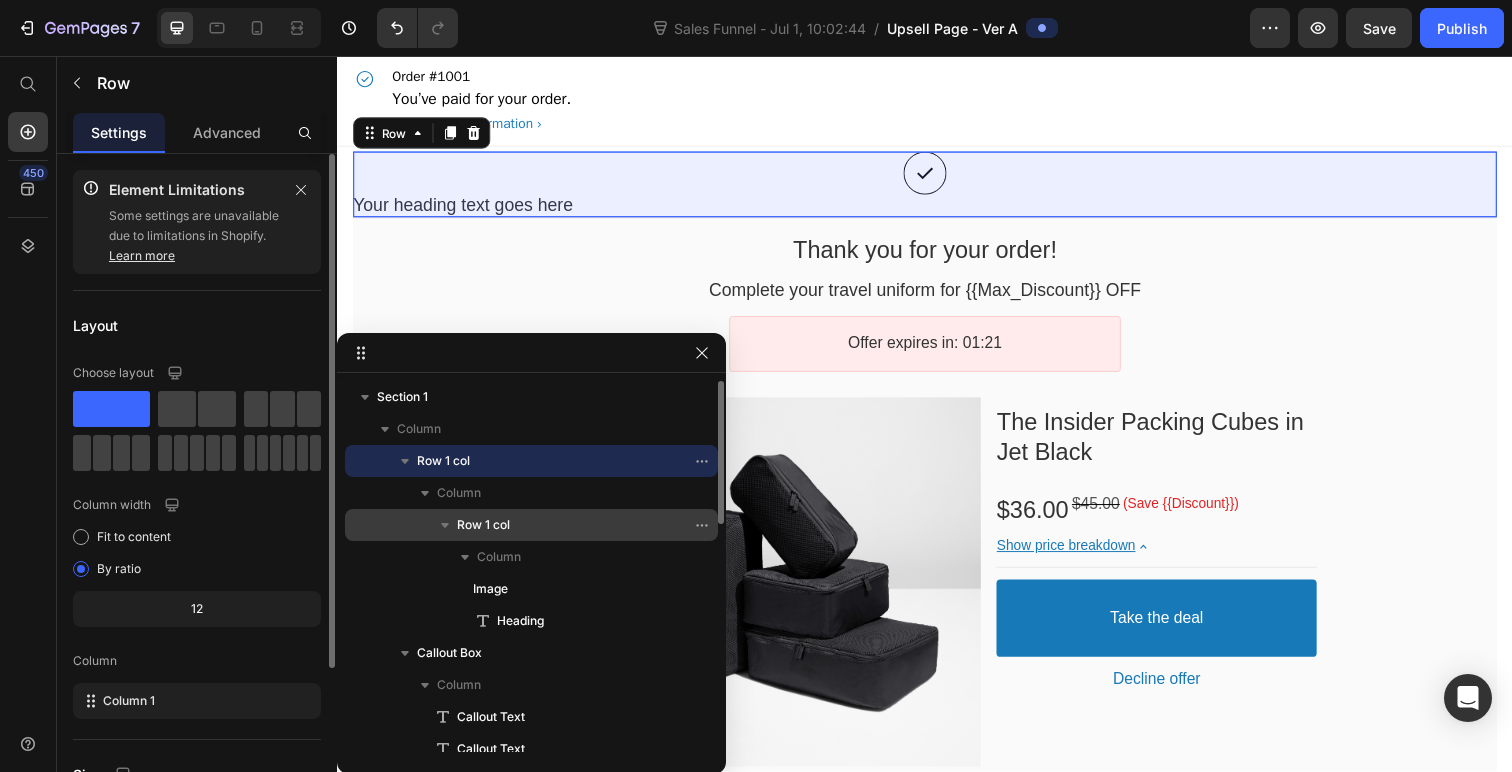 click on "Row 1 col" at bounding box center [483, 525] 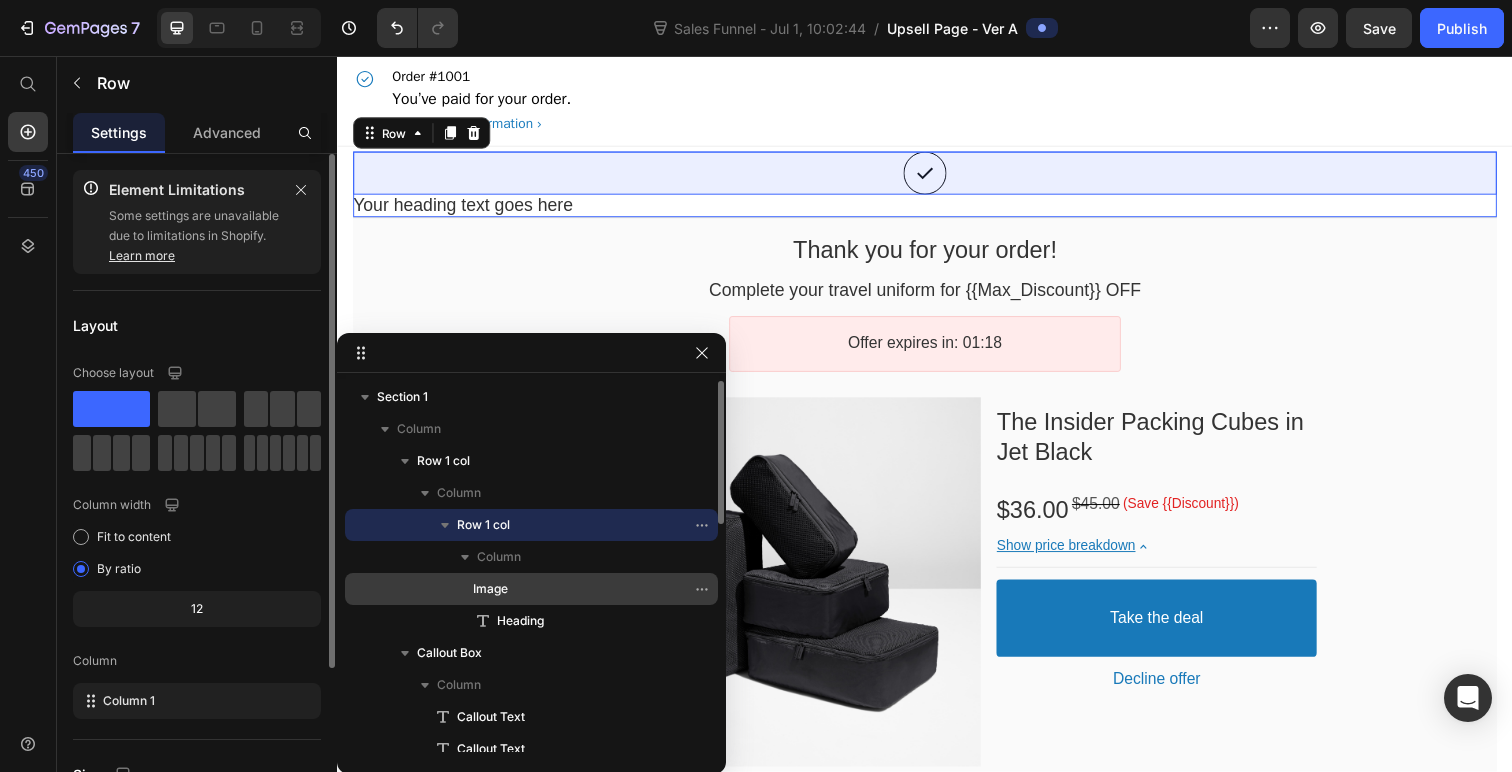 click on "Image" at bounding box center (490, 589) 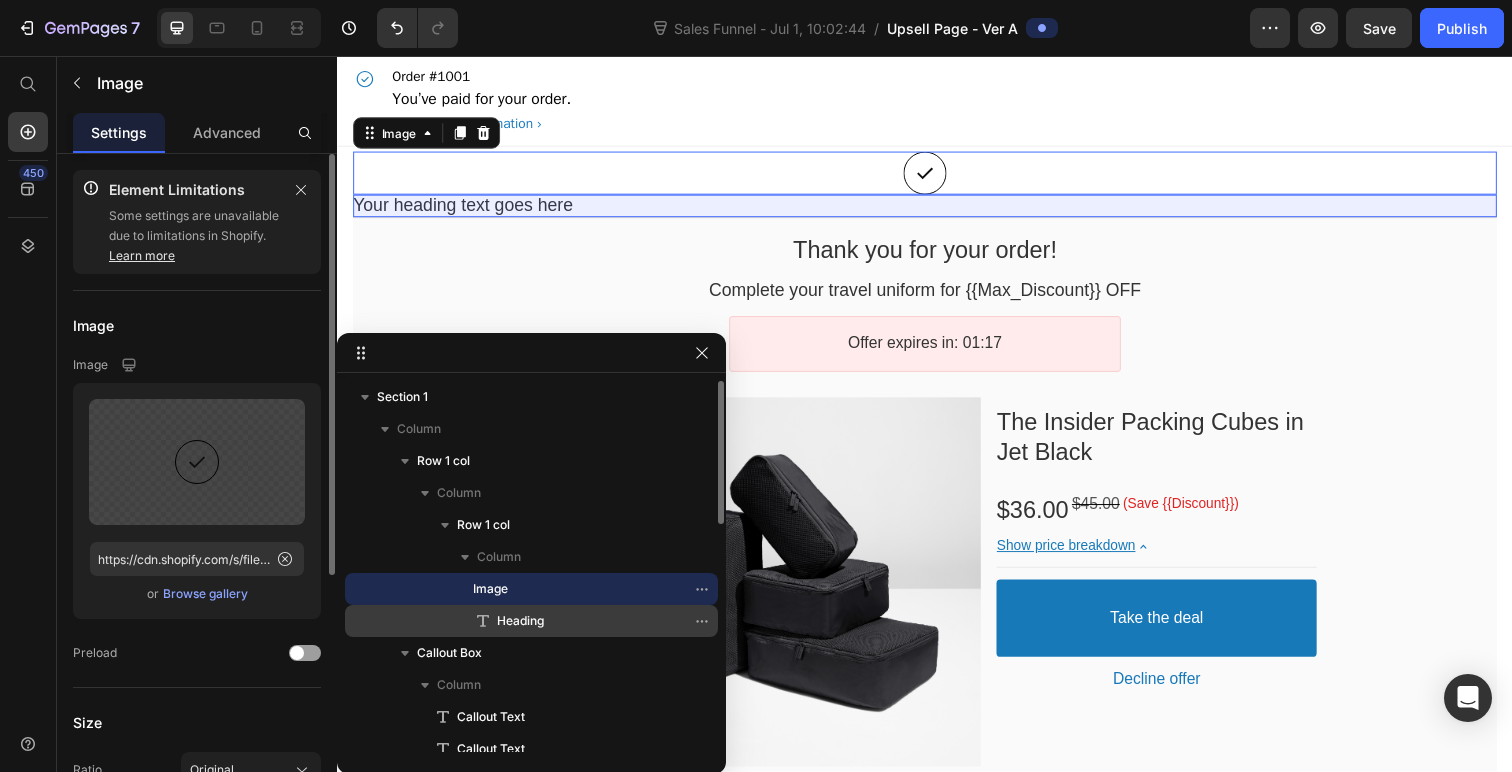 click on "Heading" at bounding box center [520, 621] 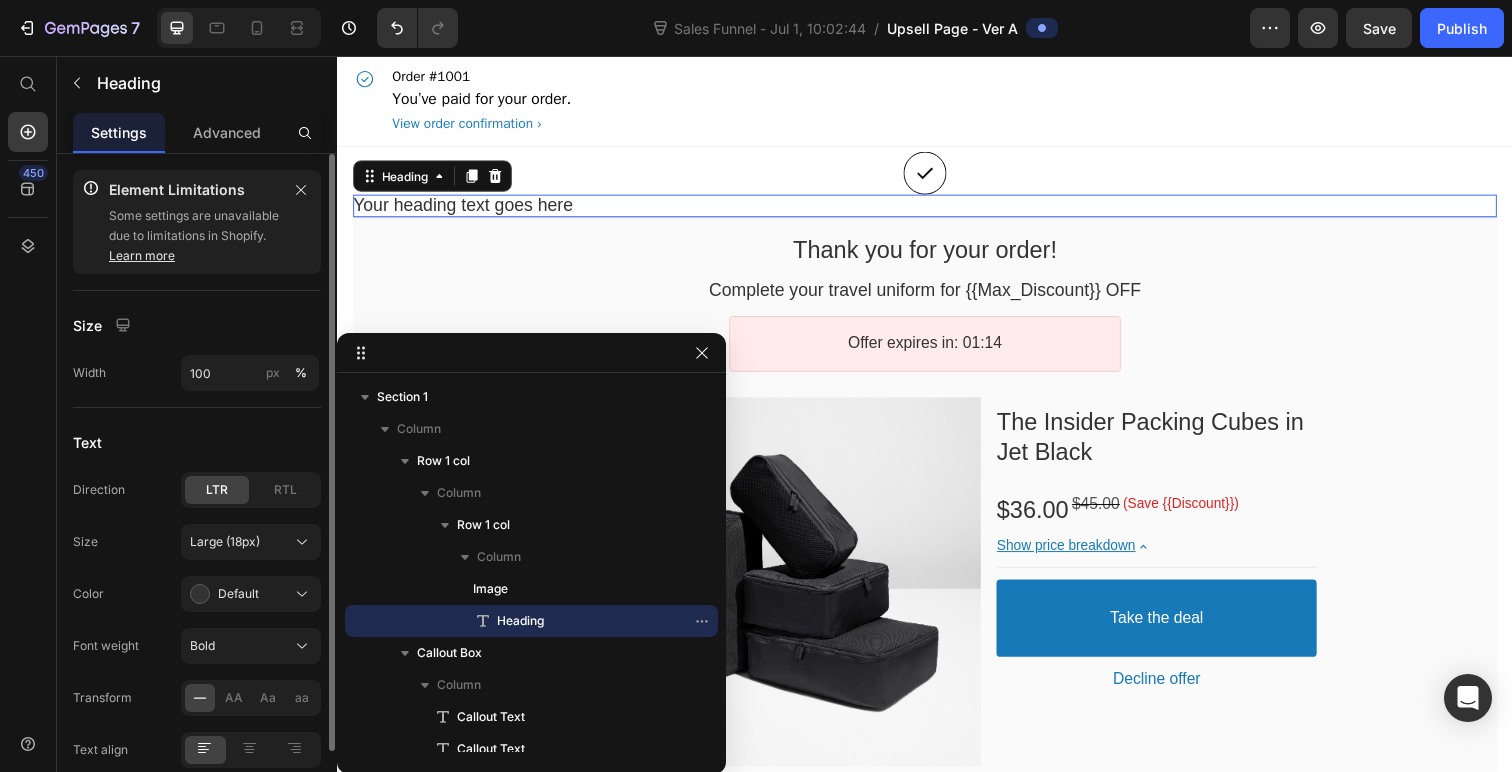 scroll, scrollTop: 87, scrollLeft: 0, axis: vertical 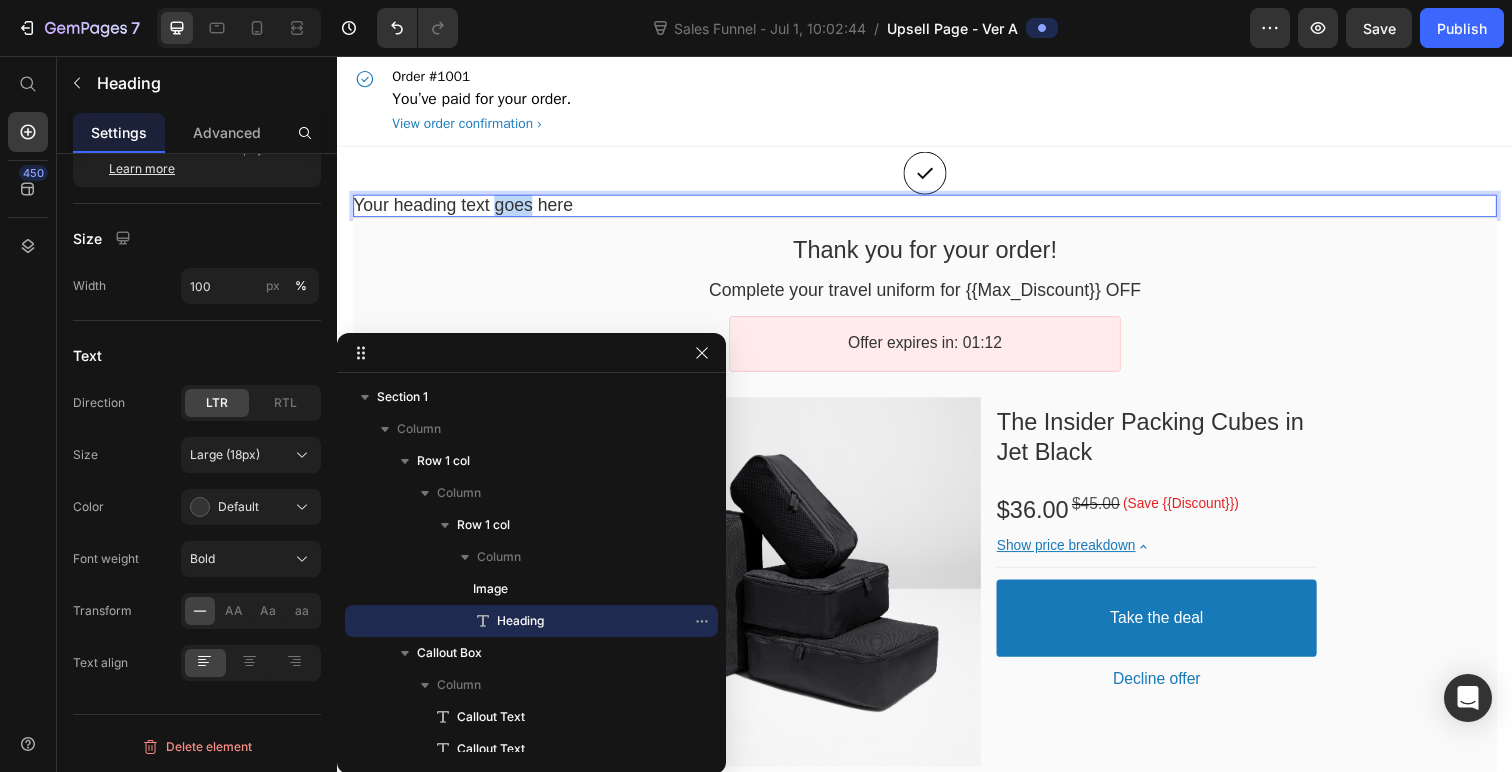 click on "Your heading text goes here" at bounding box center [937, 209] 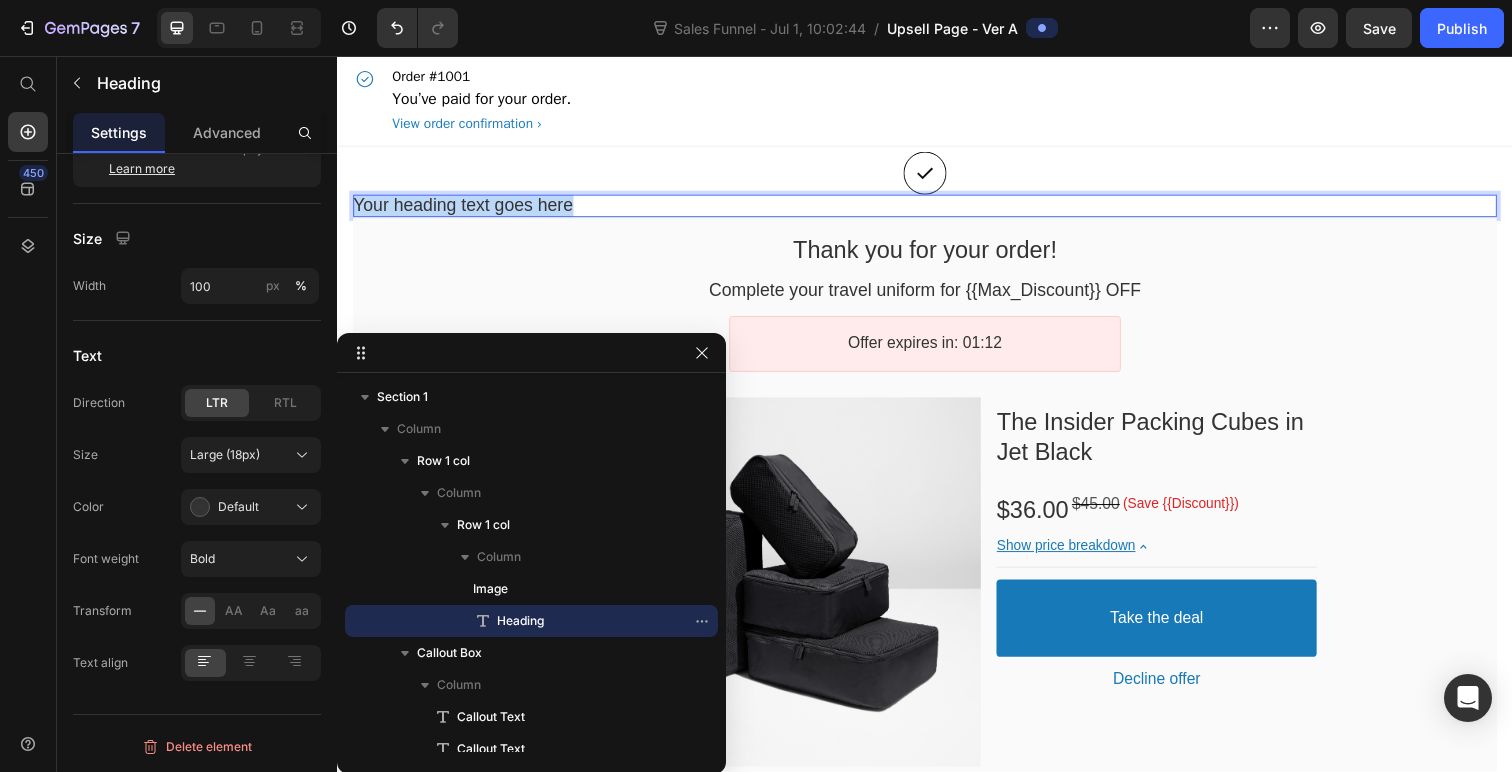 click on "Your heading text goes here" at bounding box center [937, 209] 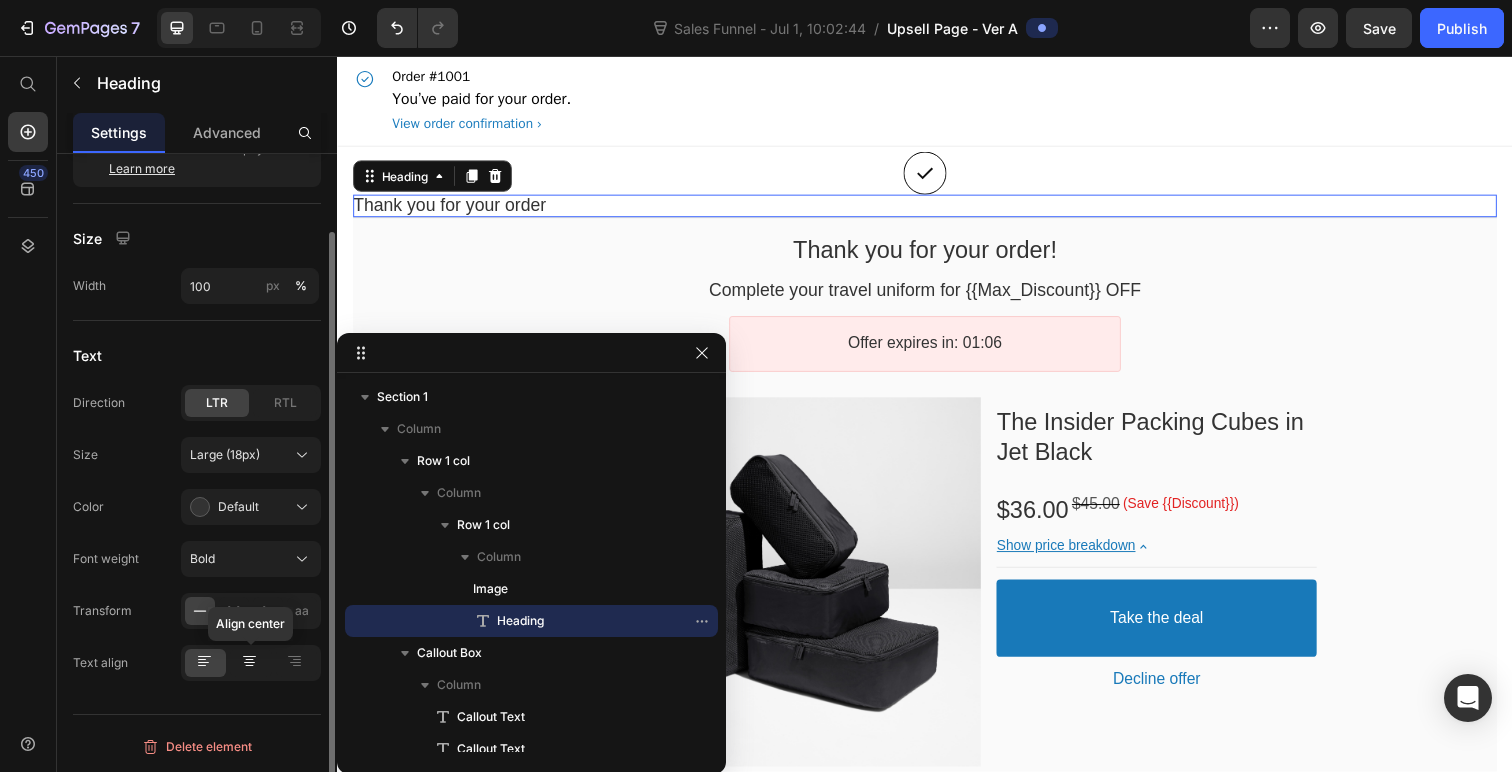 click 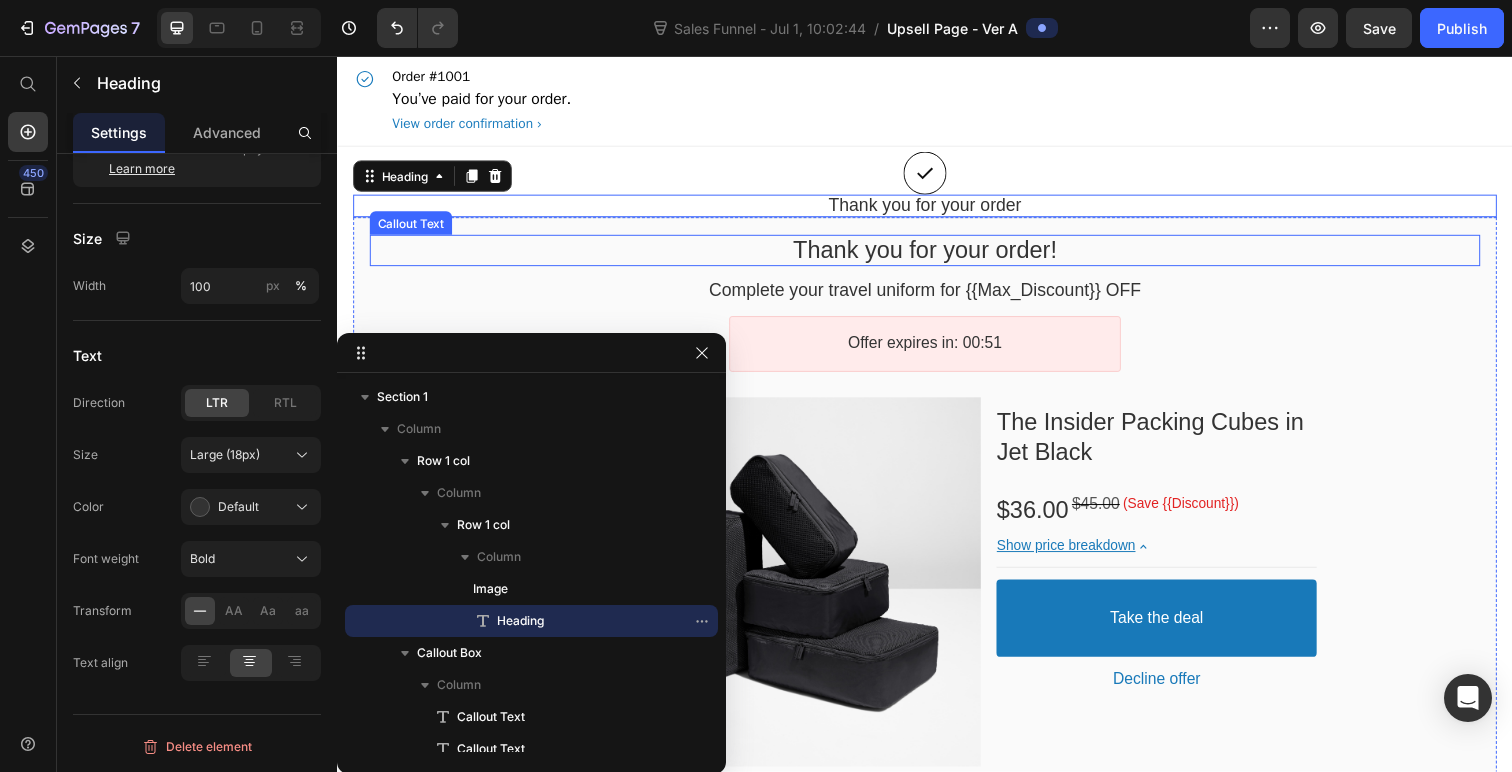 click on "Thank you for your order!" at bounding box center [936, 254] 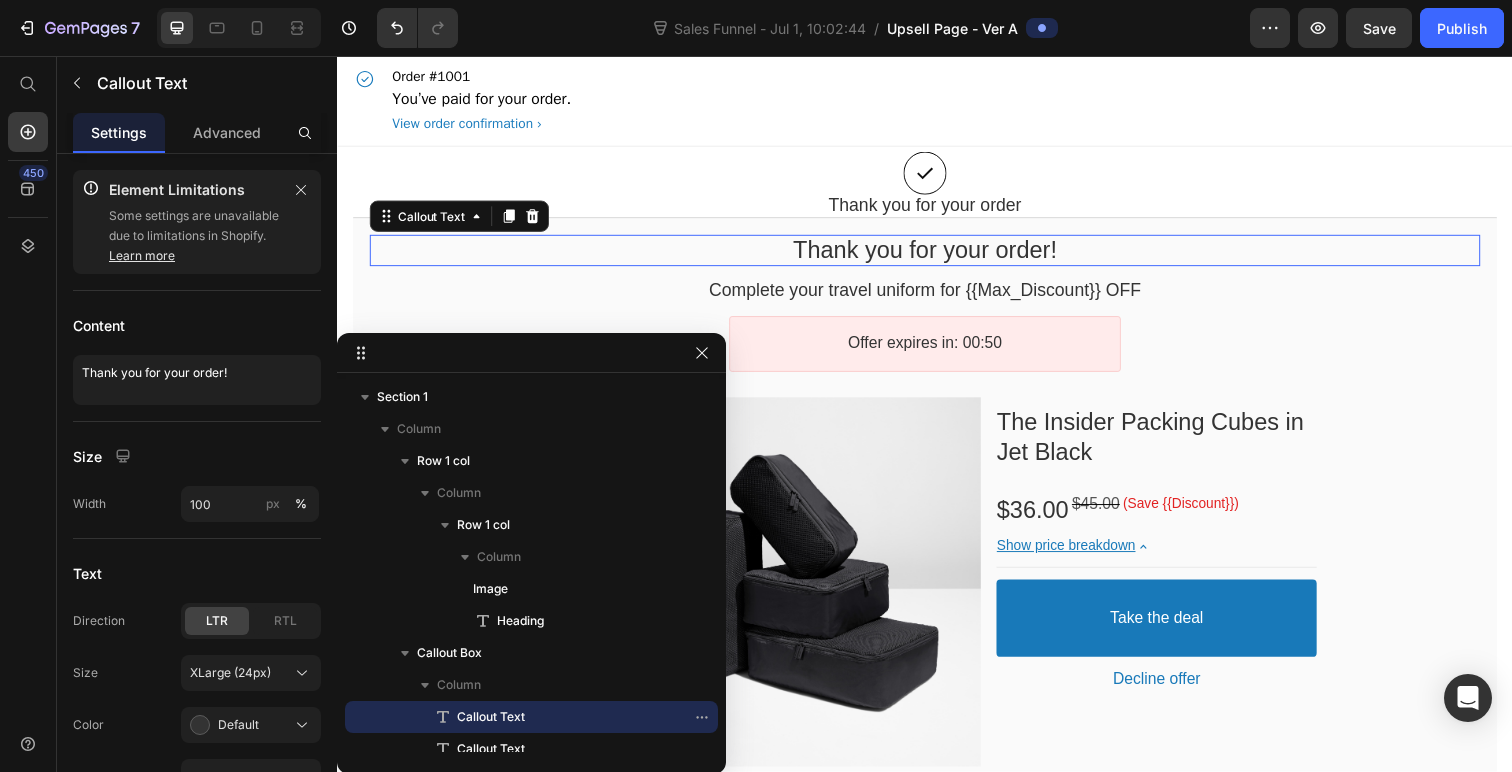 click on "Callout Text" at bounding box center [461, 220] 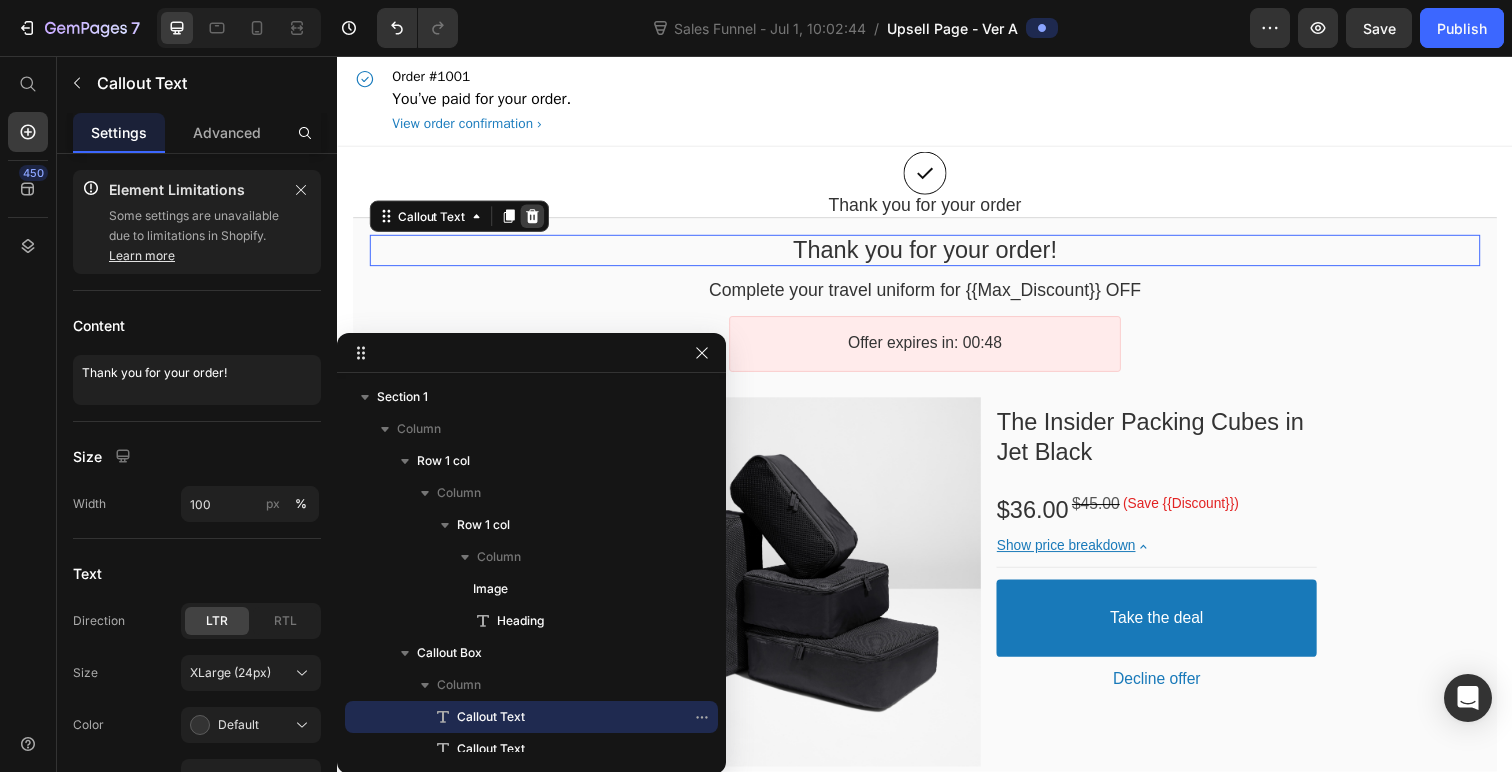 click at bounding box center (536, 220) 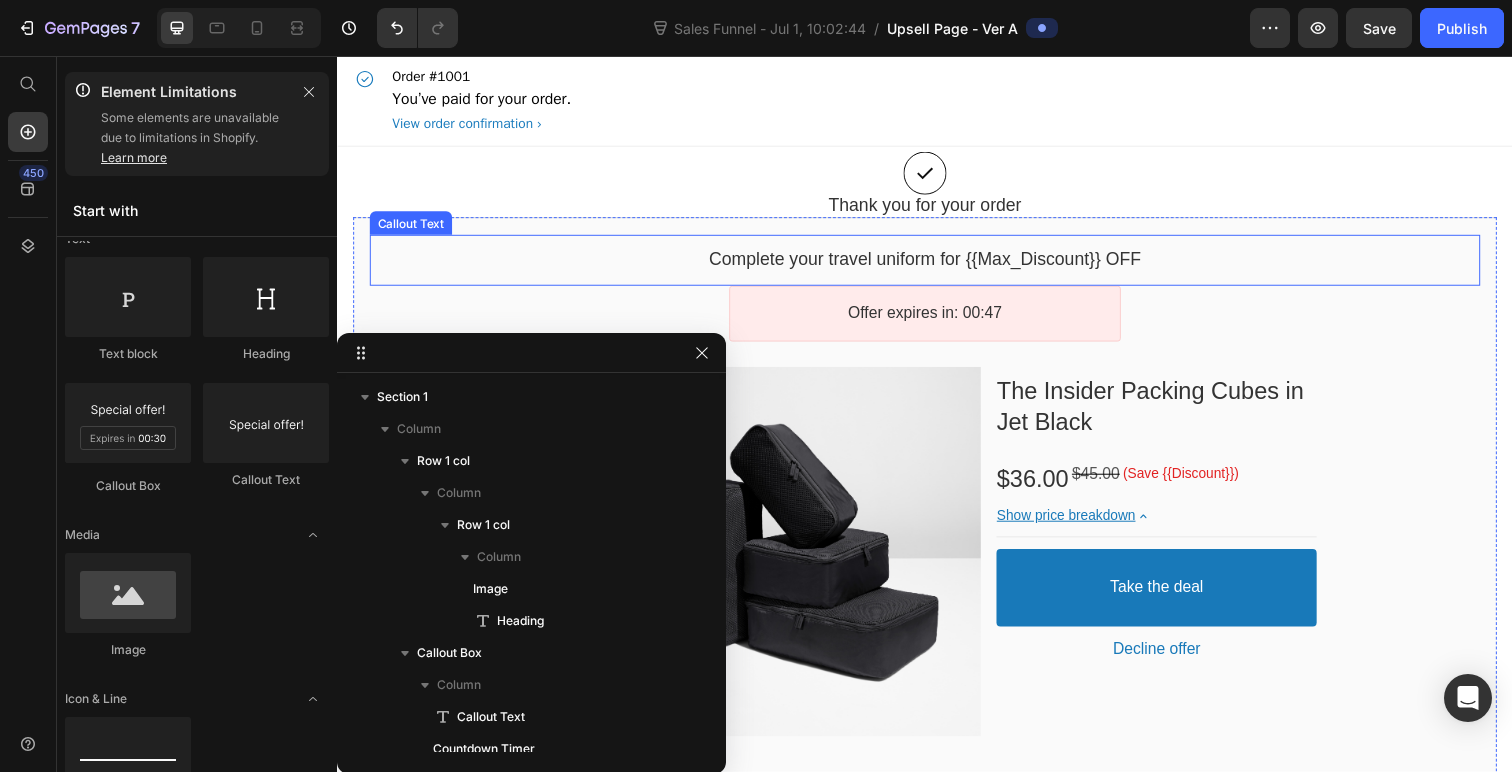 click on "Complete your travel uniform for {{MAX_DISCOUNT}} OFF" at bounding box center (936, 264) 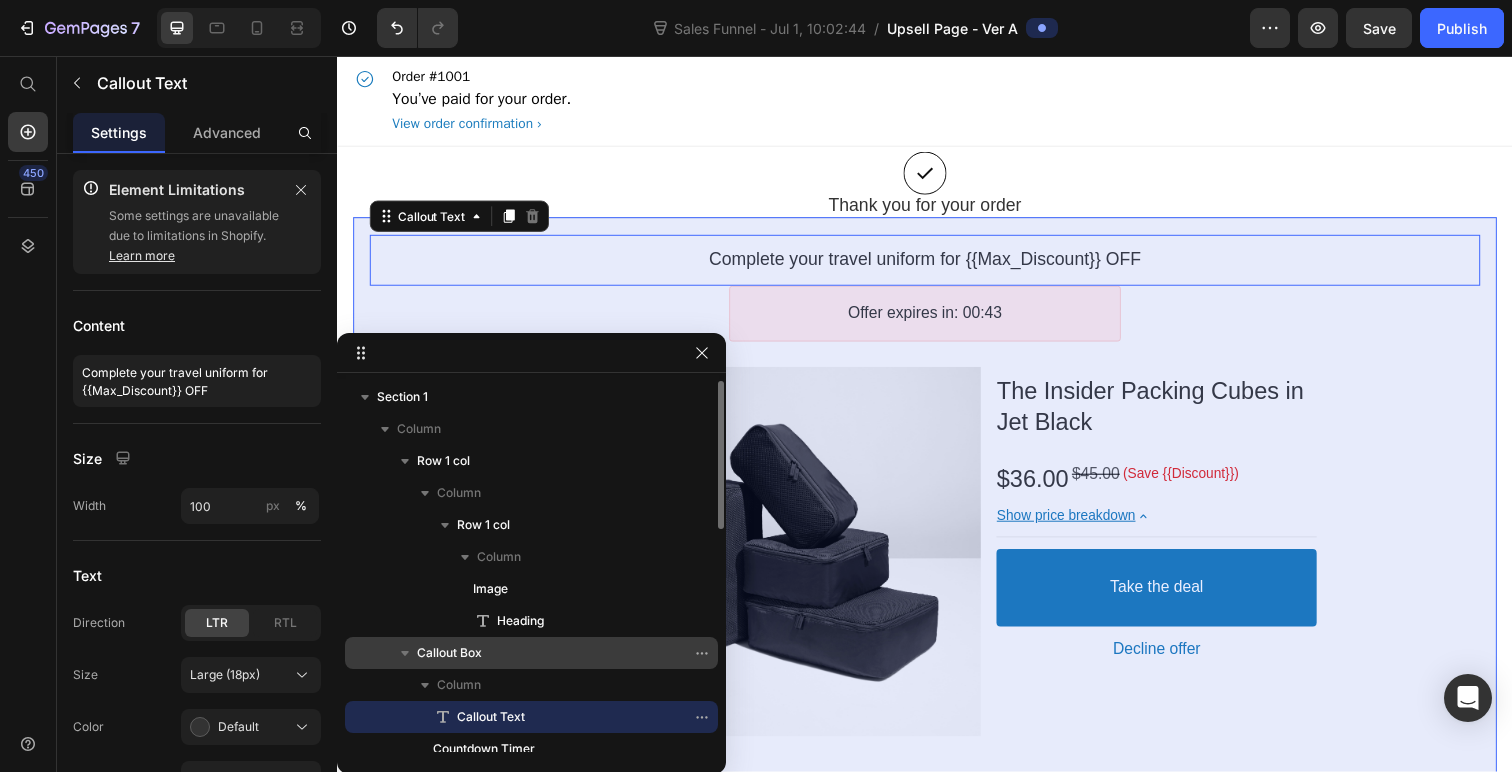 click on "Callout Box" at bounding box center (541, 653) 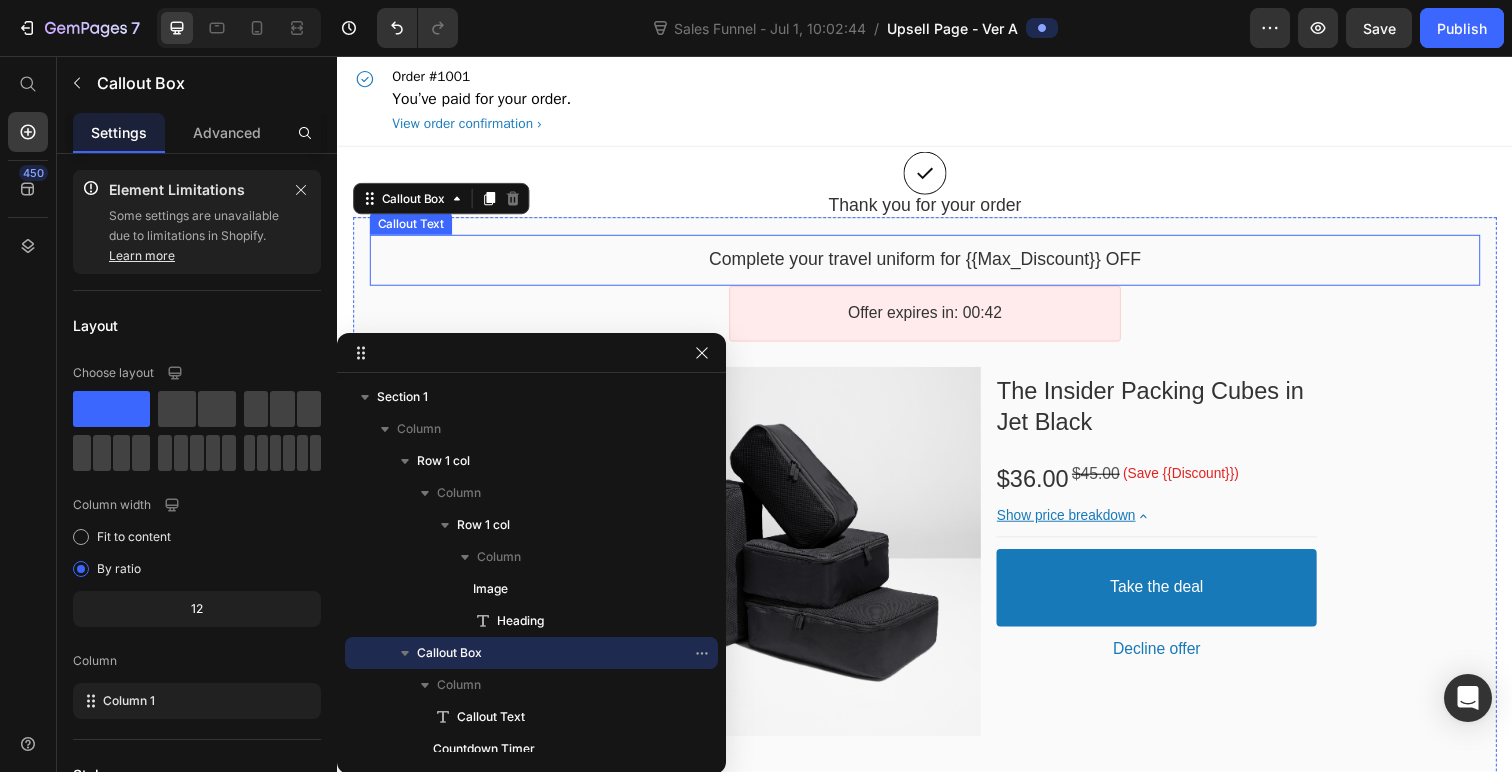 click on "Complete your travel uniform for {{MAX_DISCOUNT}} OFF" at bounding box center (936, 264) 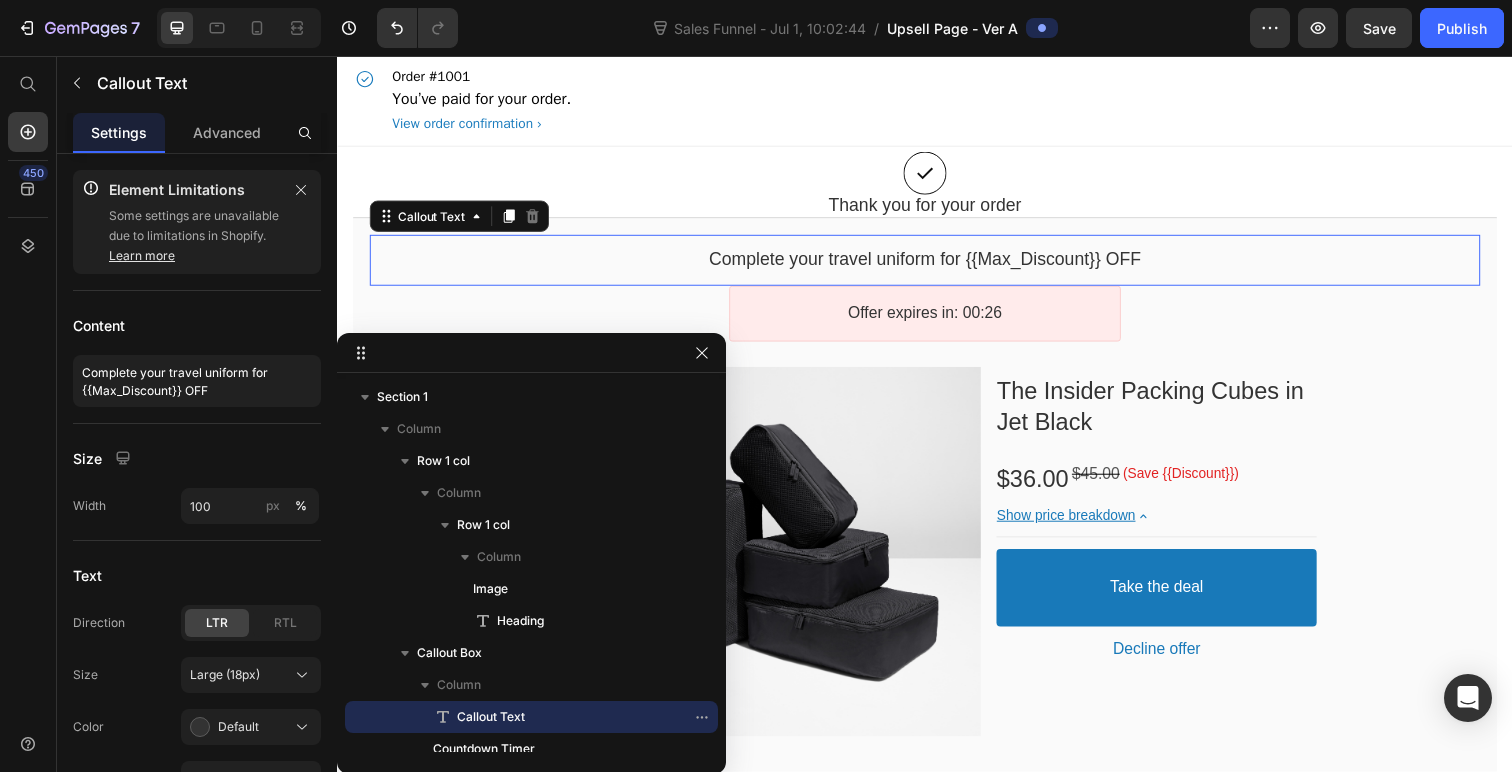 click on "Complete your travel uniform for {{MAX_DISCOUNT}} OFF" at bounding box center (936, 264) 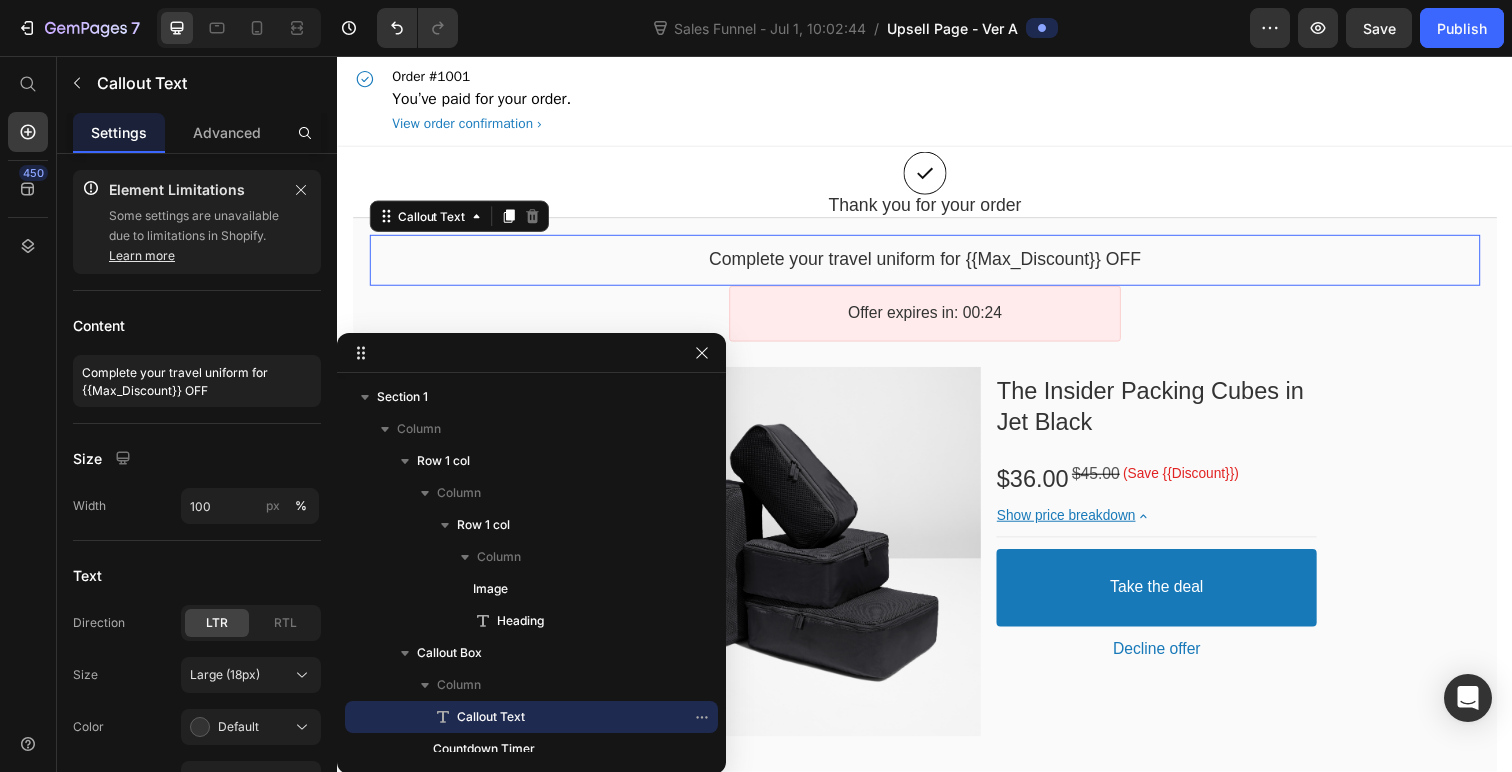 click on "Complete your travel uniform for {{MAX_DISCOUNT}} OFF" at bounding box center (936, 264) 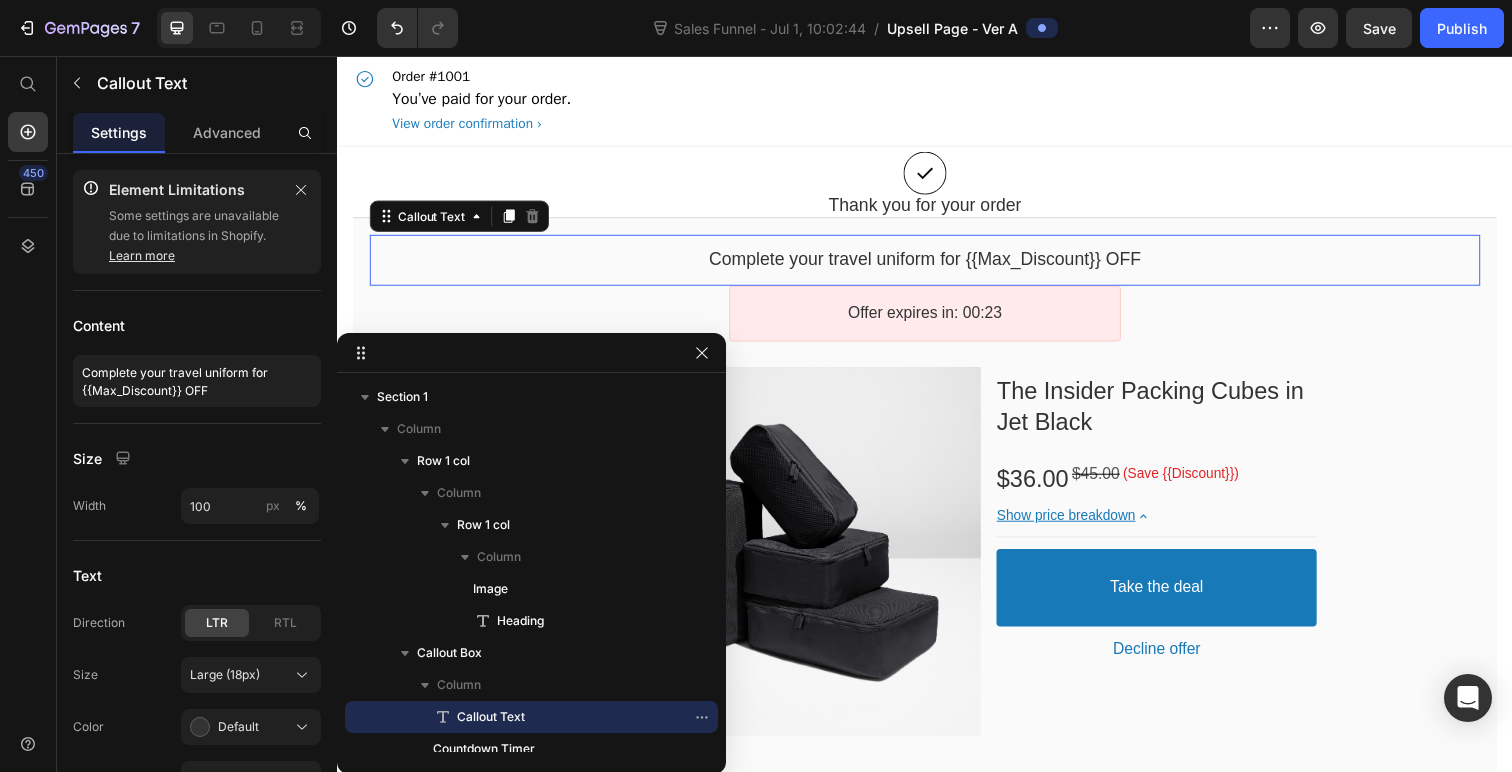 click on "Complete your travel uniform for {{MAX_DISCOUNT}} OFF" at bounding box center [936, 264] 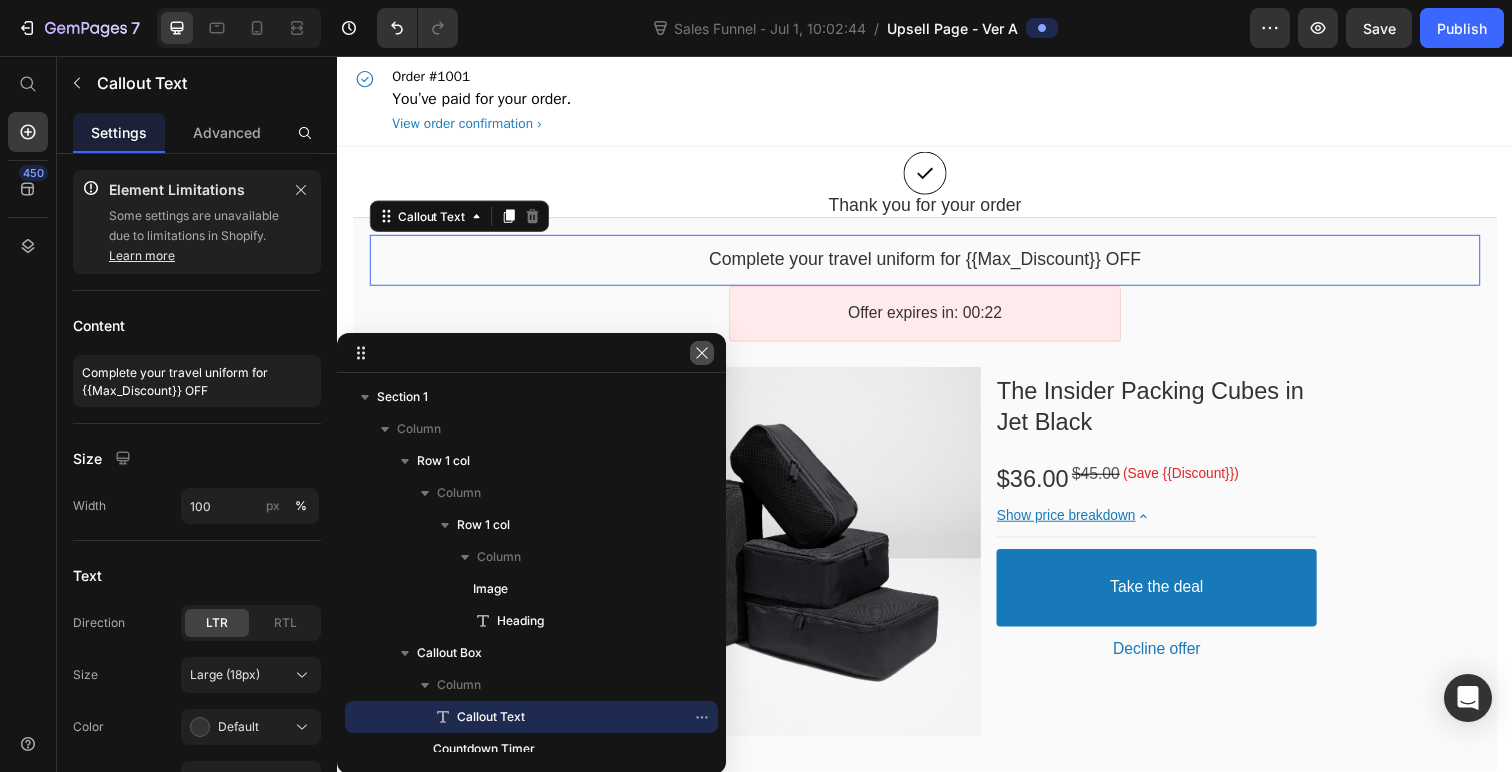 click at bounding box center [702, 353] 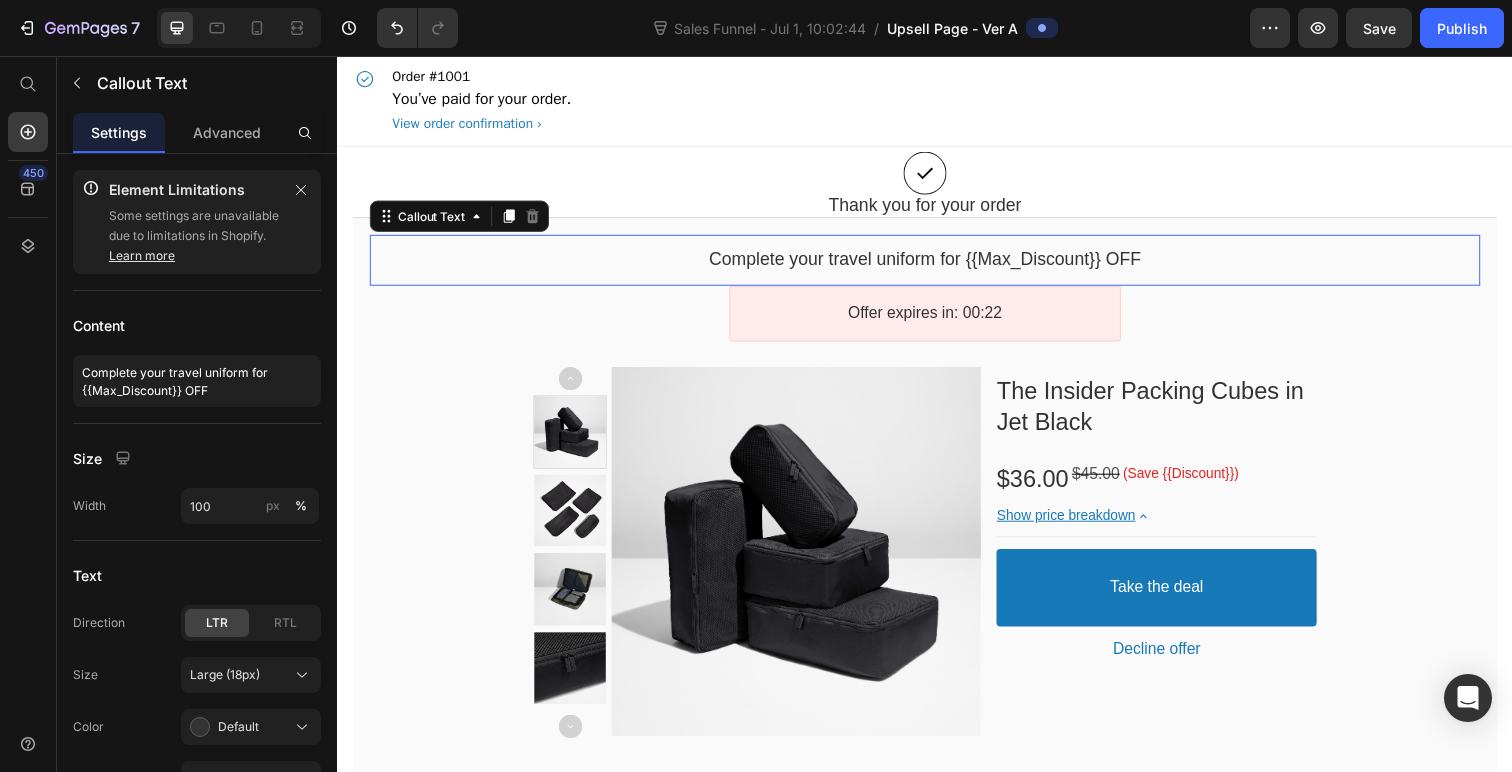 click on "Complete your travel uniform for {{MAX_DISCOUNT}} OFF" at bounding box center (936, 264) 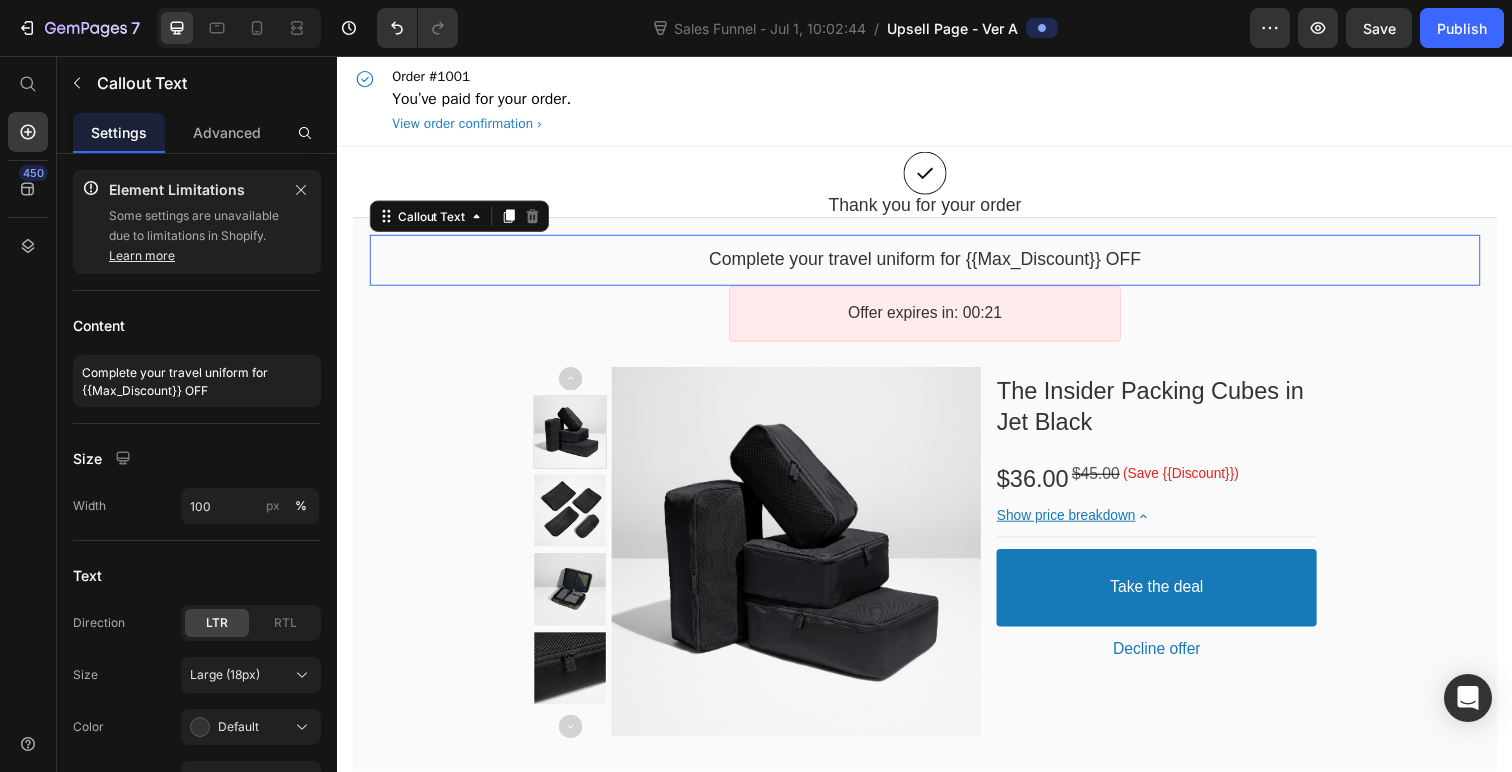 click on "Complete your travel uniform for {{MAX_DISCOUNT}} OFF" at bounding box center [936, 264] 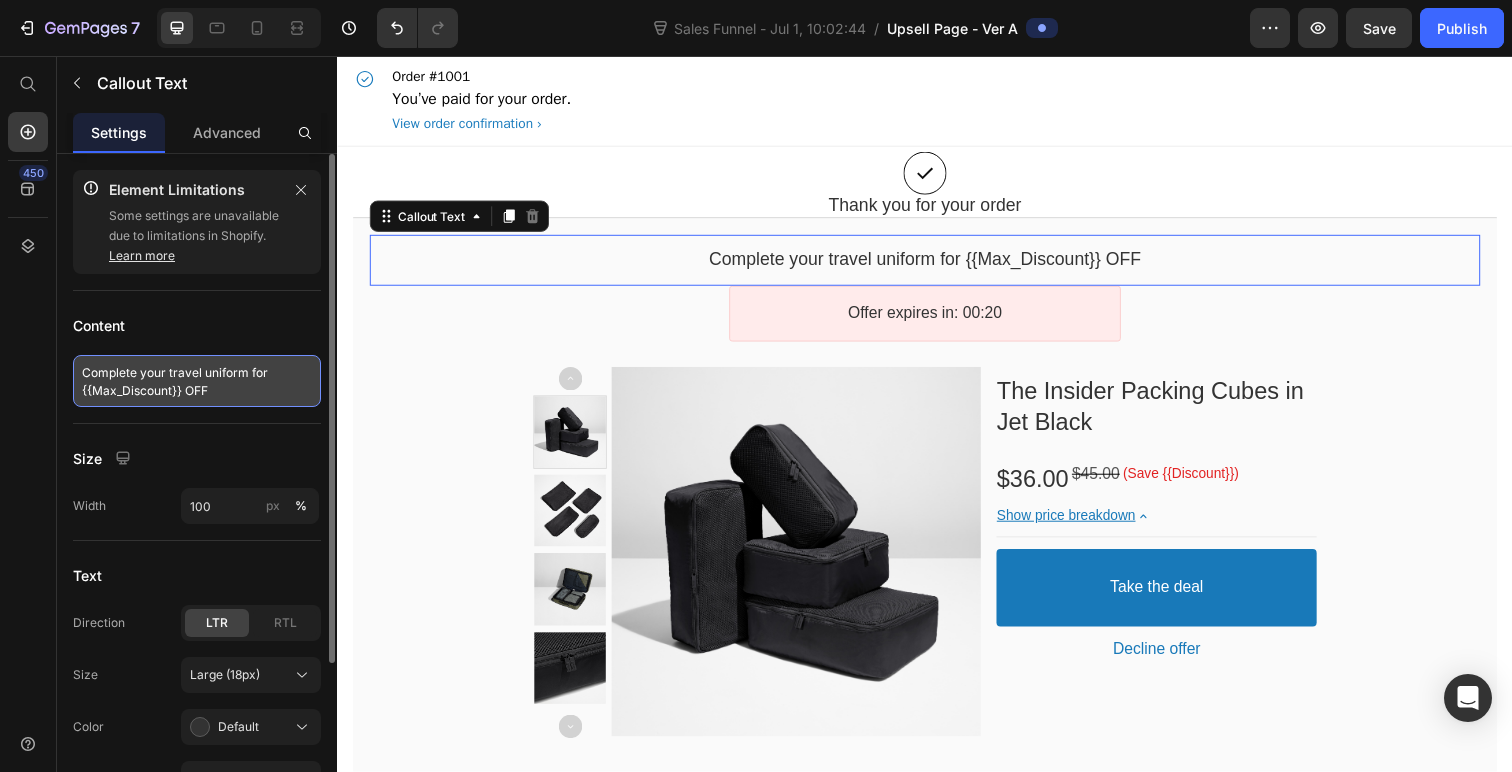 click on "Complete your travel uniform for {{MAX_DISCOUNT}} OFF" at bounding box center (197, 381) 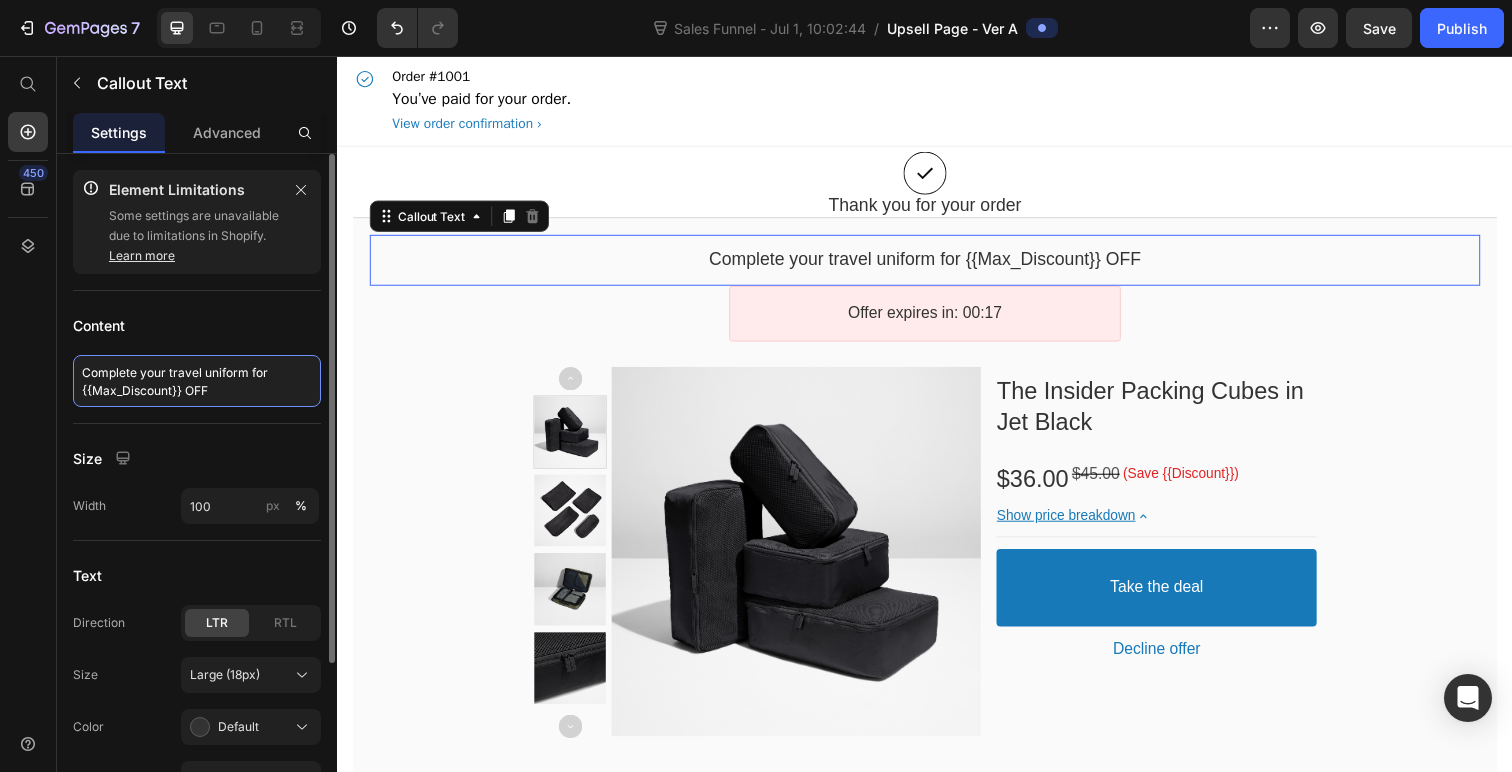 drag, startPoint x: 244, startPoint y: 372, endPoint x: 70, endPoint y: 365, distance: 174.14075 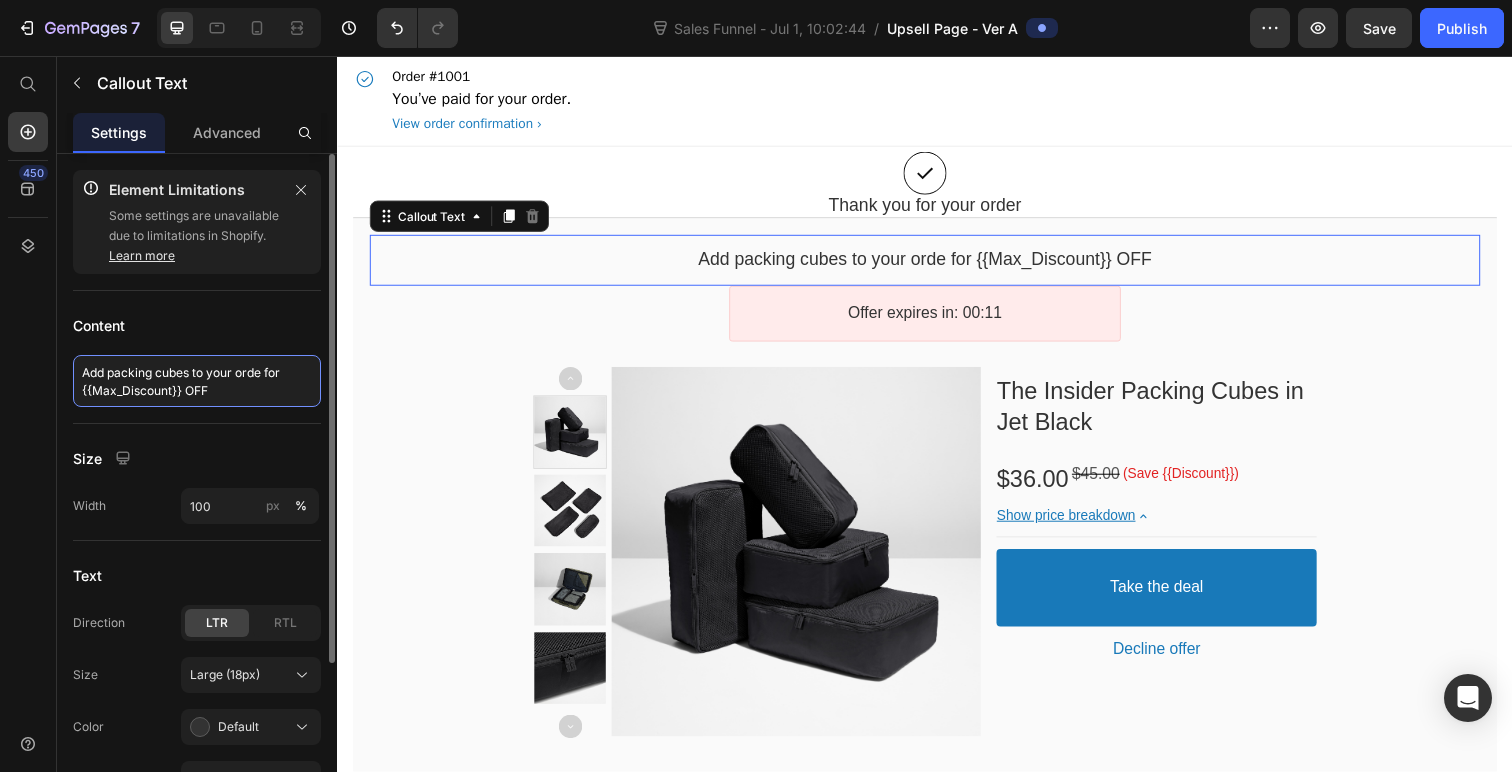 type on "Add packing cubes to your order for {{Max_Discount}} OFF" 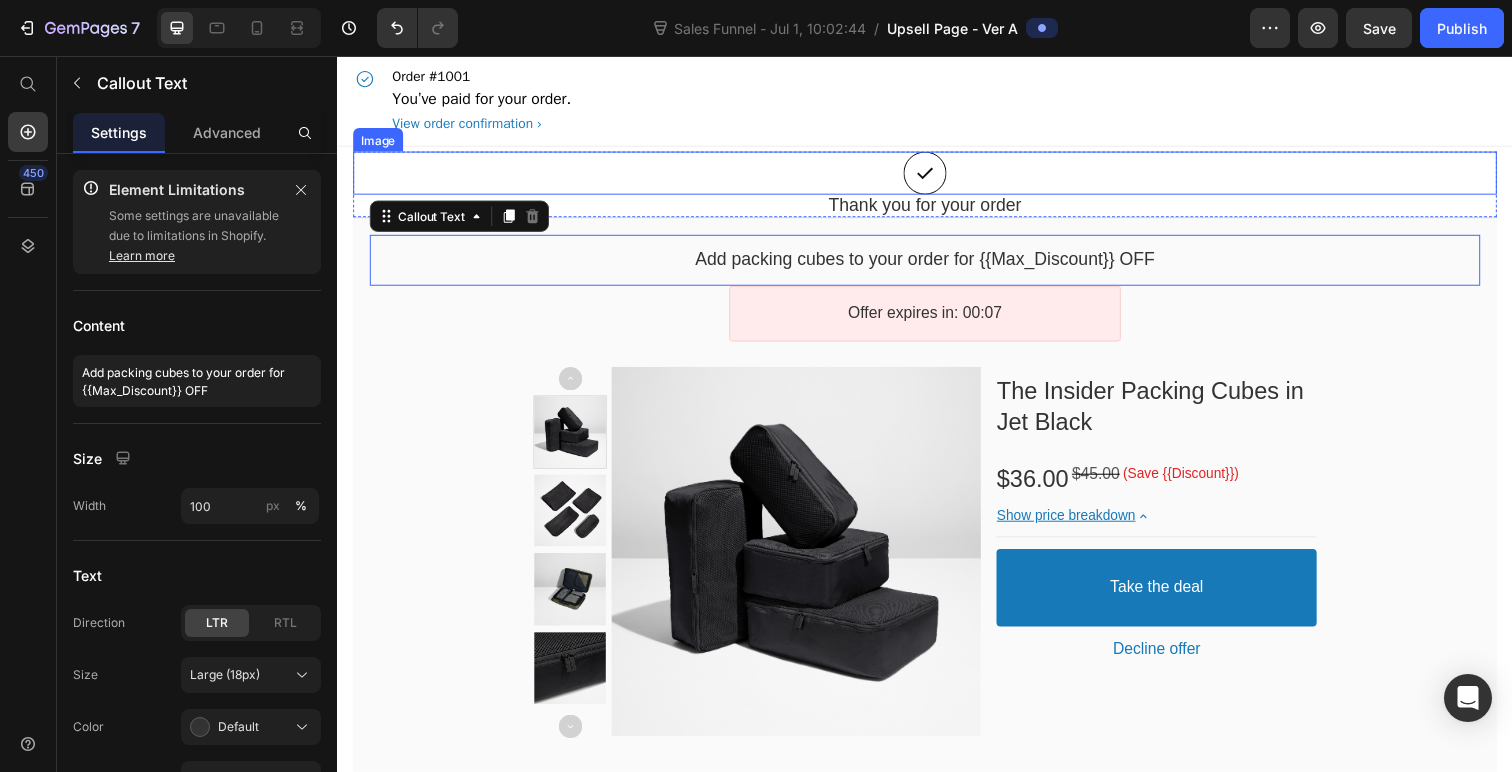 click at bounding box center [937, 176] 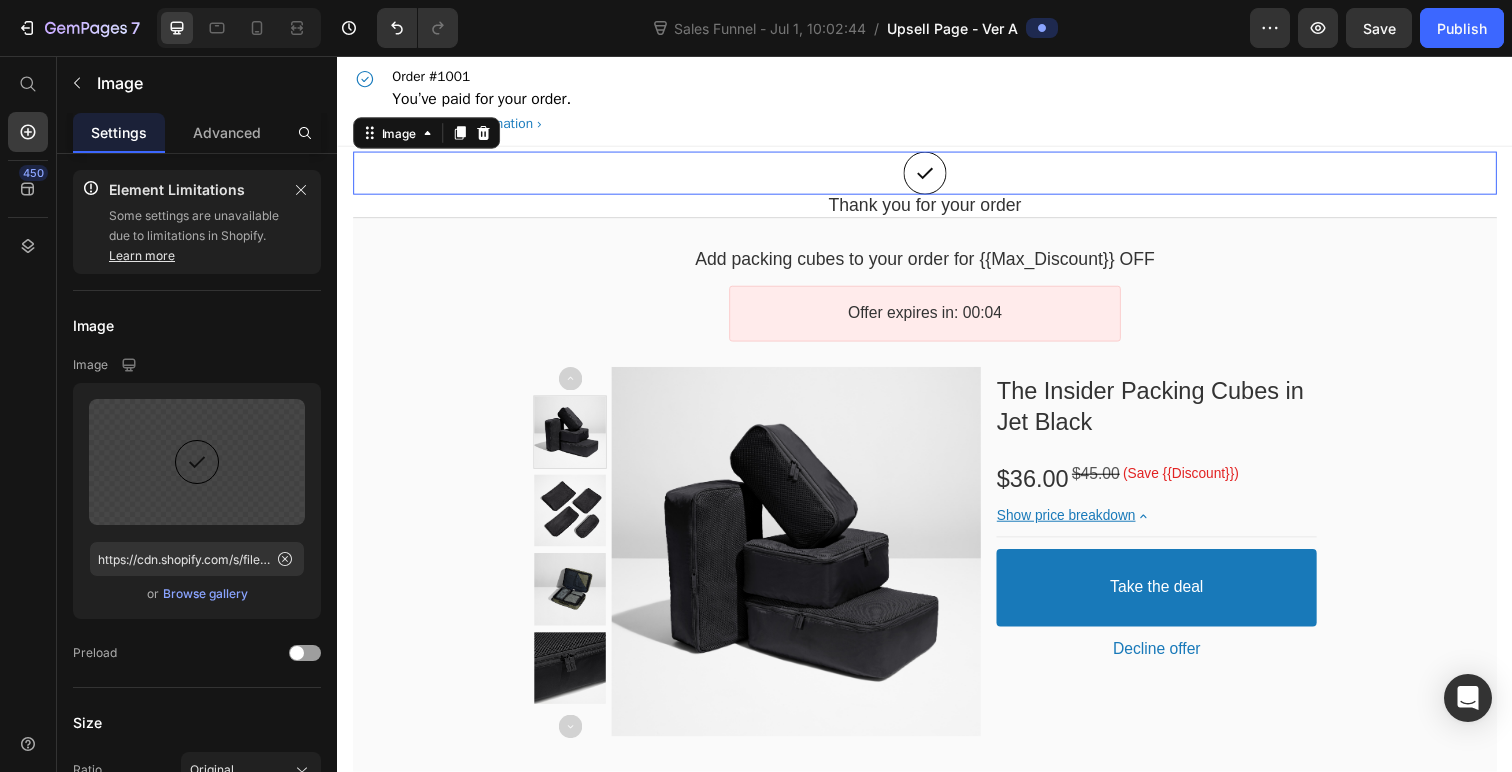 click on "Order #1001 You’ve paid for your order. View order confirmation" at bounding box center (937, 102) 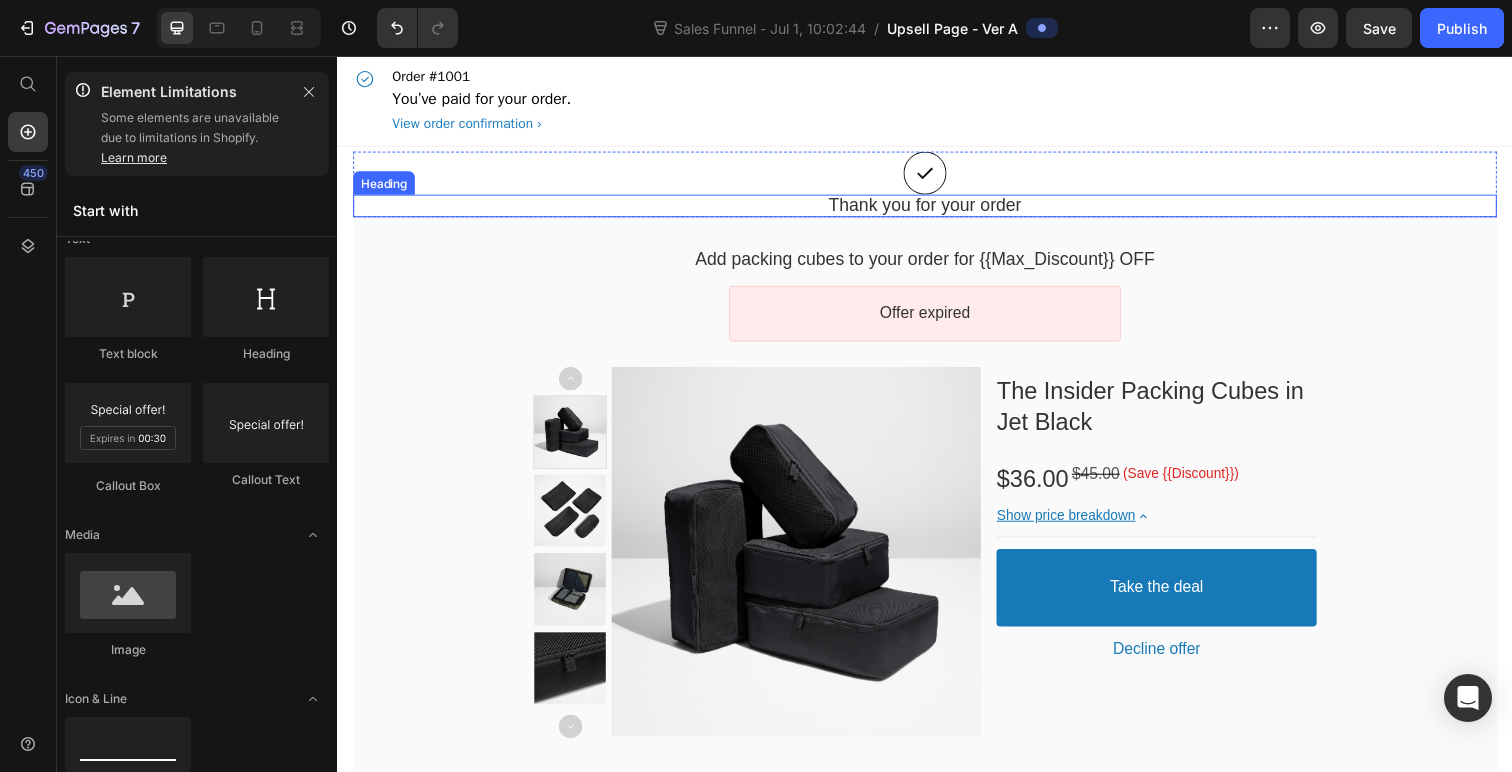 click on "Thank you for your order" at bounding box center [937, 209] 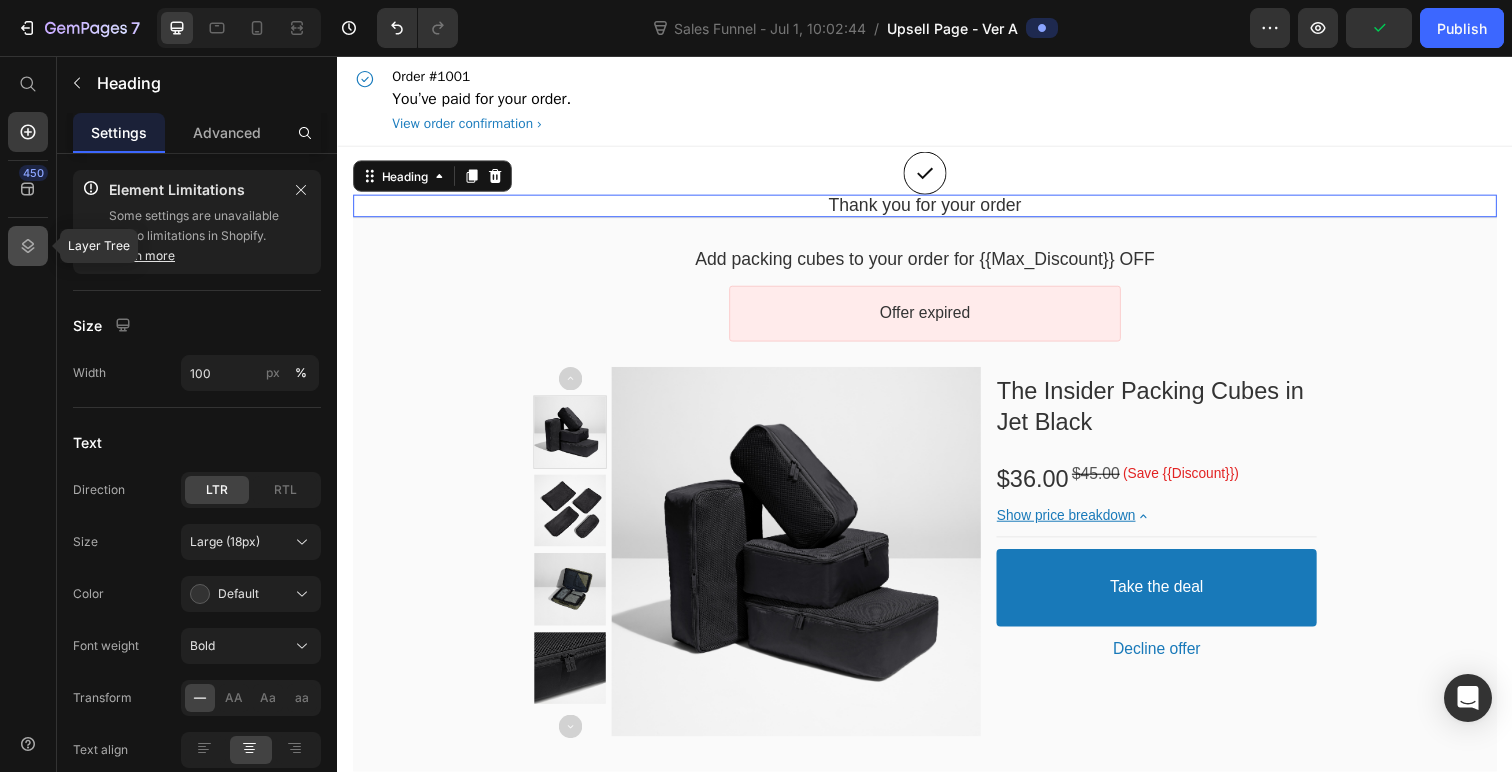 click 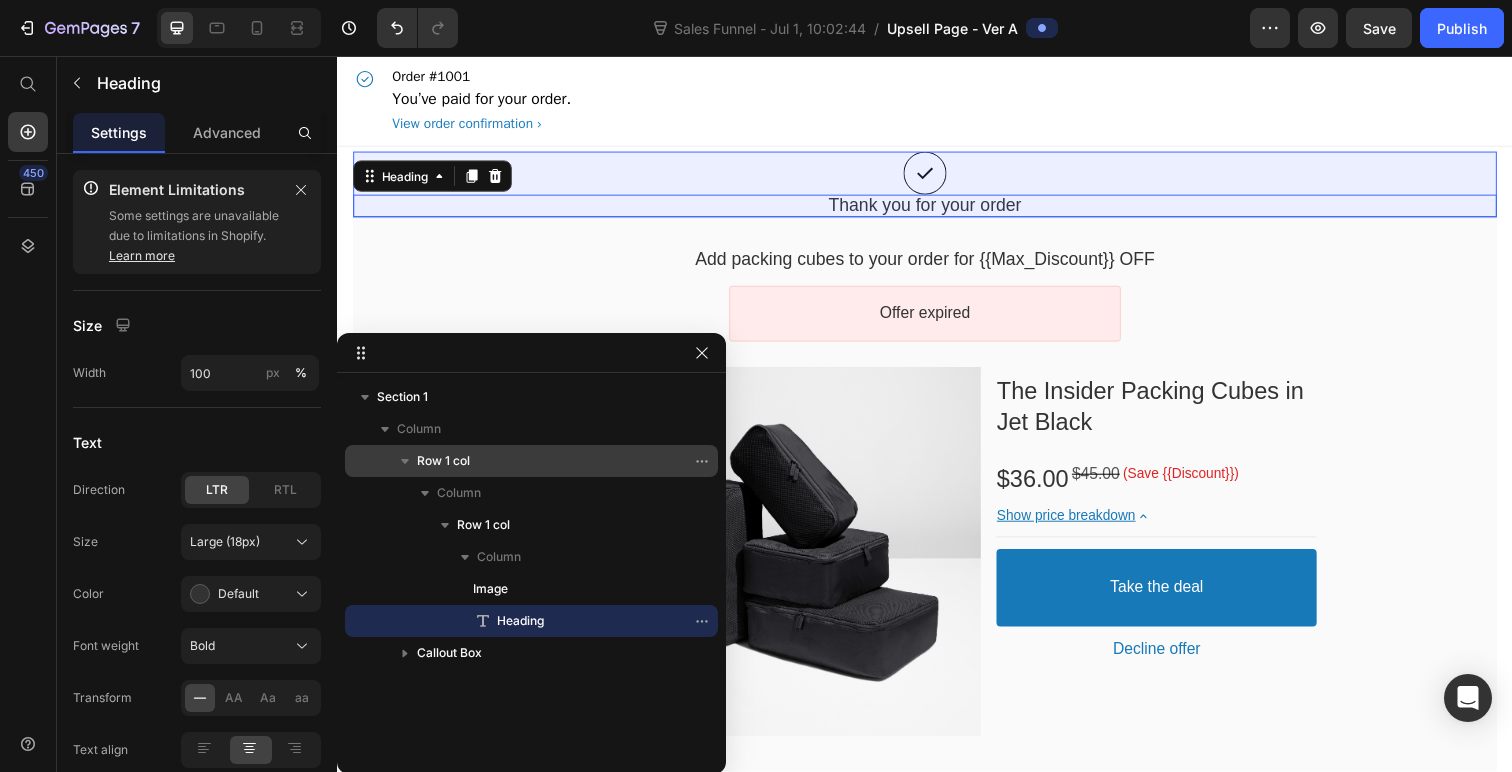 click on "Row 1 col" at bounding box center (443, 461) 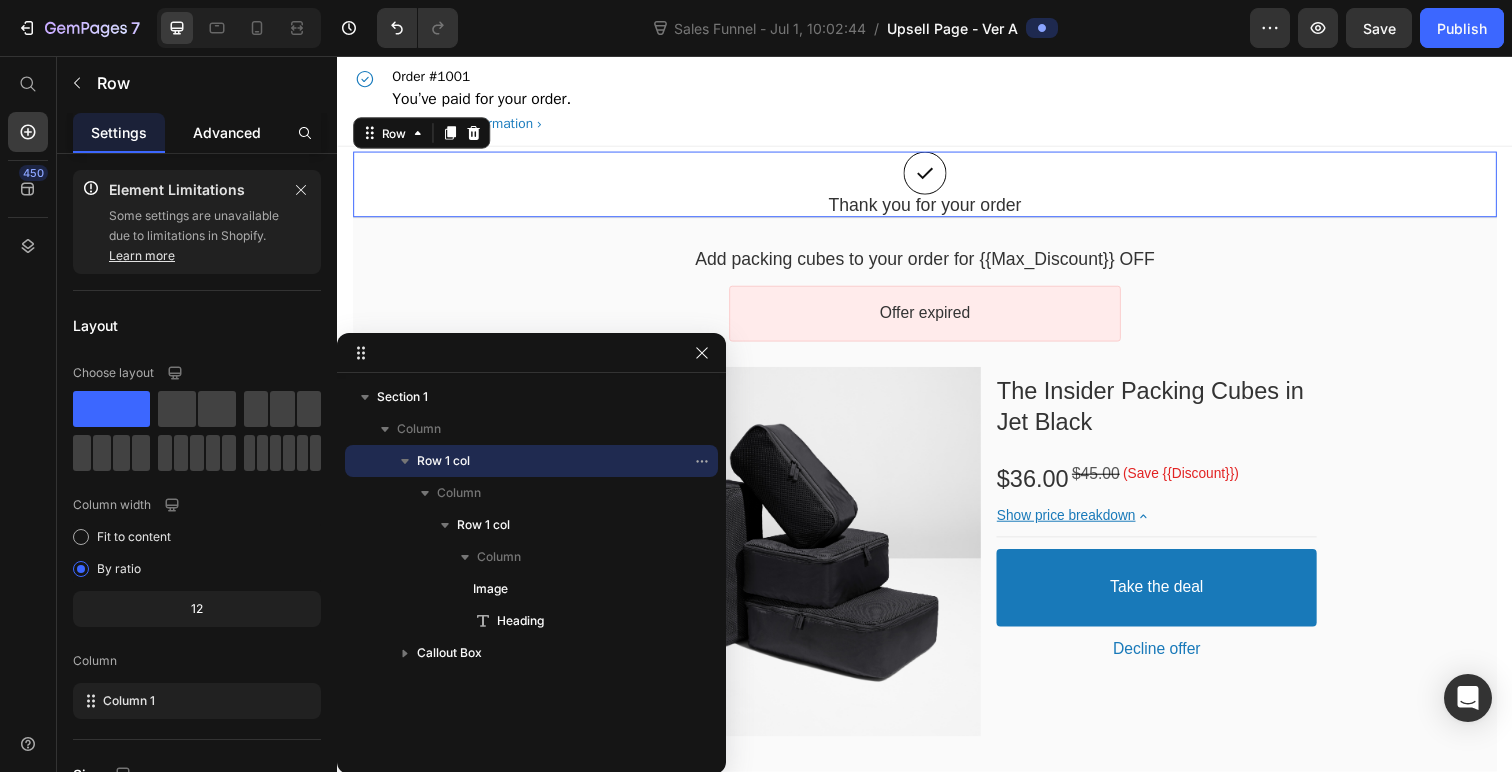 click on "Advanced" at bounding box center [227, 132] 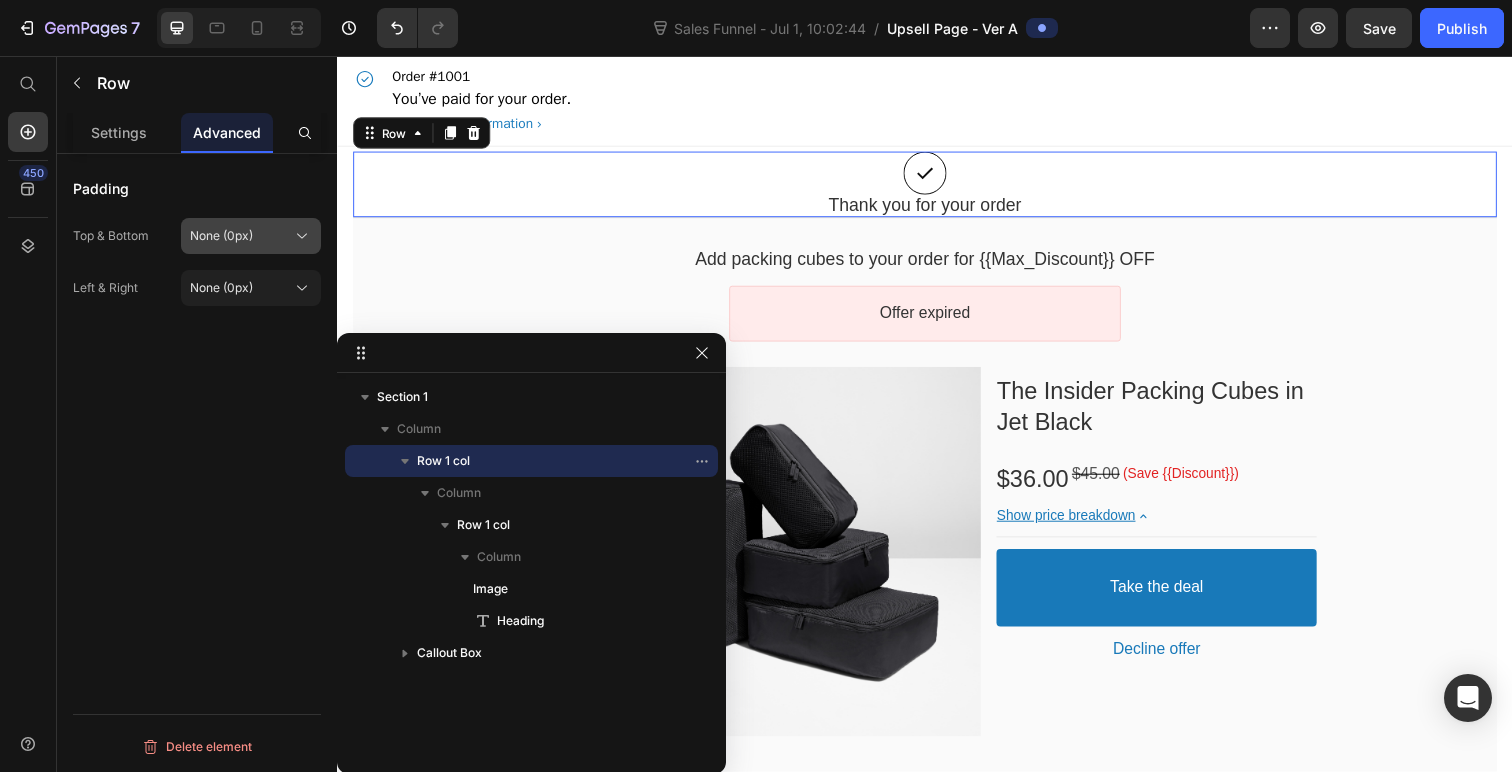 click 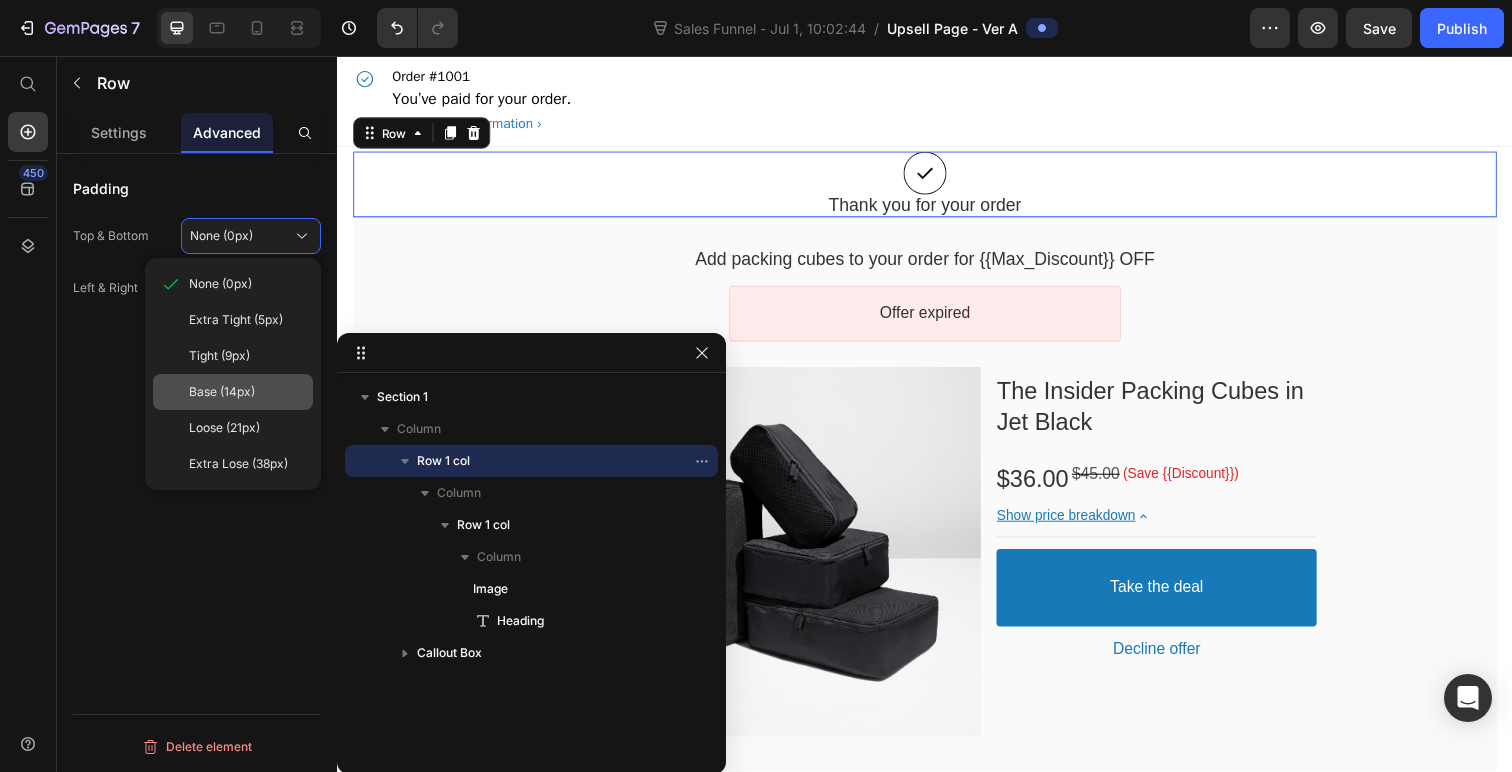 click on "Base (14px)" at bounding box center [222, 392] 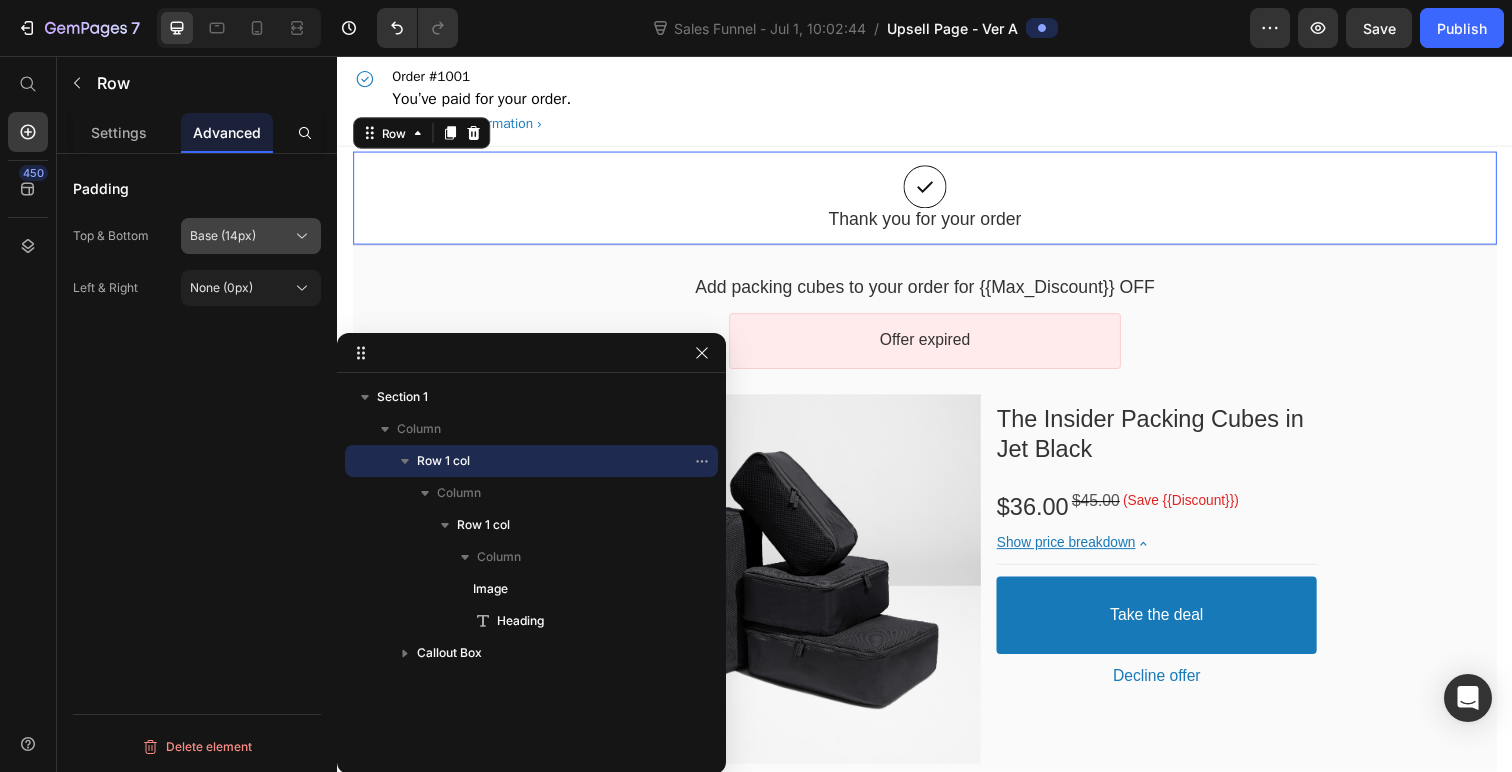 click 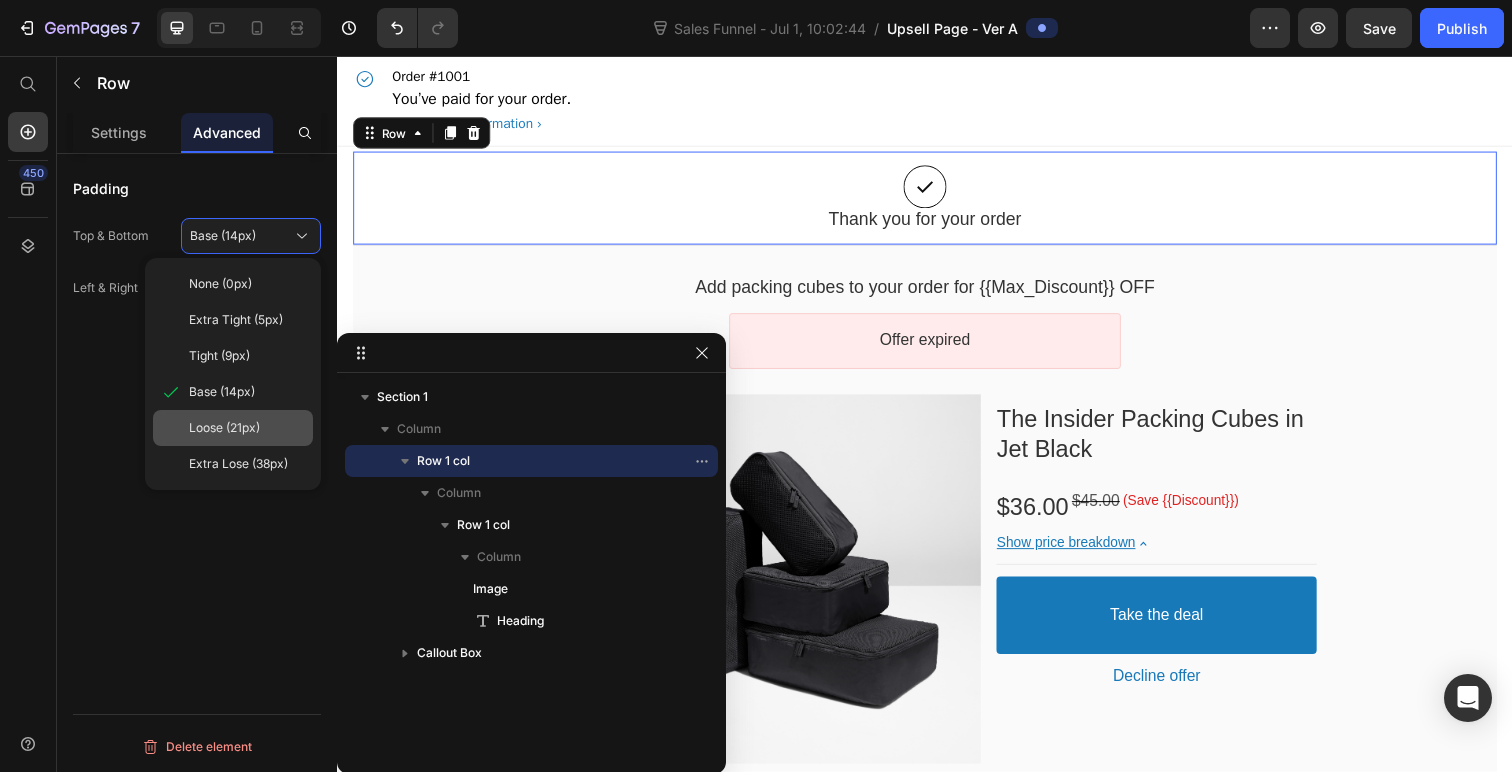 click on "Loose (21px)" at bounding box center (224, 428) 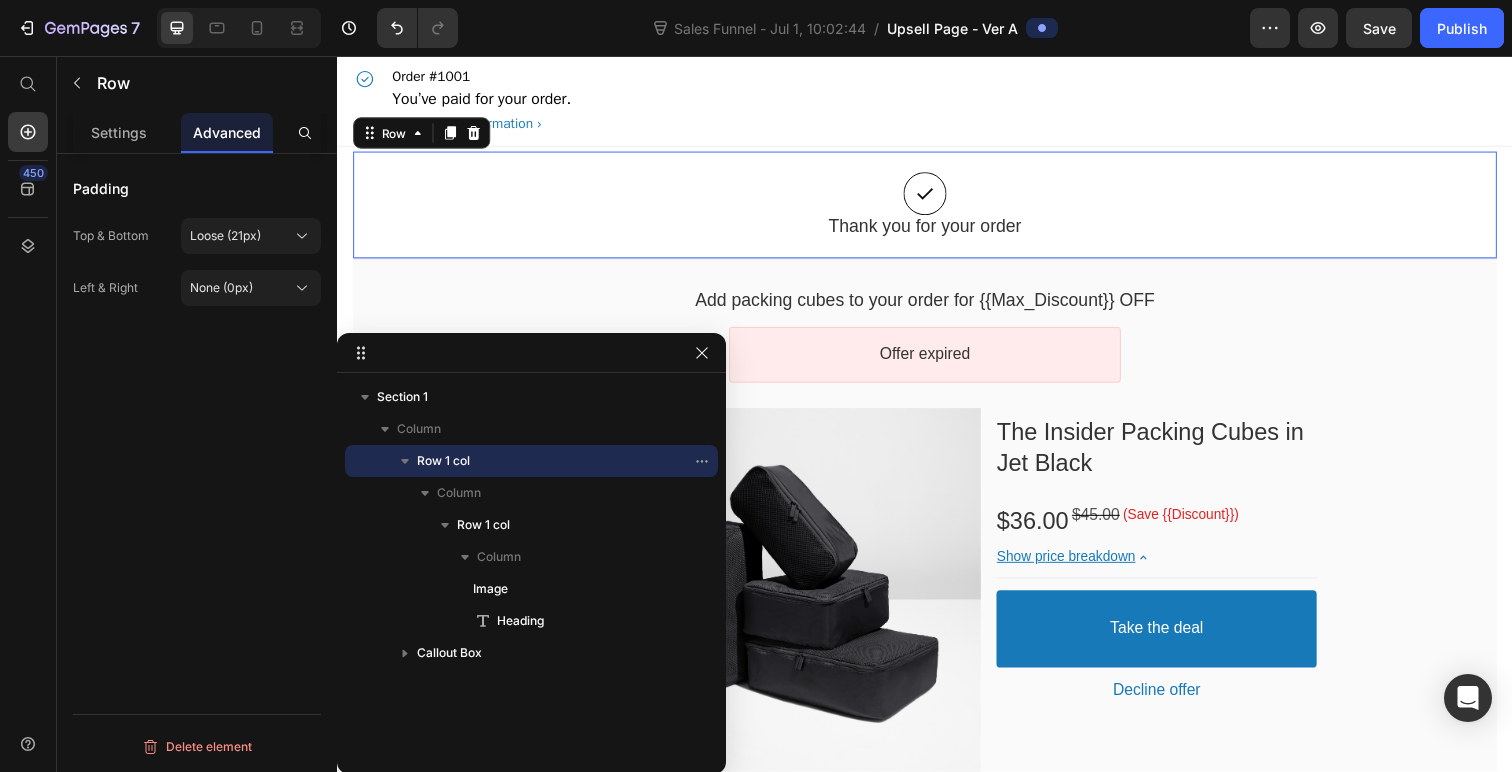click on "Order #1001 You’ve paid for your order. View order confirmation" at bounding box center [937, 102] 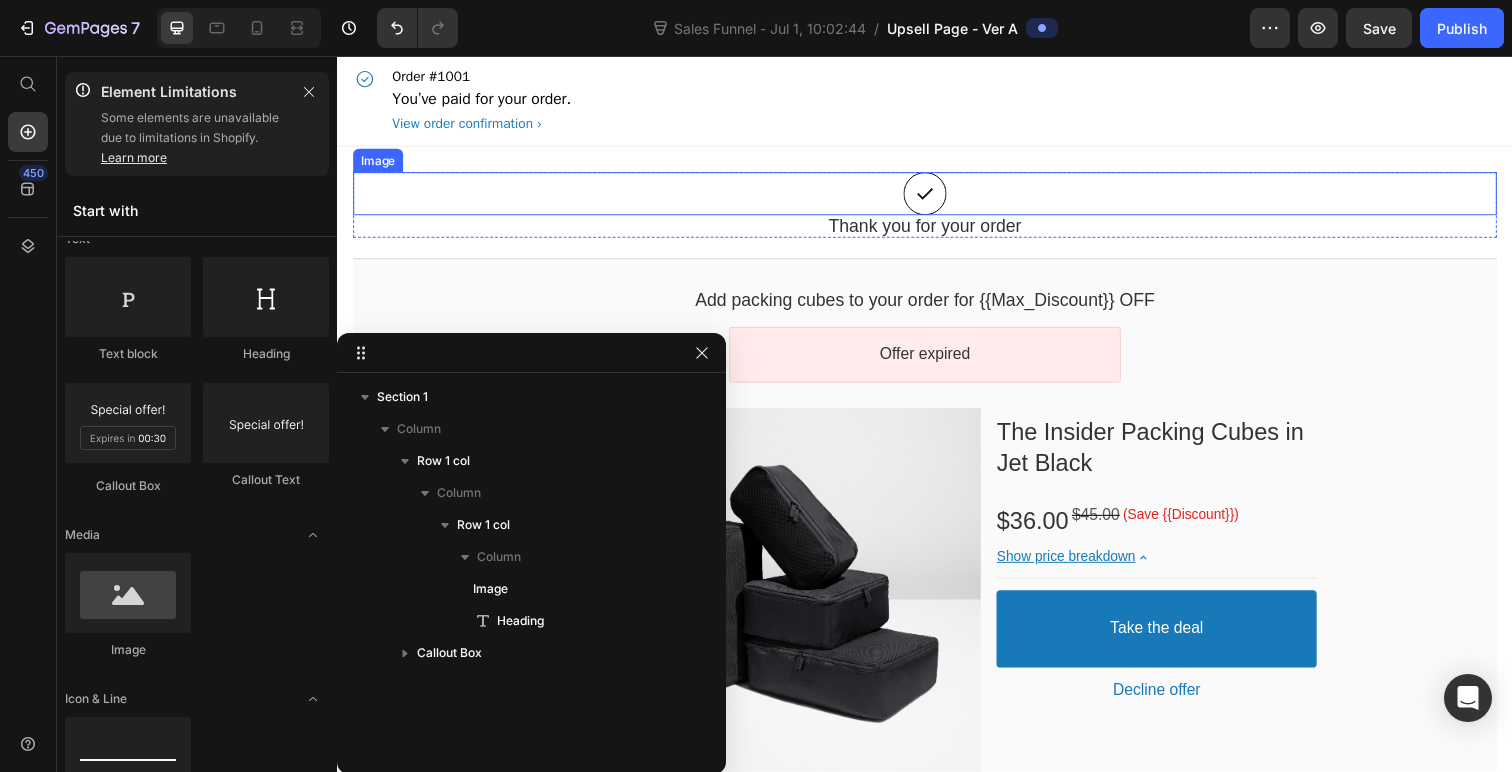 click at bounding box center [937, 197] 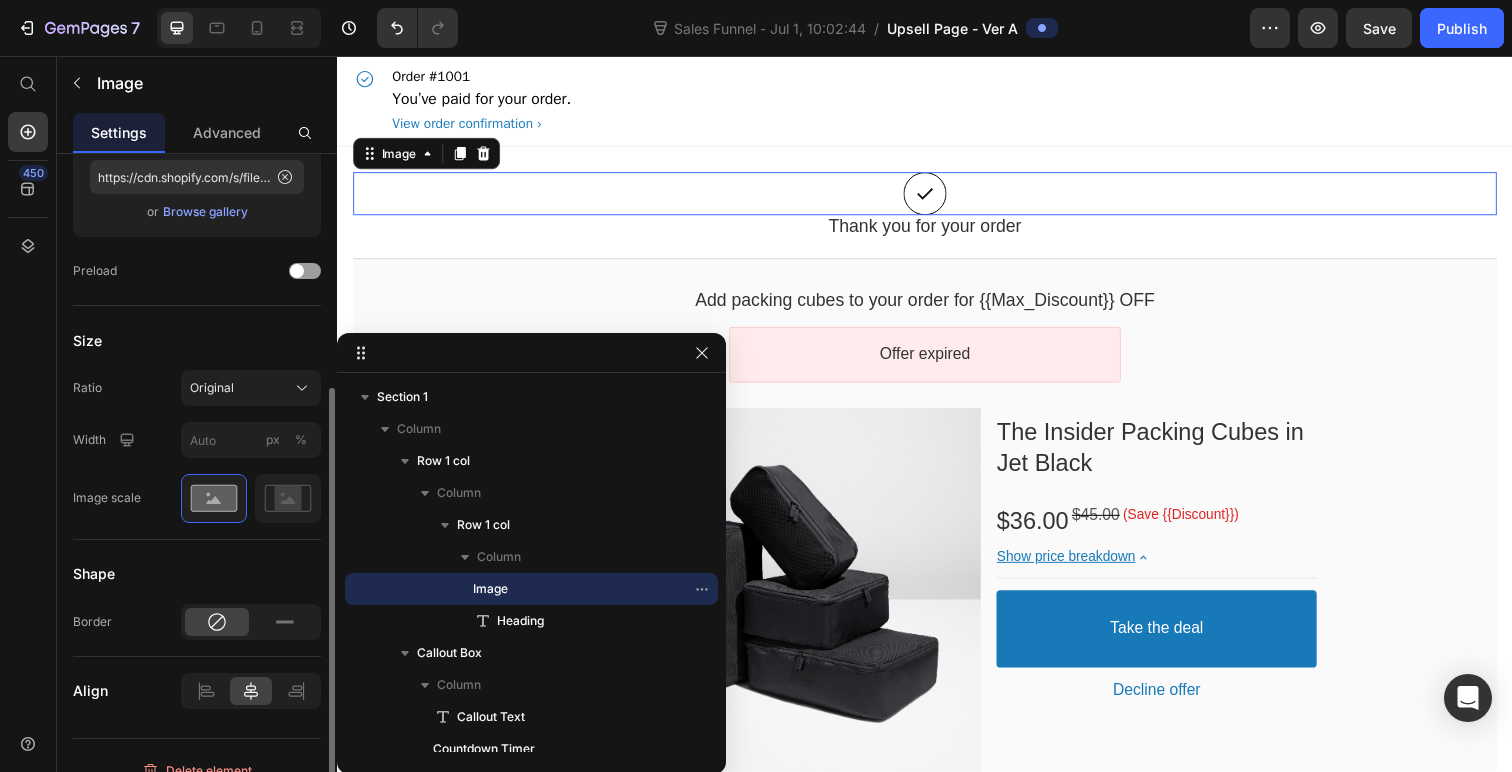 scroll, scrollTop: 405, scrollLeft: 0, axis: vertical 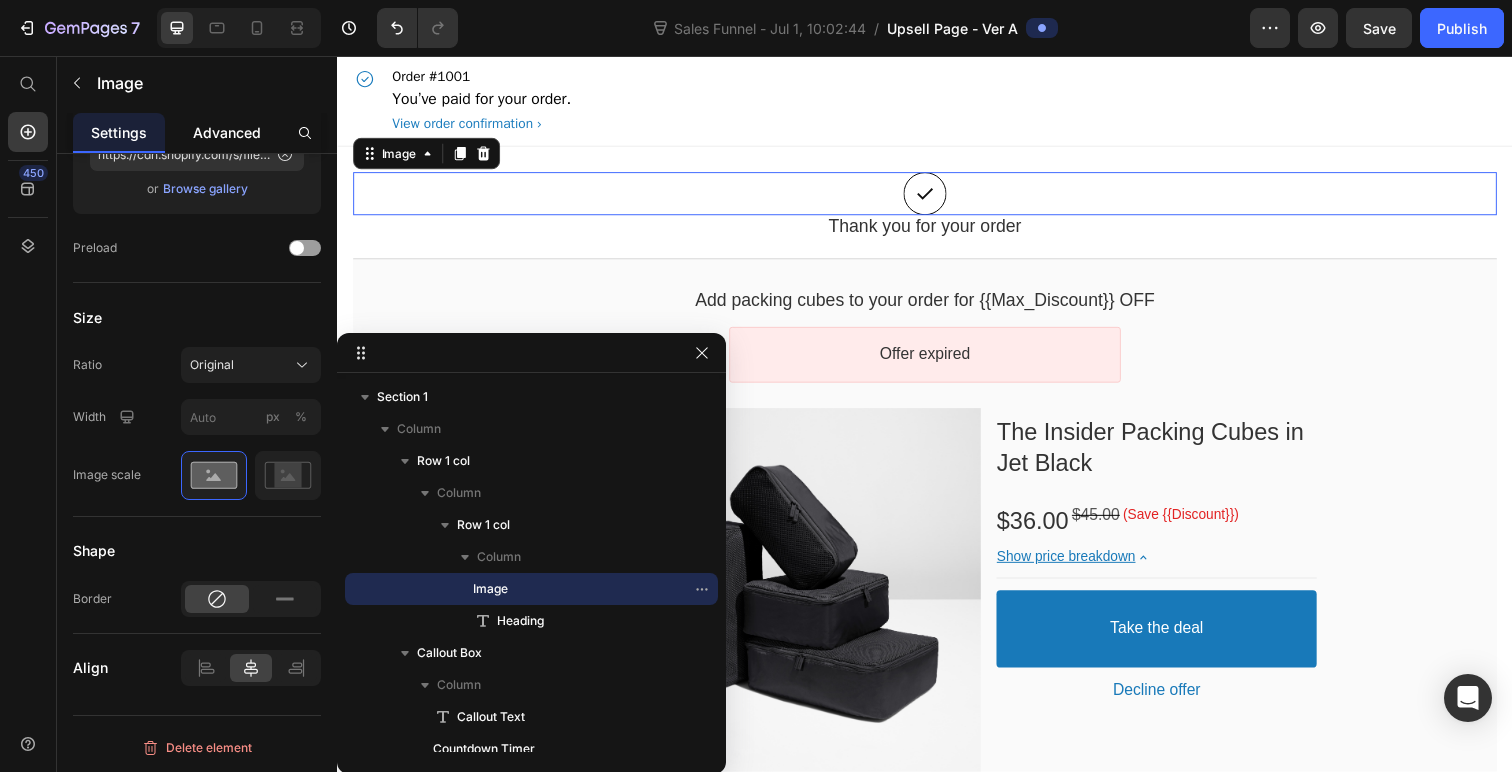 click on "Advanced" at bounding box center [227, 132] 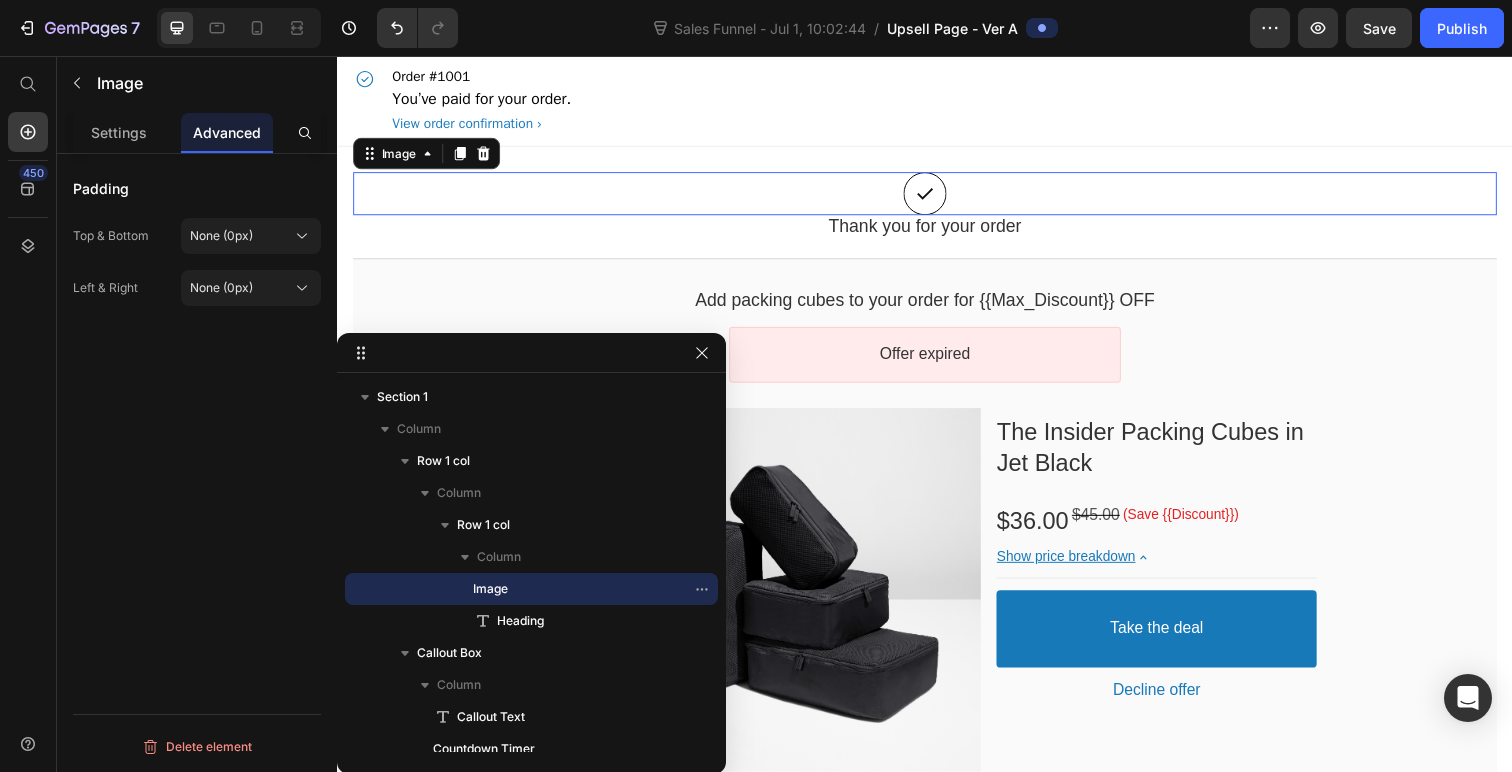 scroll, scrollTop: 0, scrollLeft: 0, axis: both 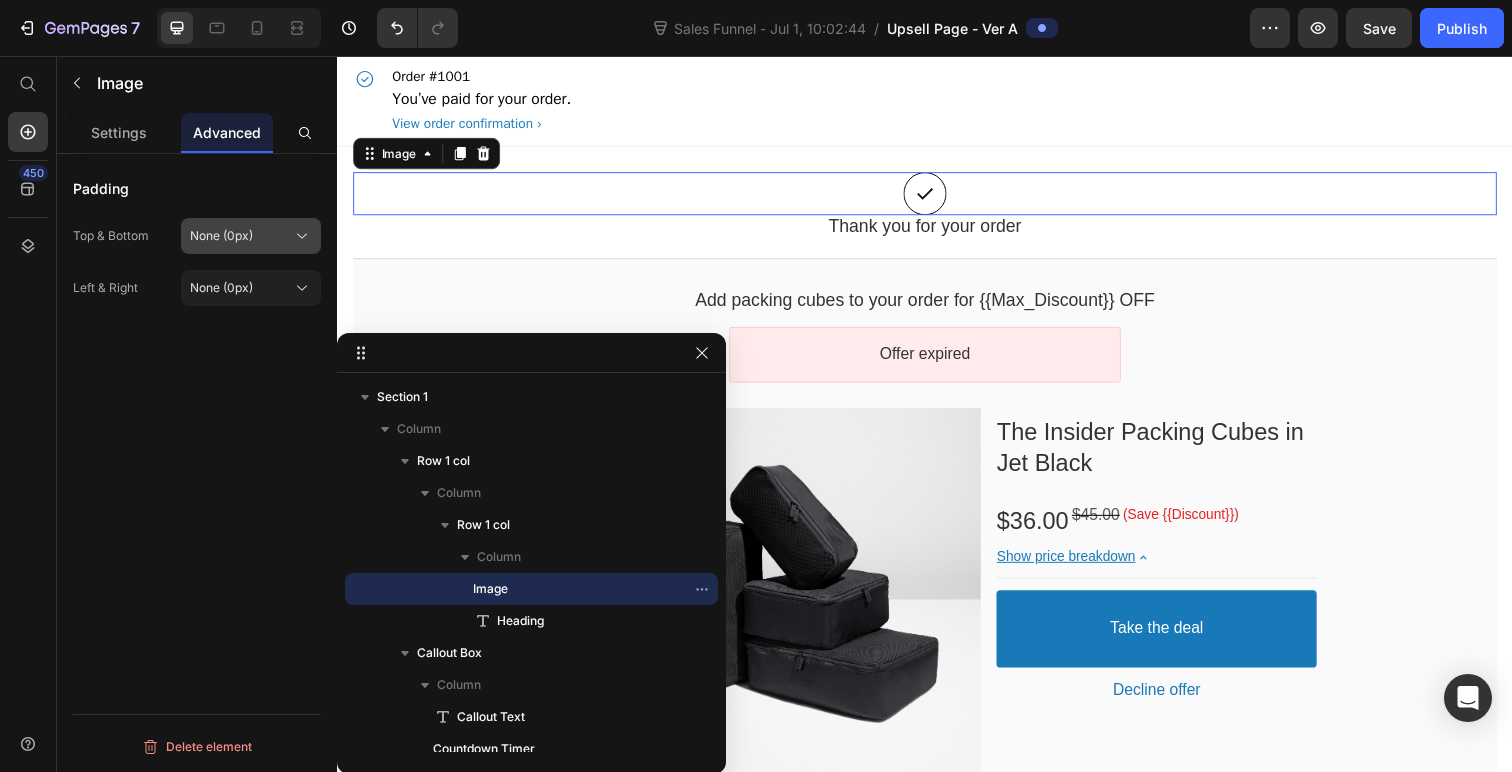 click 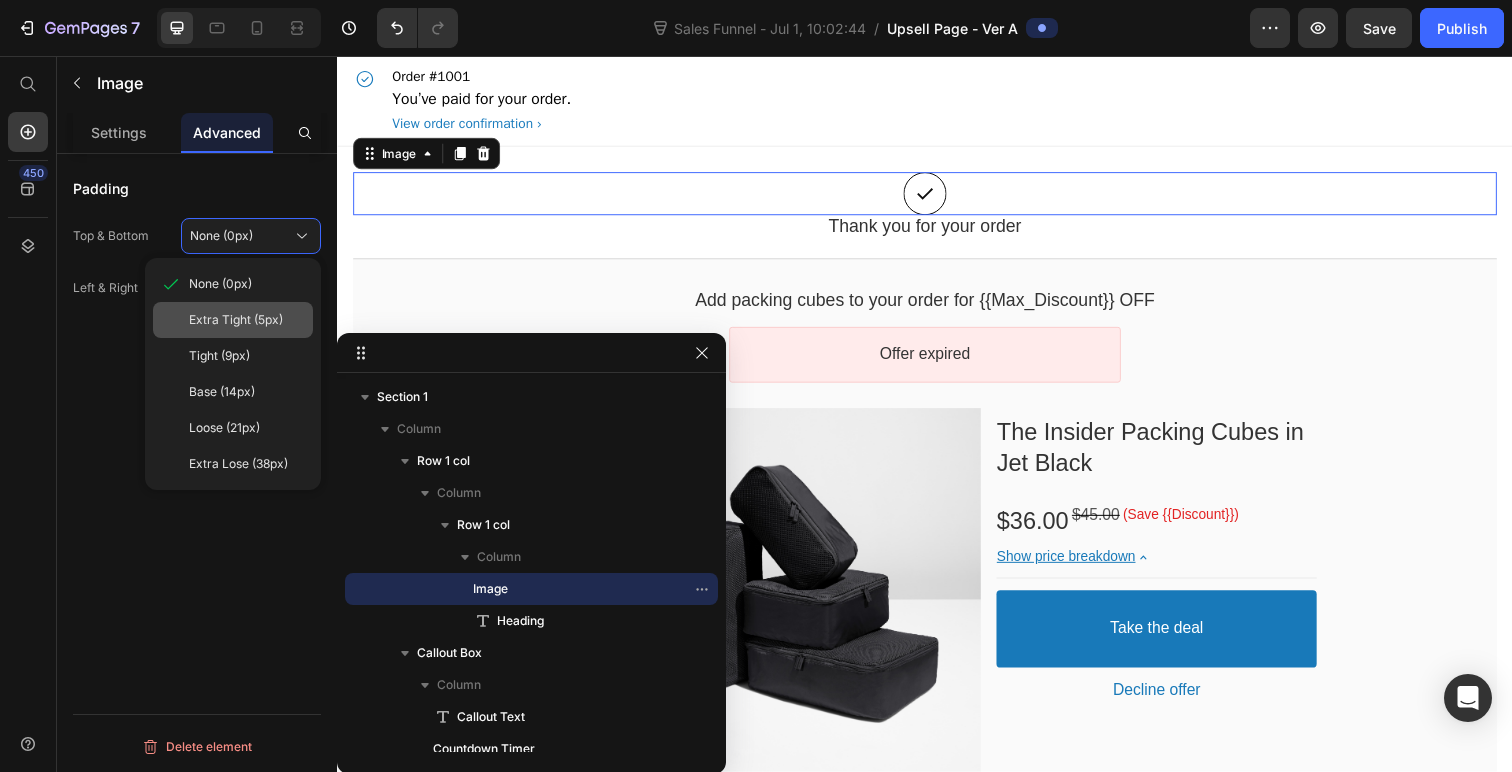 click on "Extra Tight (5px)" at bounding box center (236, 320) 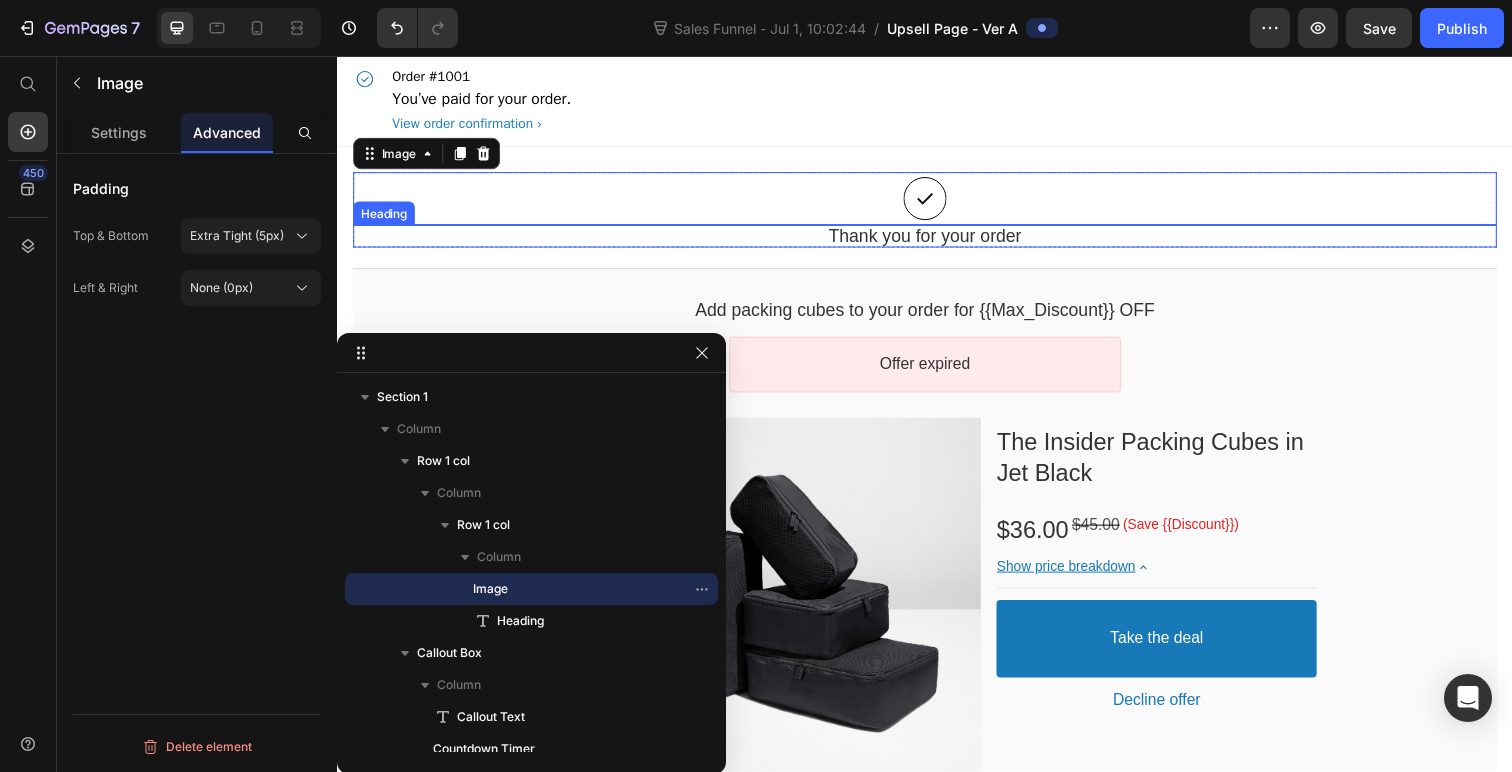 click on "Thank you for your order" at bounding box center [937, 240] 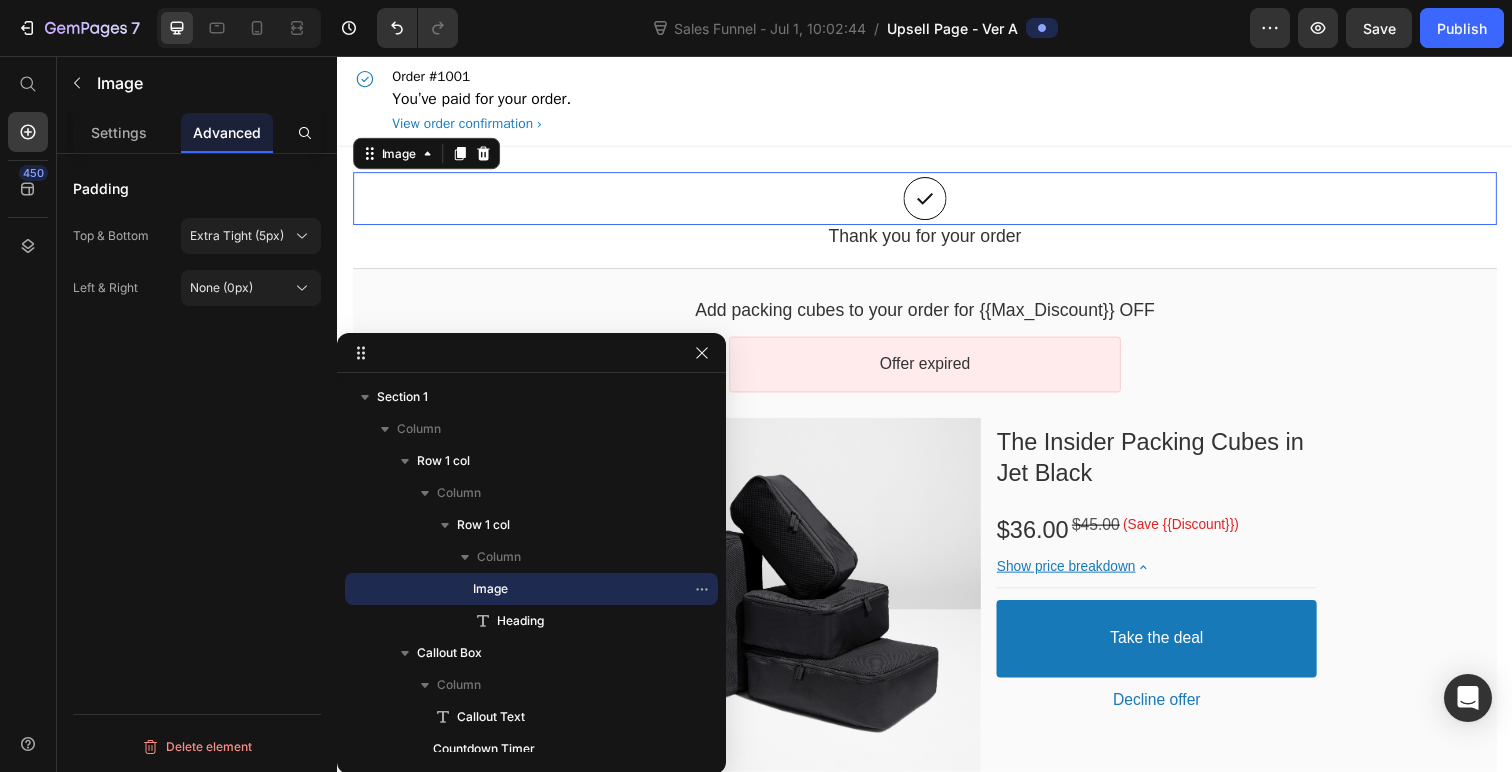 click at bounding box center (937, 202) 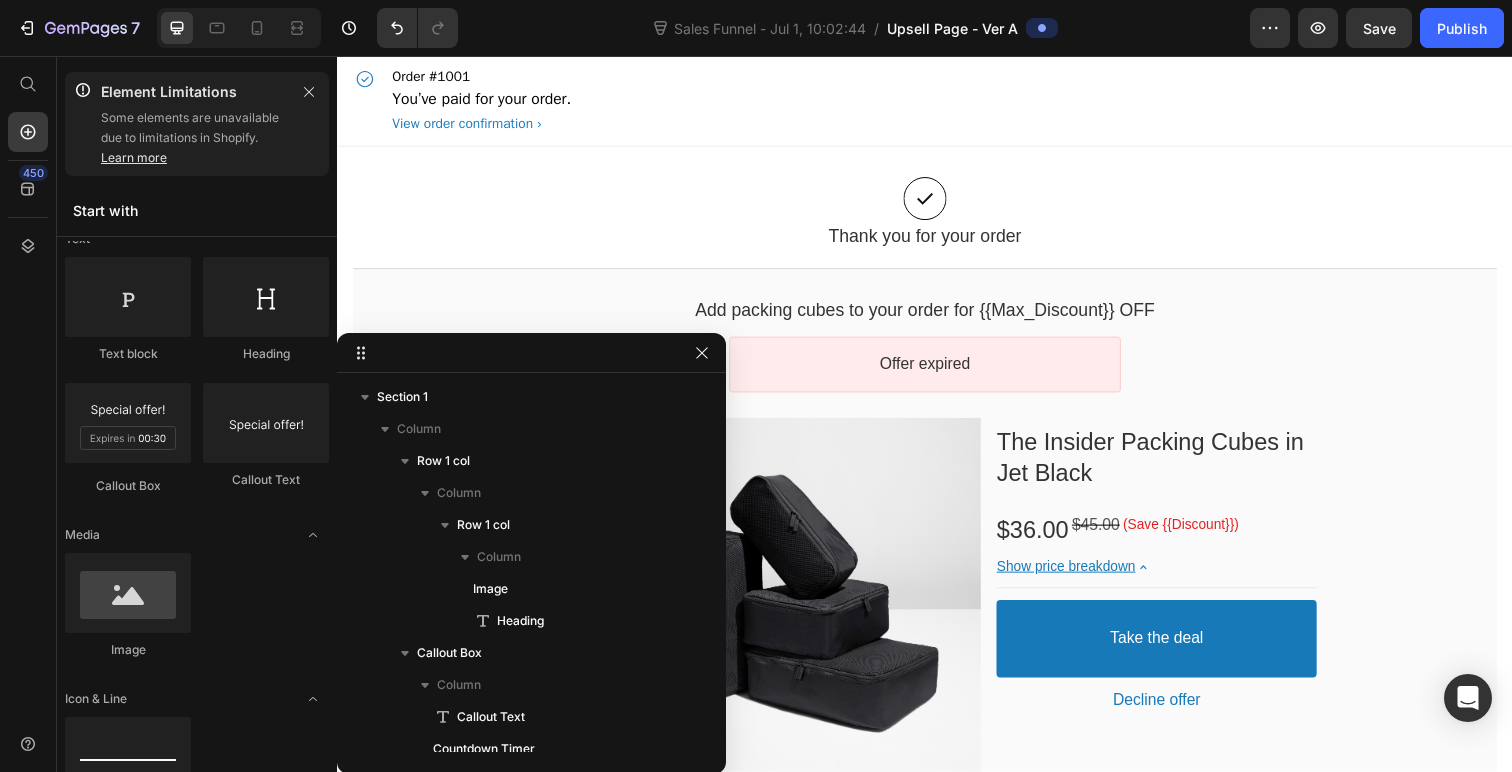 click on "Order #1001 You’ve paid for your order. View order confirmation" at bounding box center (937, 102) 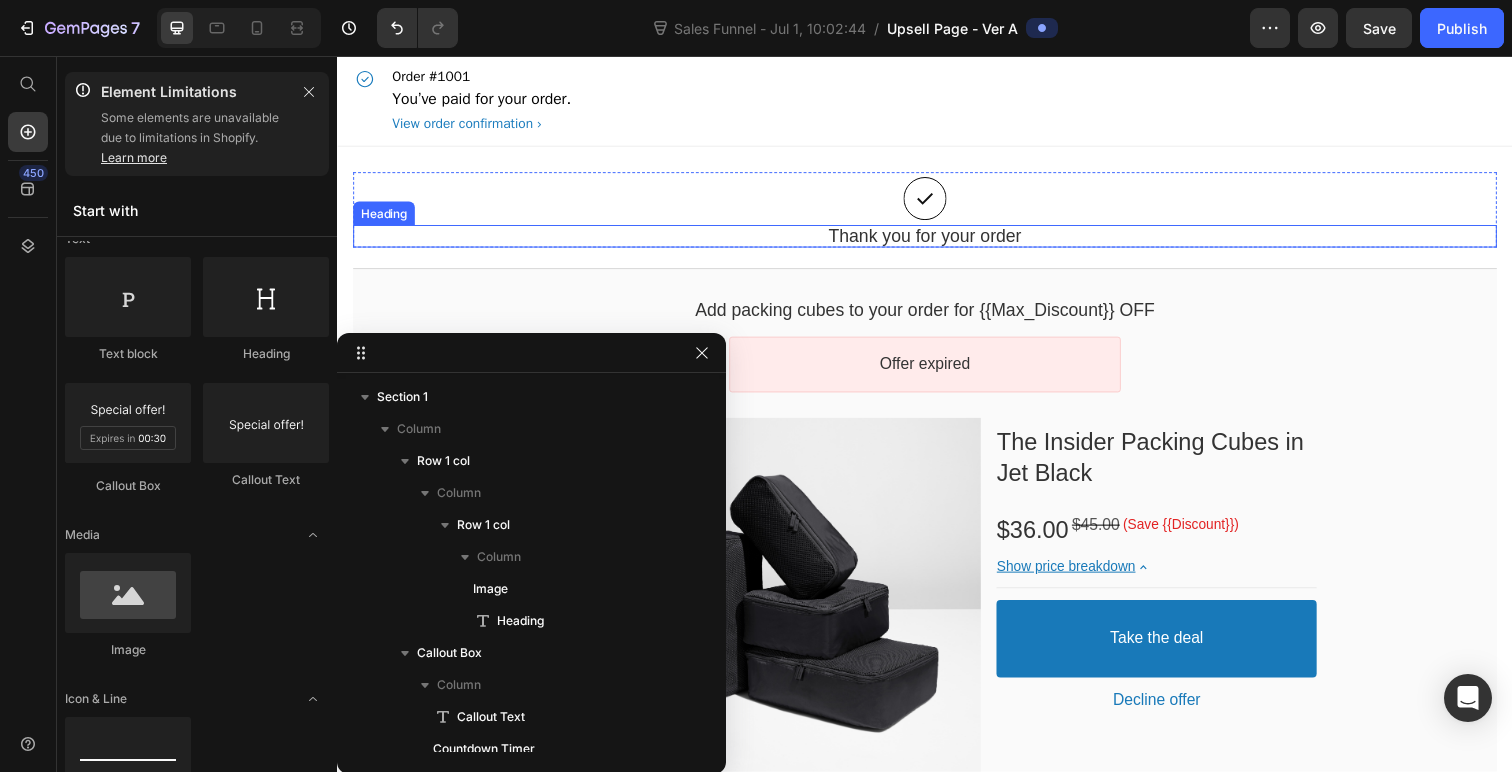 click on "Thank you for your order" at bounding box center [937, 240] 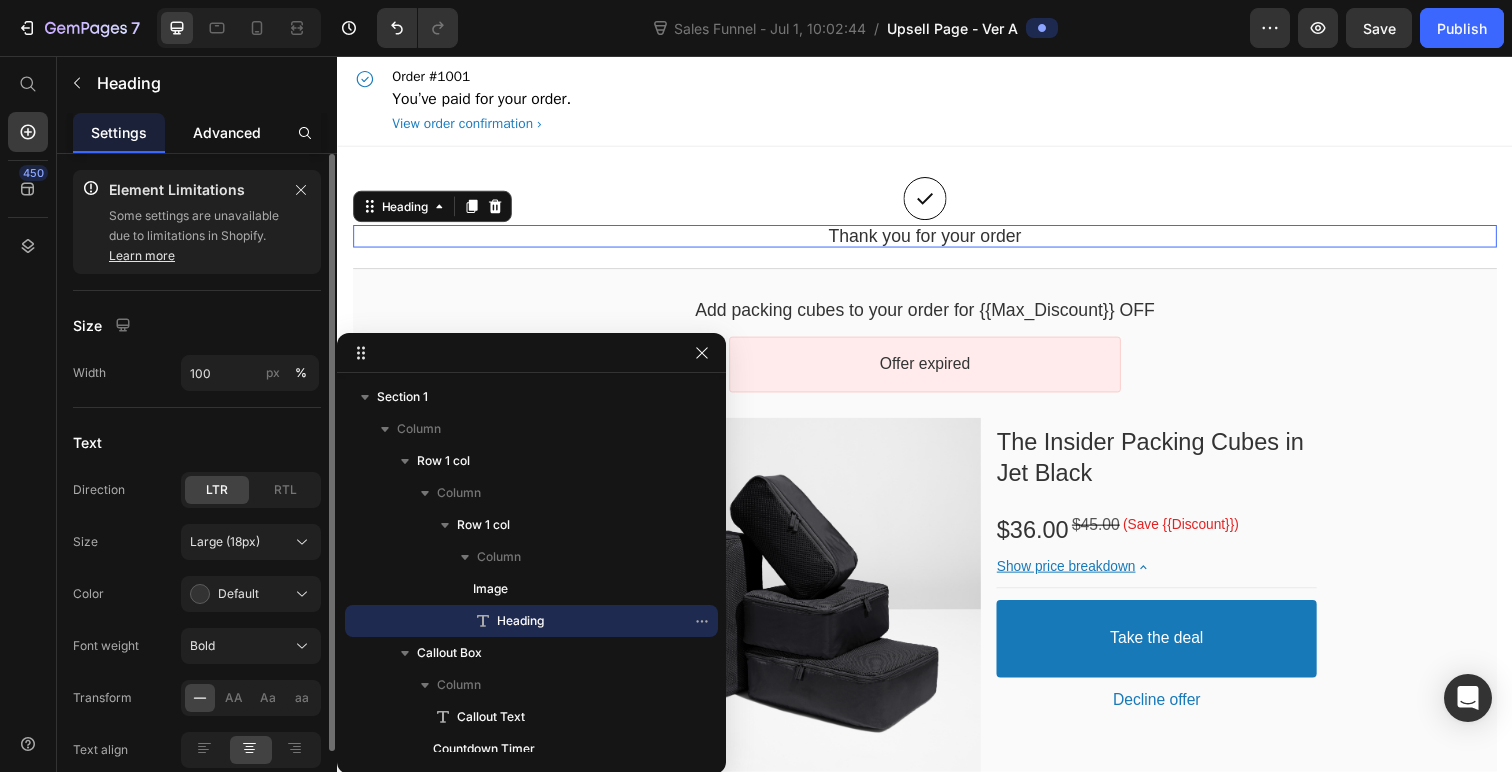 click on "Advanced" at bounding box center [227, 132] 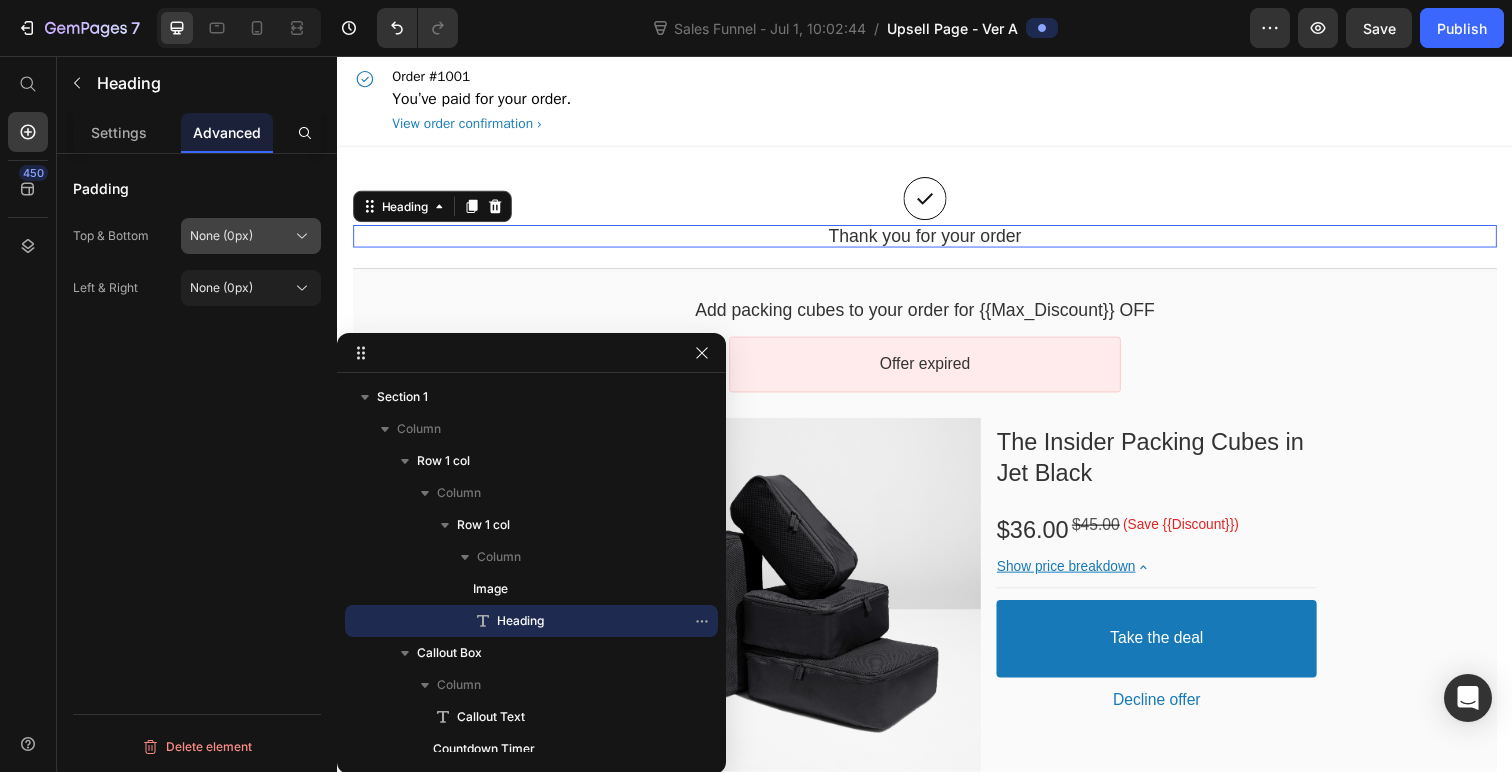 click on "None (0px)" 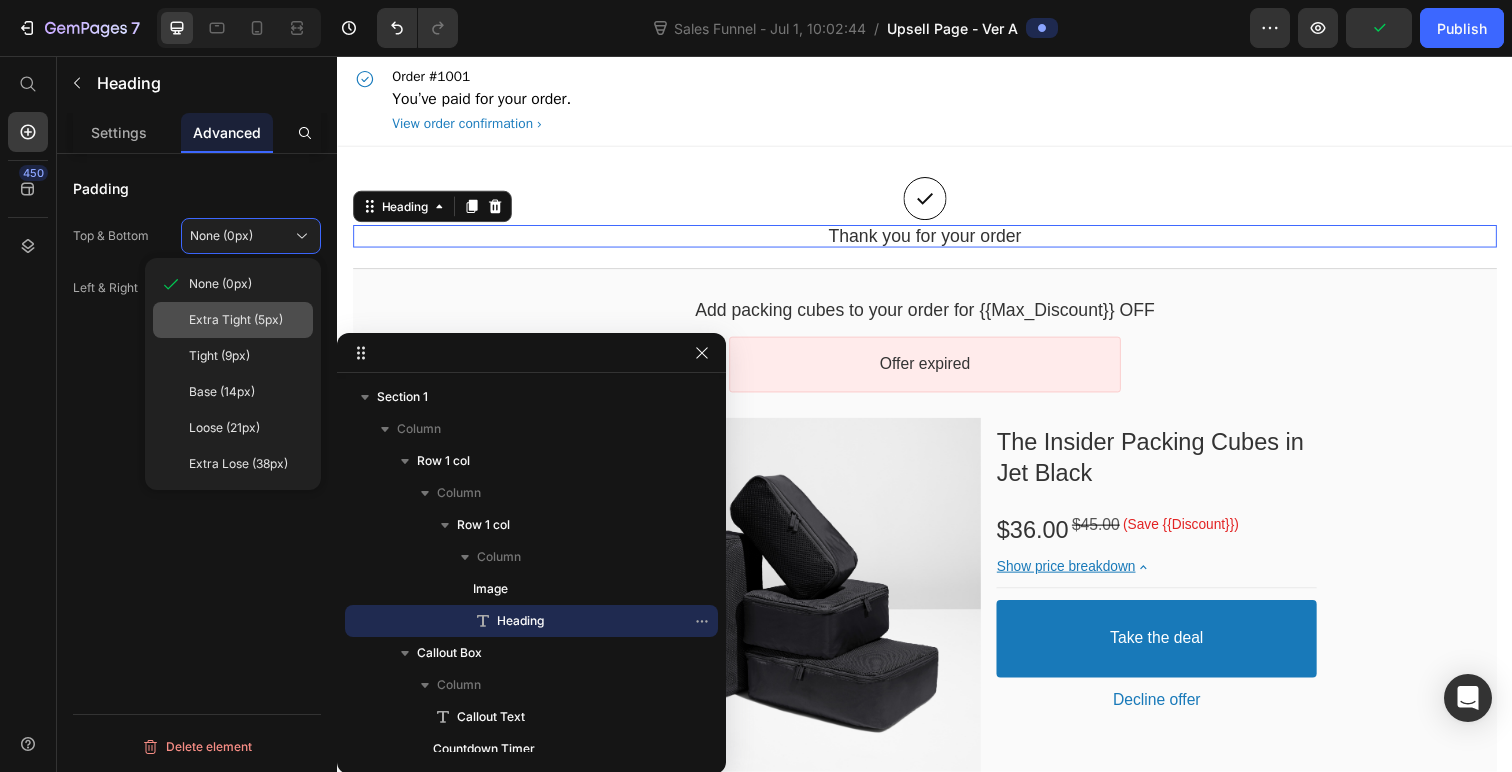 click on "Extra Tight (5px)" at bounding box center (236, 320) 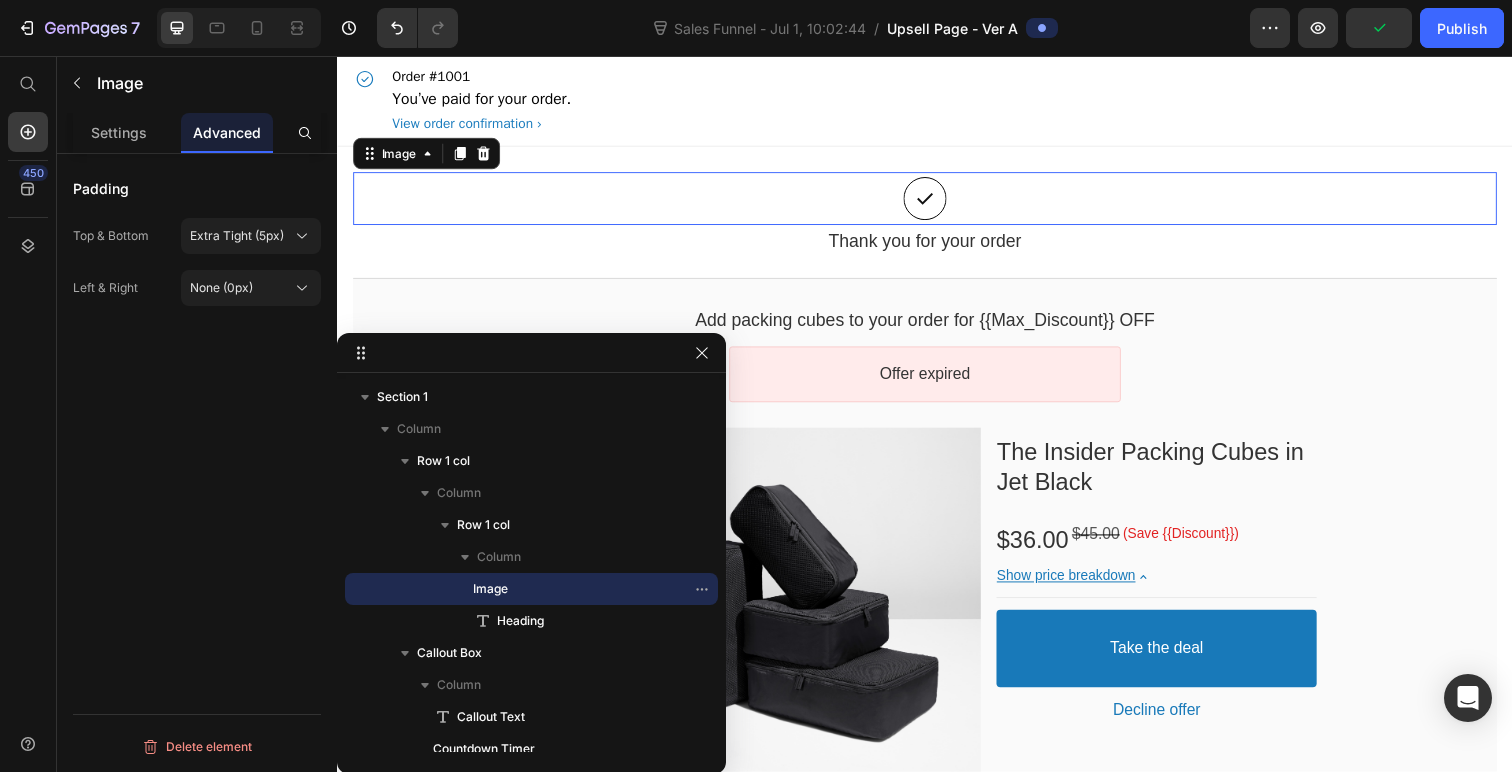 click at bounding box center (937, 202) 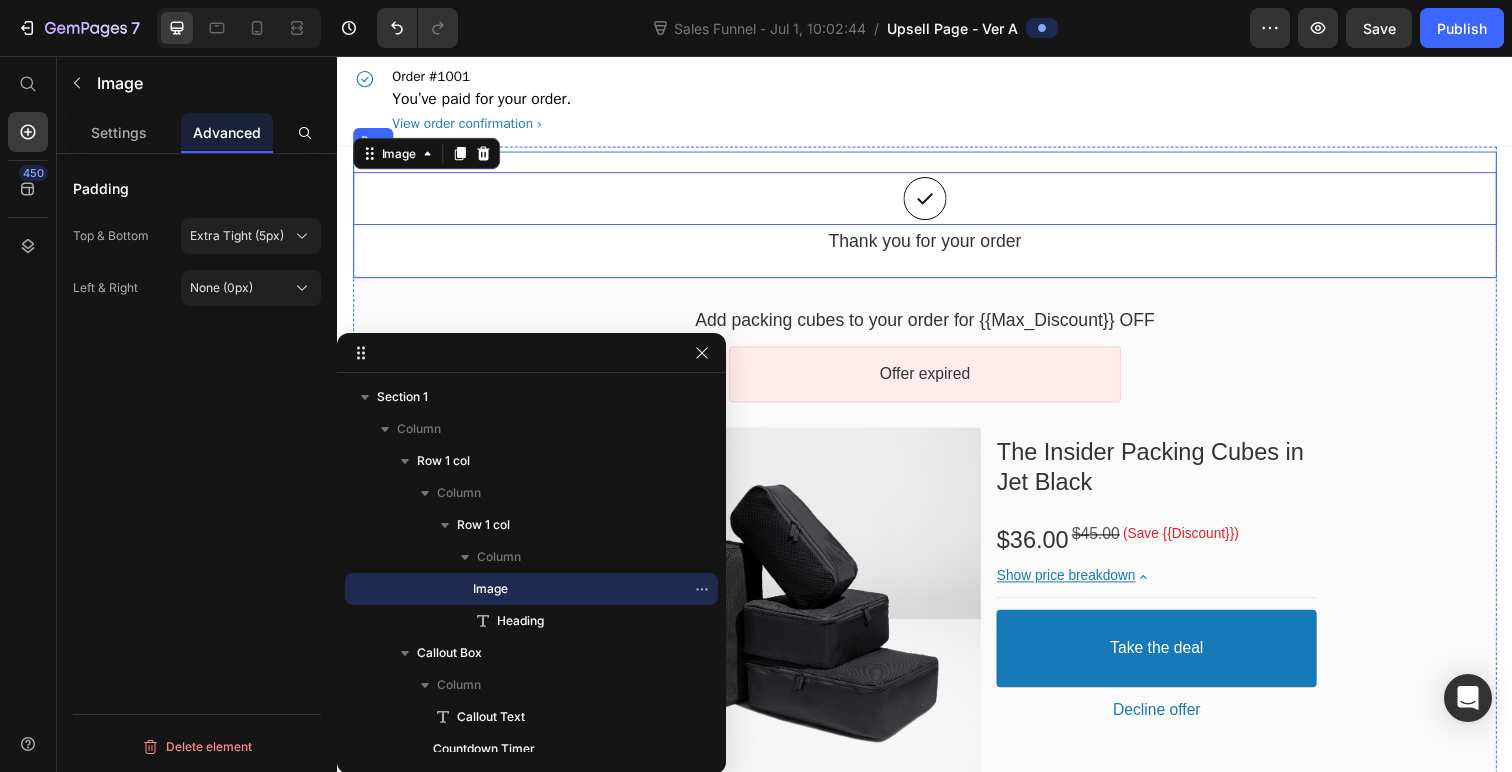 click on "Image   Thank you for your order Heading Row Row" at bounding box center (937, 218) 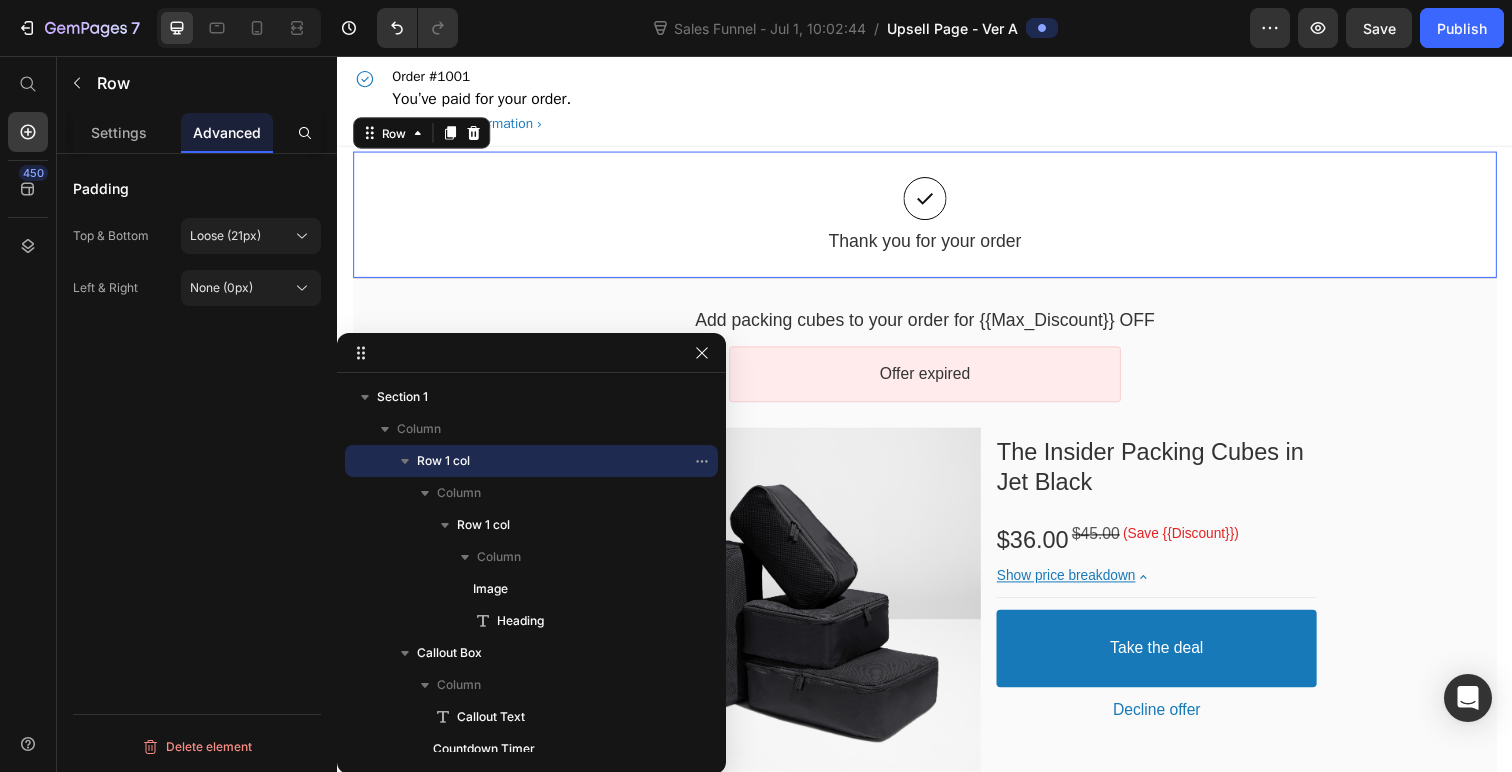click on "Order #1001 You’ve paid for your order. View order confirmation" at bounding box center [937, 102] 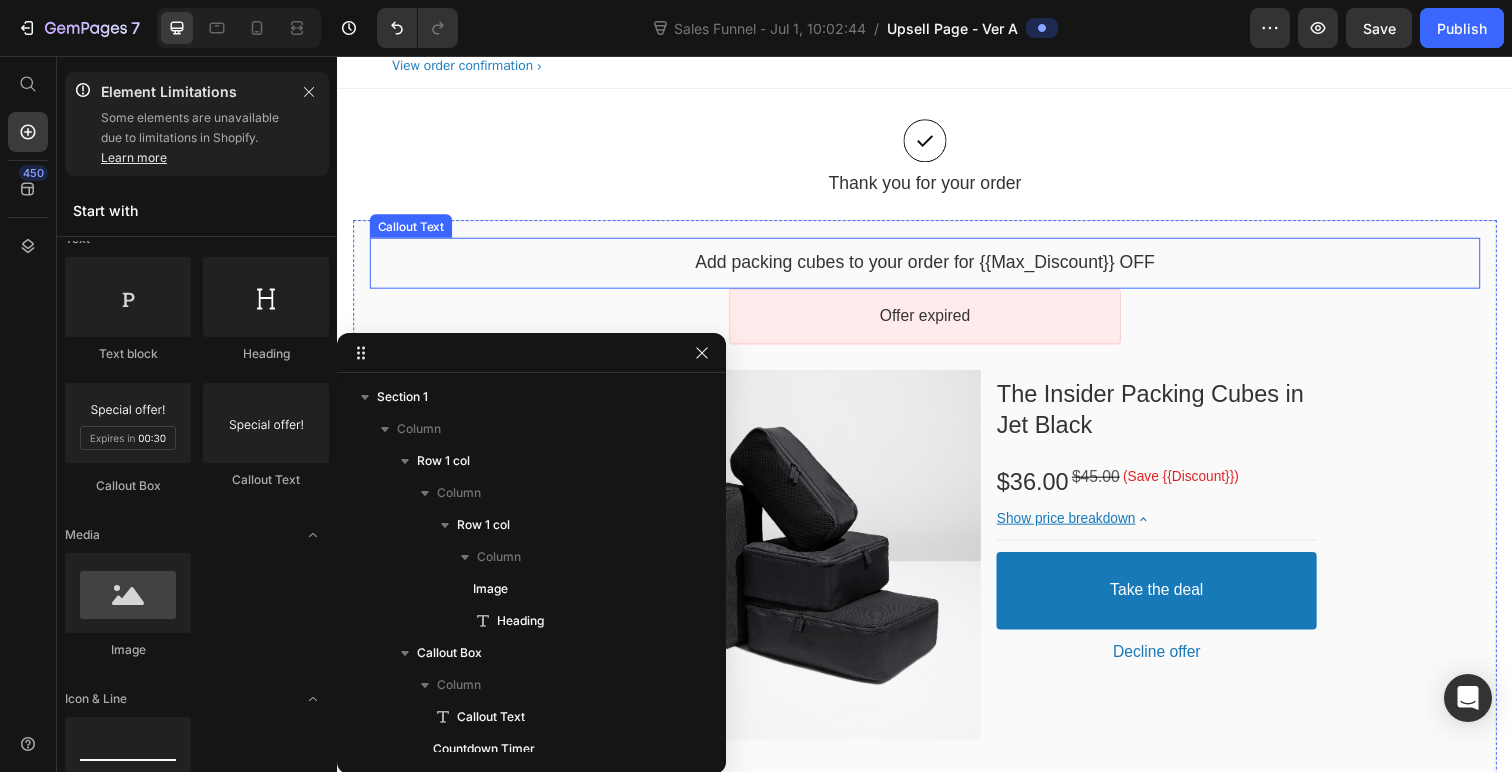scroll, scrollTop: 0, scrollLeft: 0, axis: both 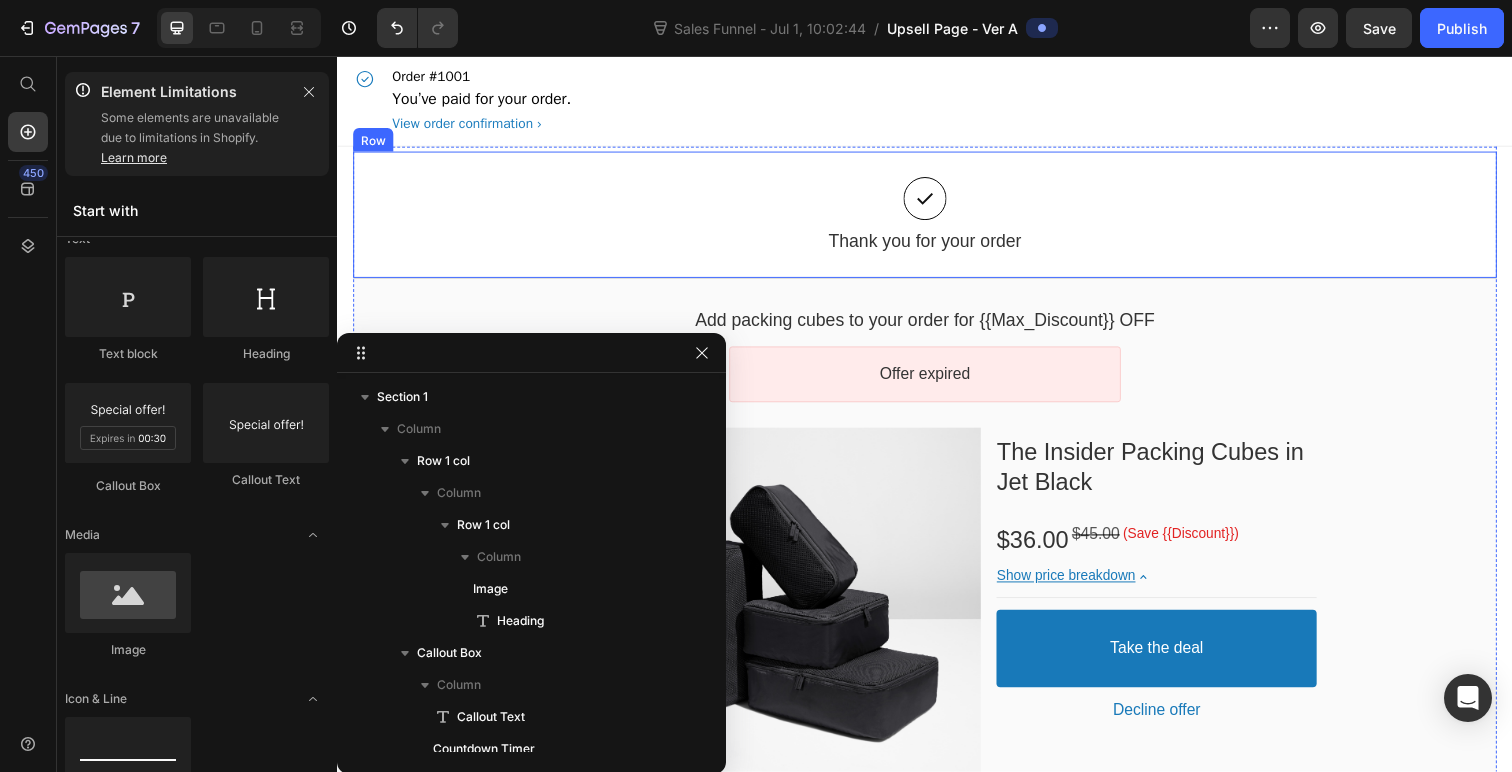 click on "Image Thank you for your order Heading Row Row" at bounding box center [937, 218] 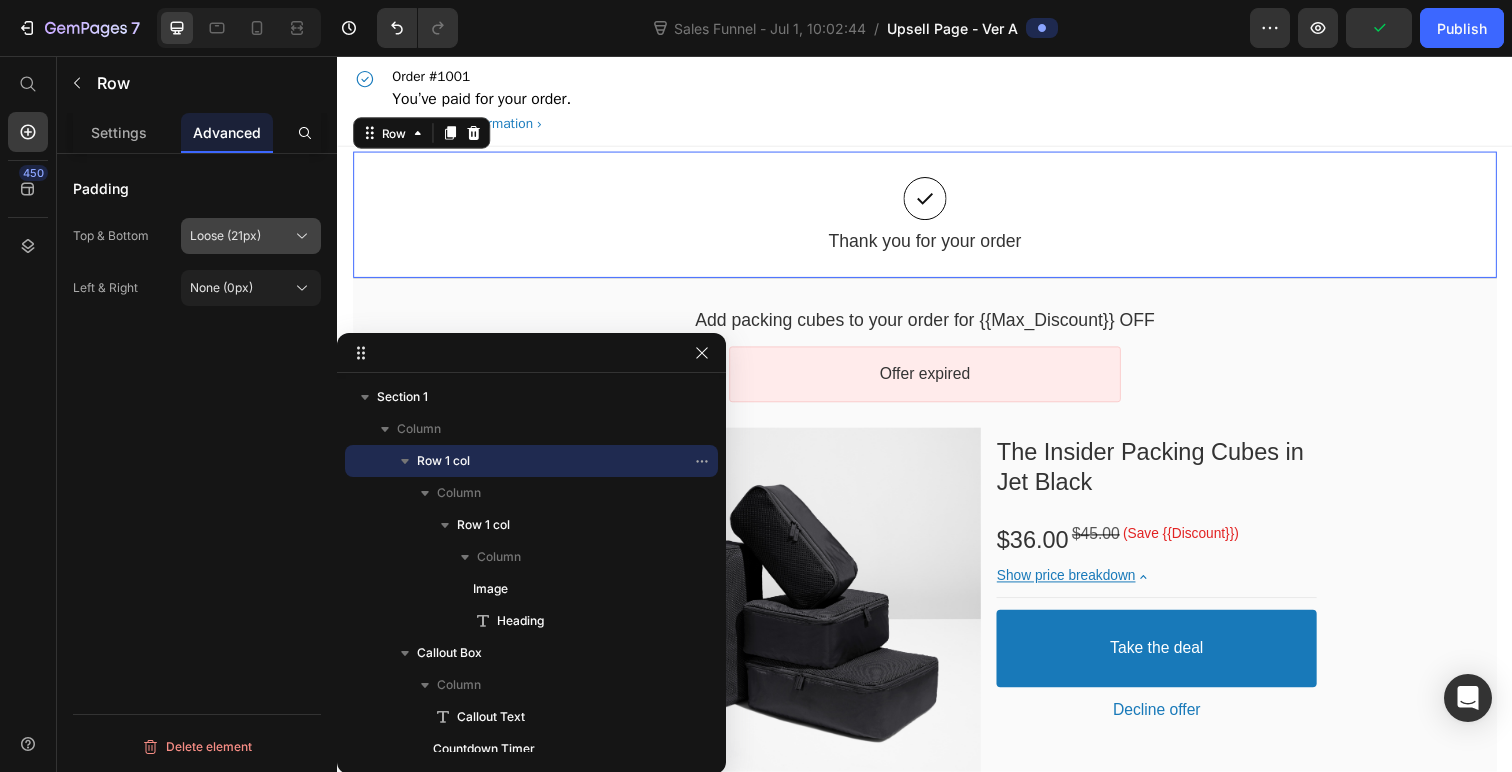 click 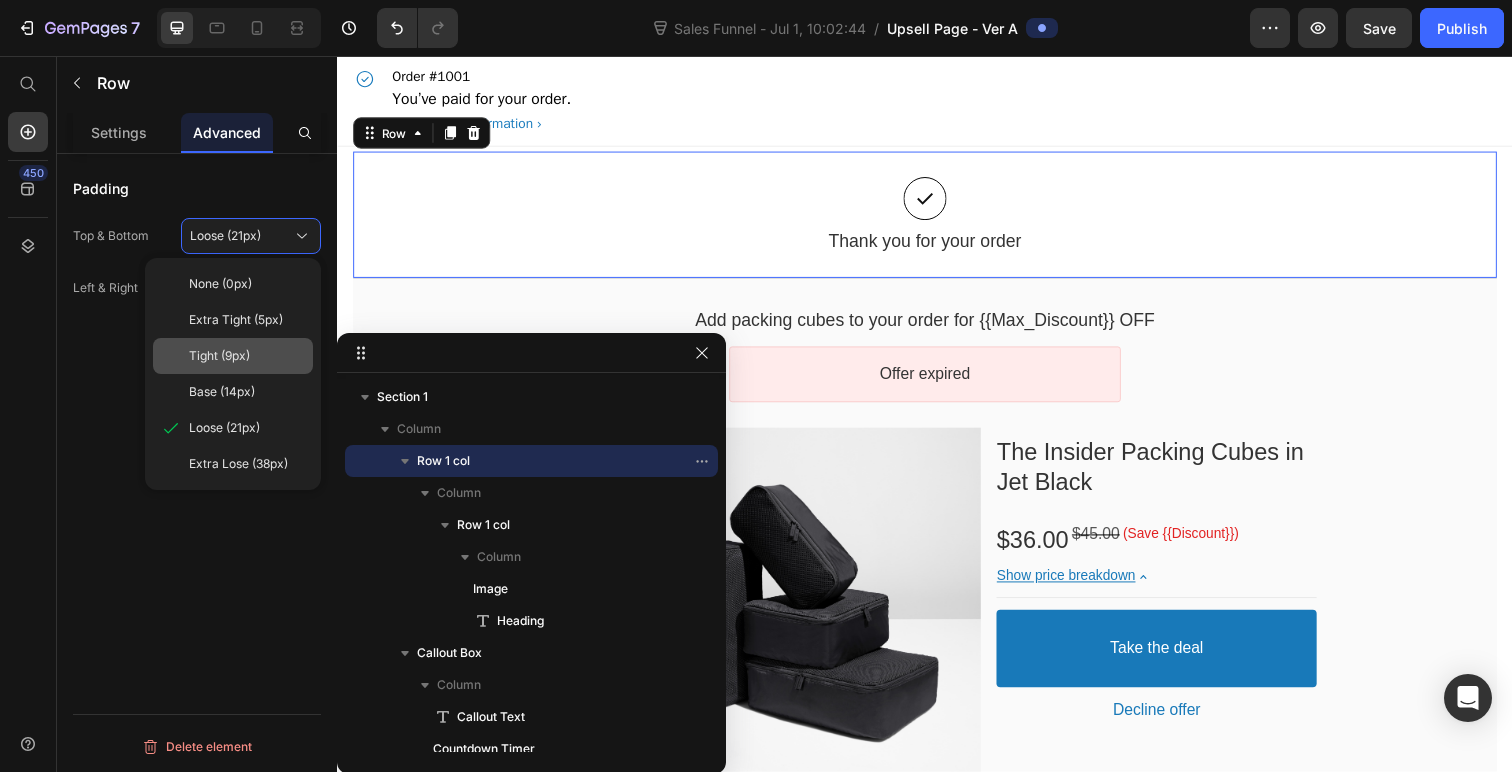 click on "Tight (9px)" at bounding box center [247, 356] 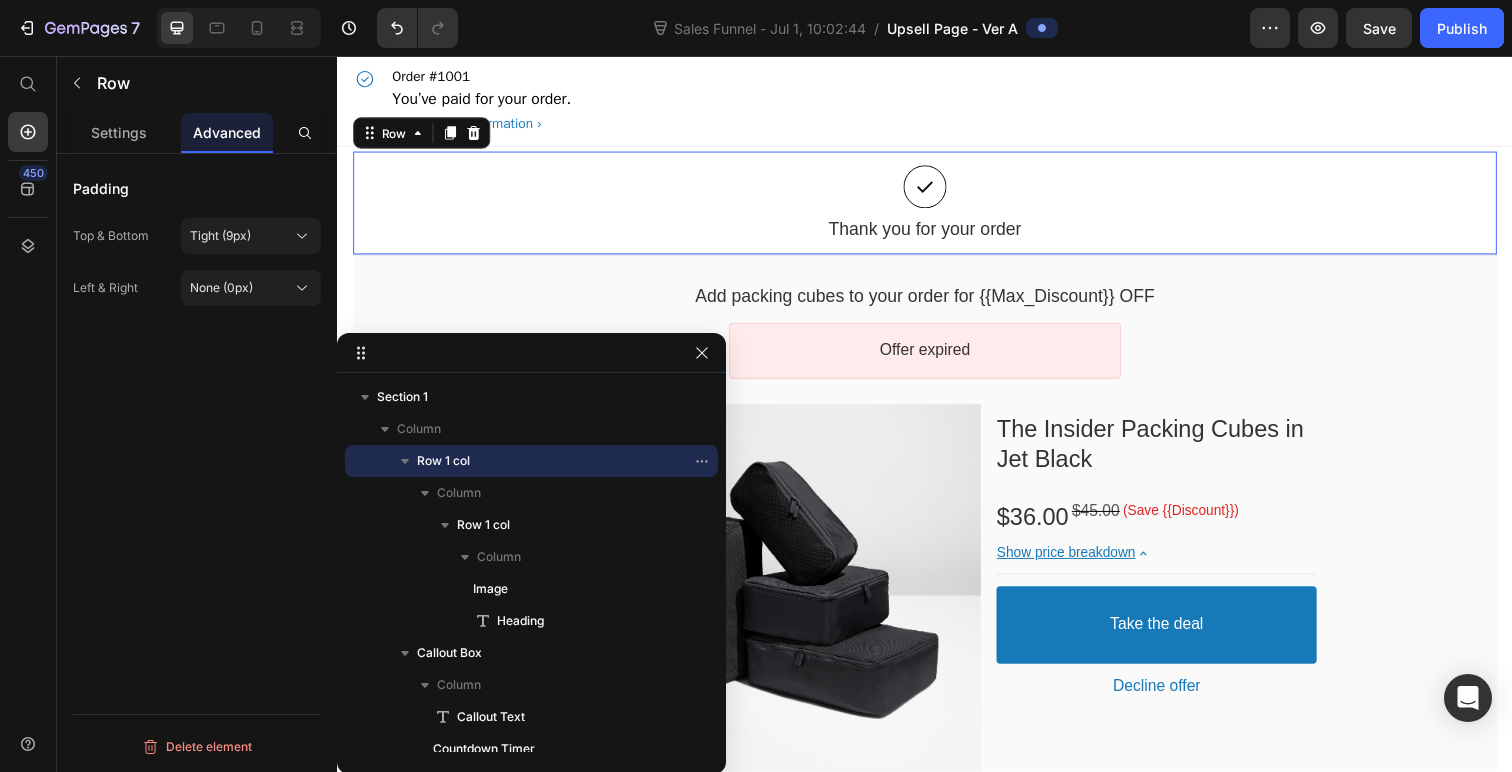 click on "Order #1001 You’ve paid for your order. View order confirmation" at bounding box center [937, 102] 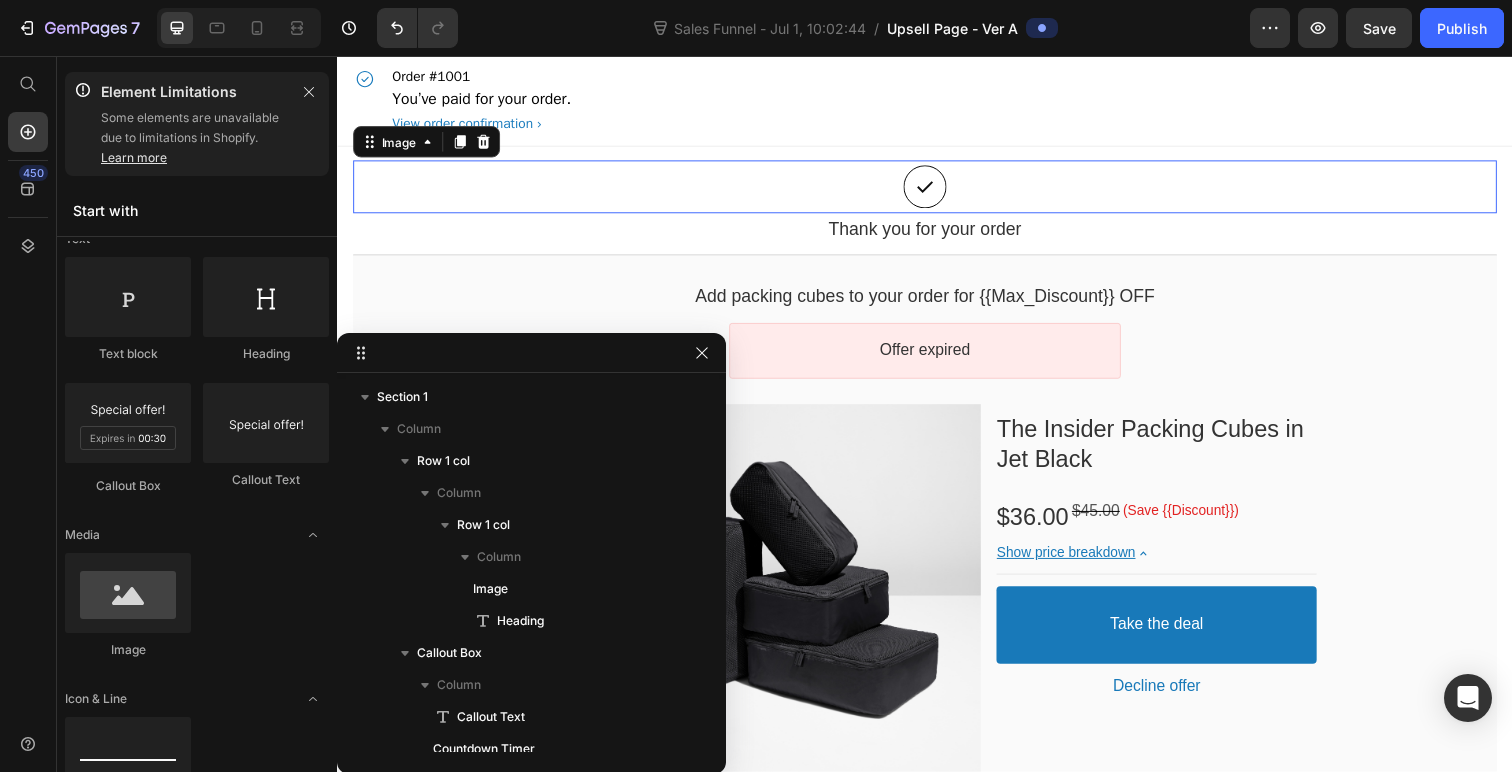 click at bounding box center [937, 190] 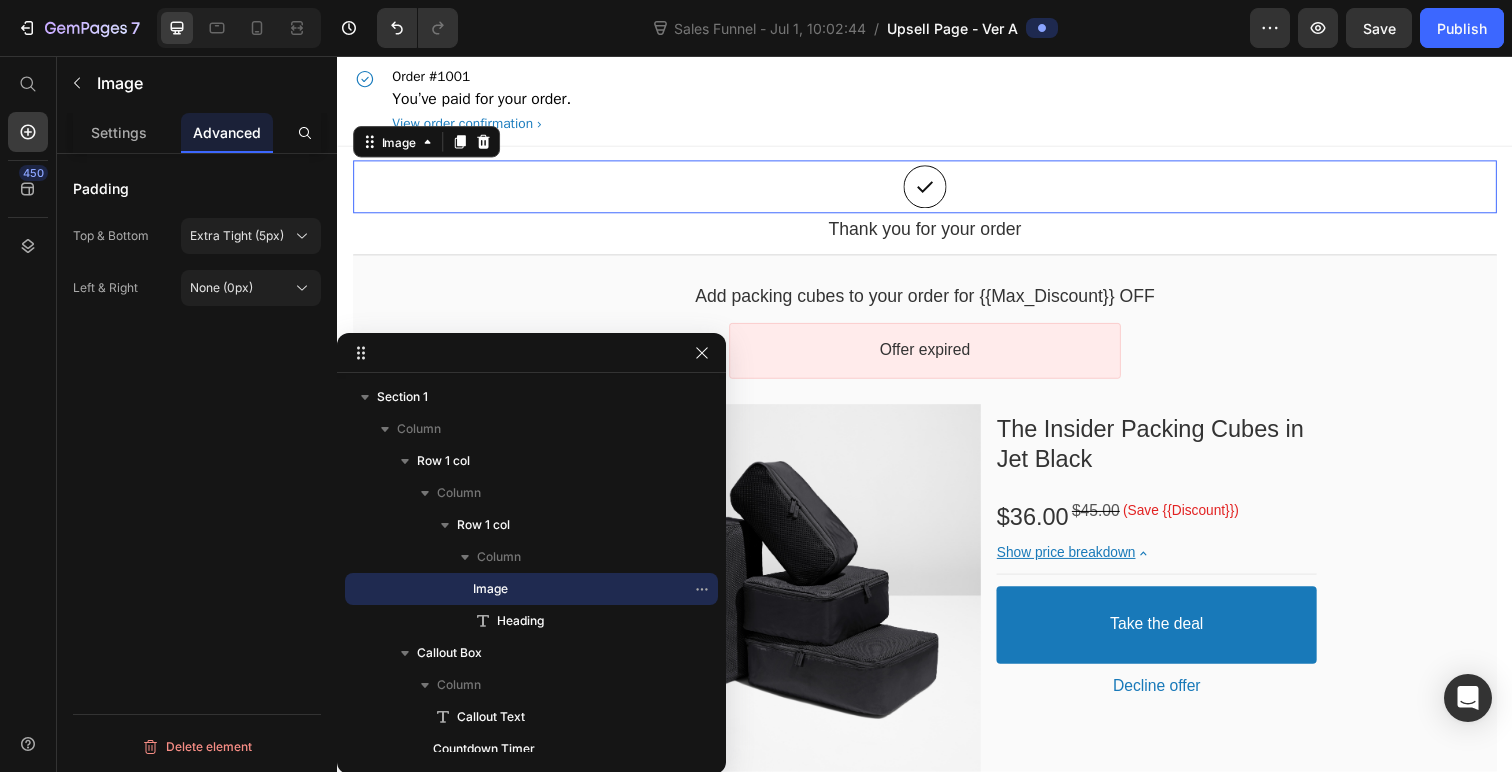 click at bounding box center (937, 190) 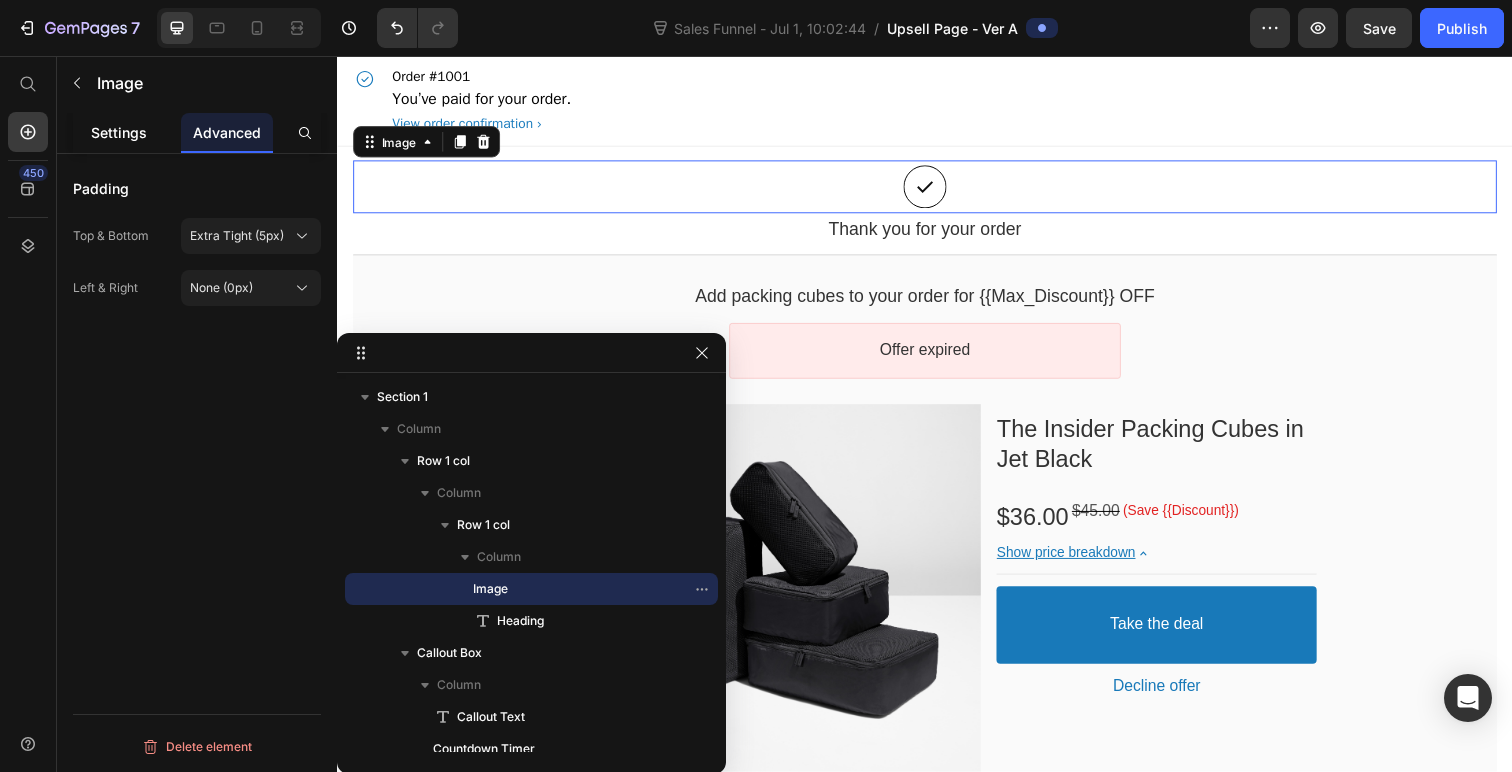 click on "Settings" at bounding box center (119, 132) 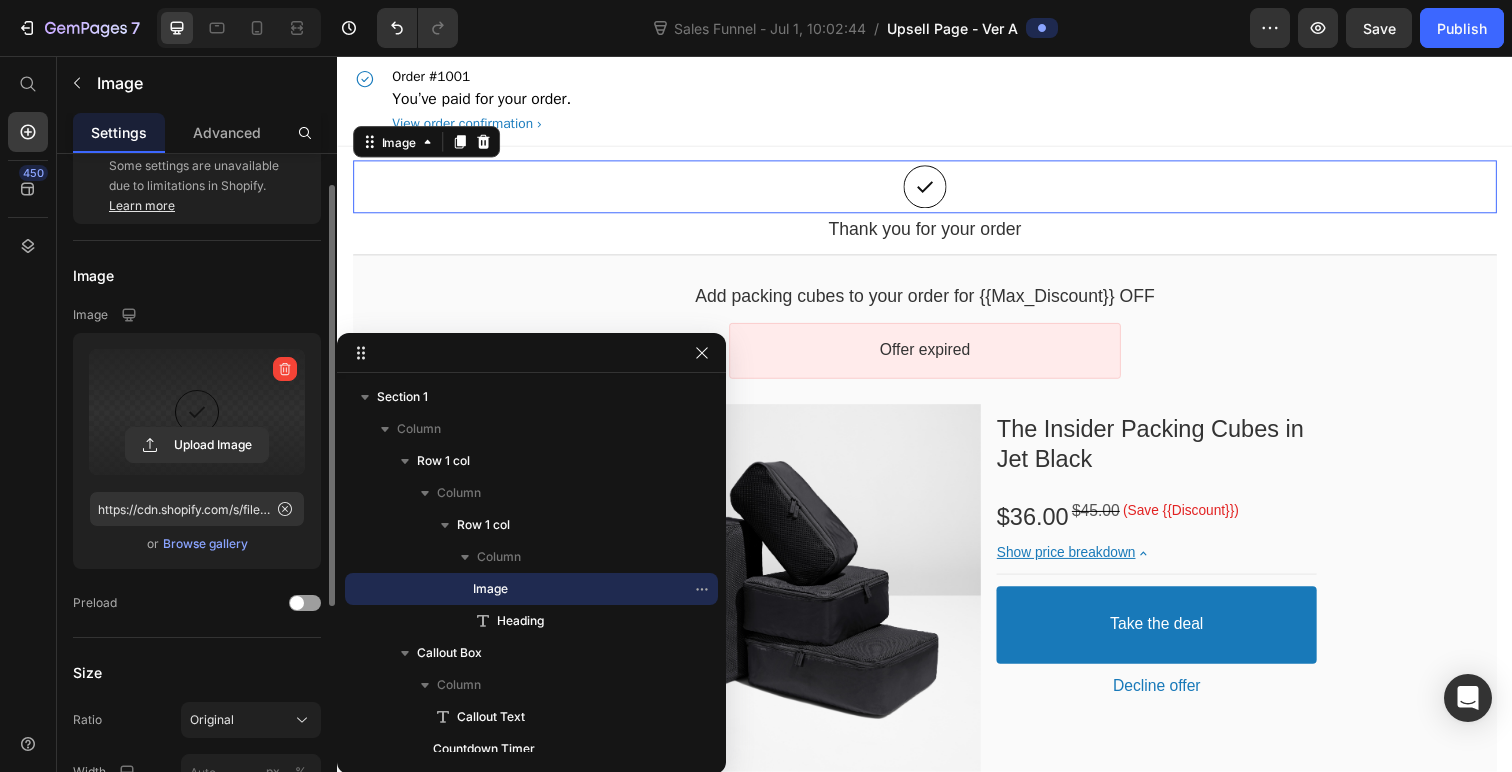 scroll, scrollTop: 56, scrollLeft: 0, axis: vertical 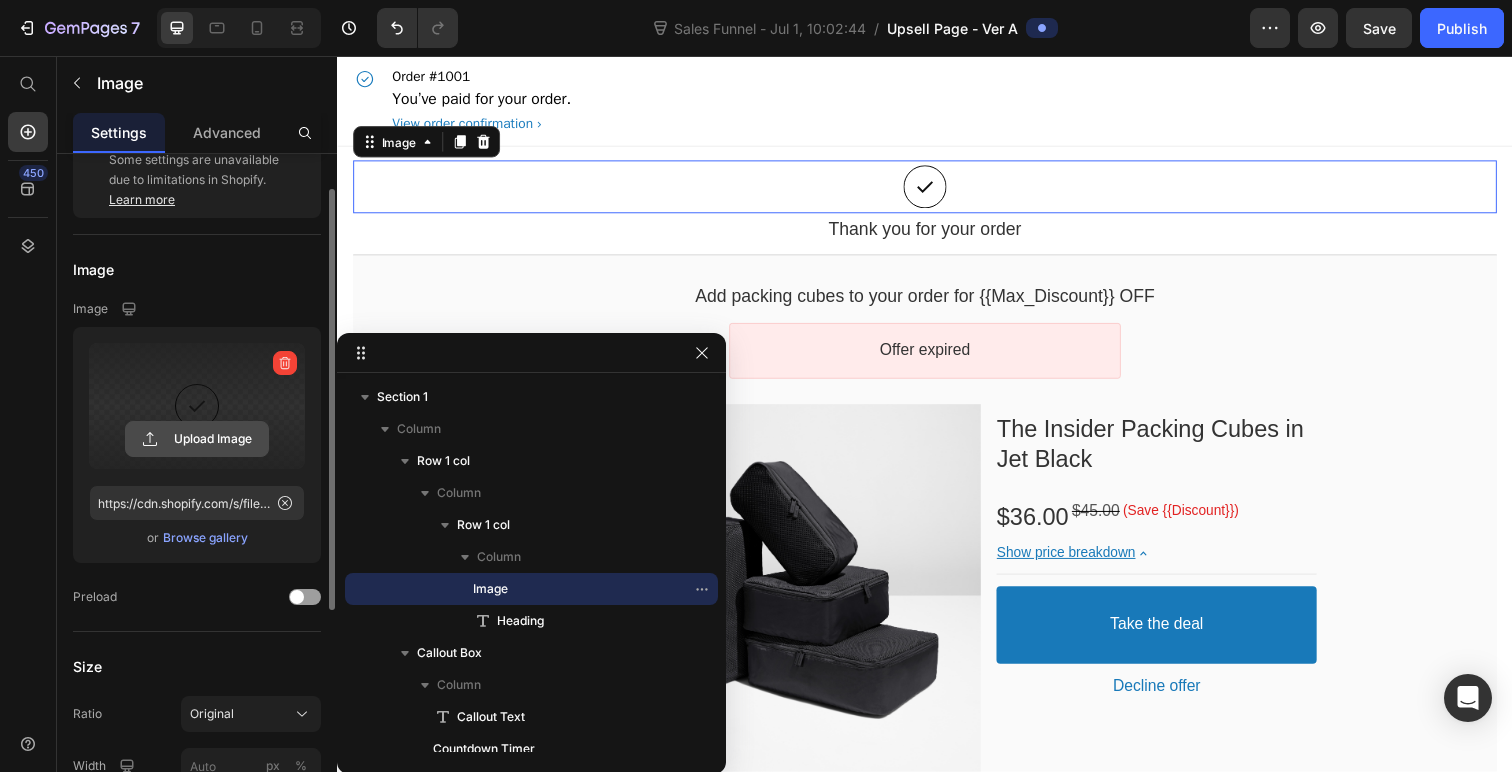 click 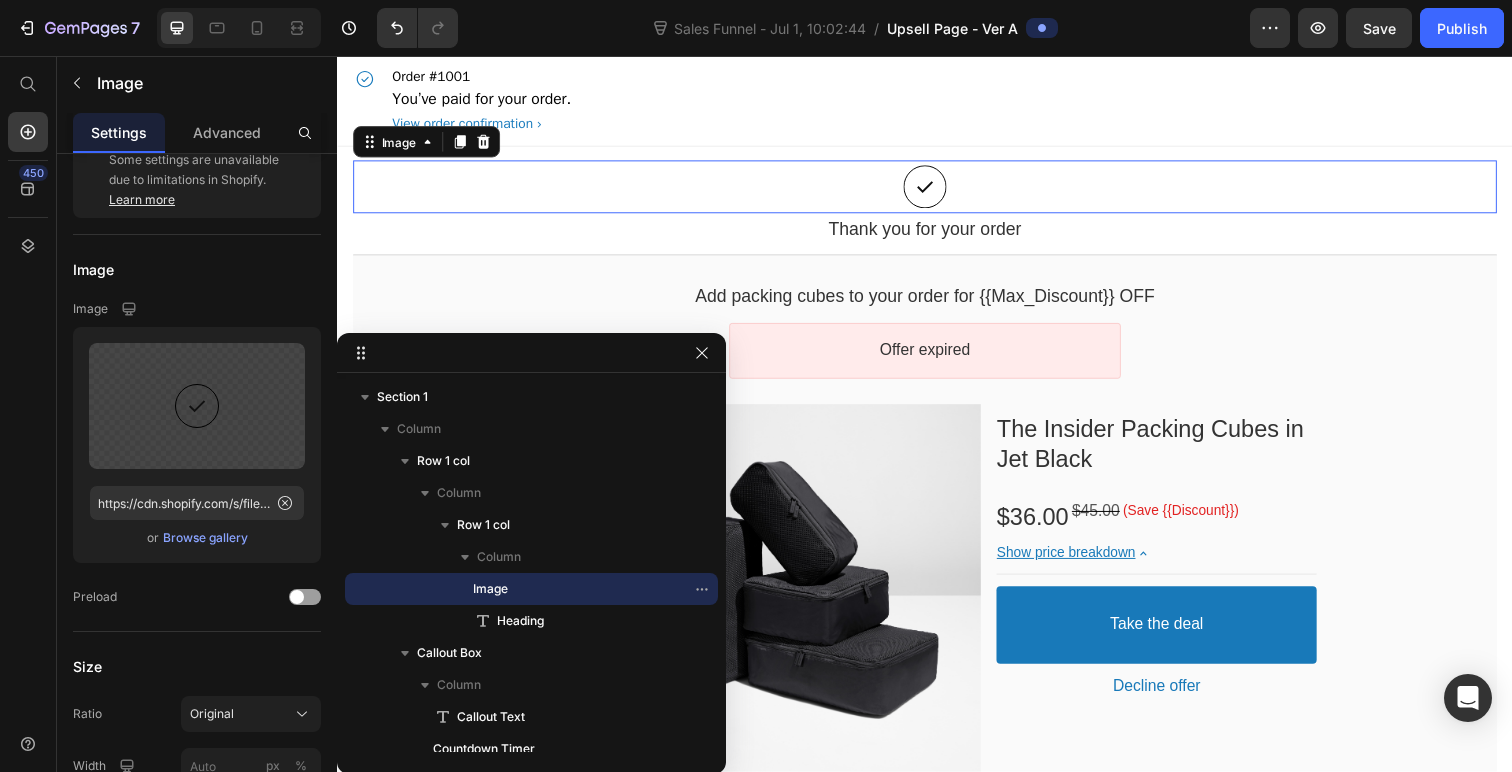 type on "https://cdn.shopify.com/s/files/1/0586/1706/9634/files/gempages_537449011947242628-df44e9de-419b-4671-b854-59dd2ca8aba4.png" 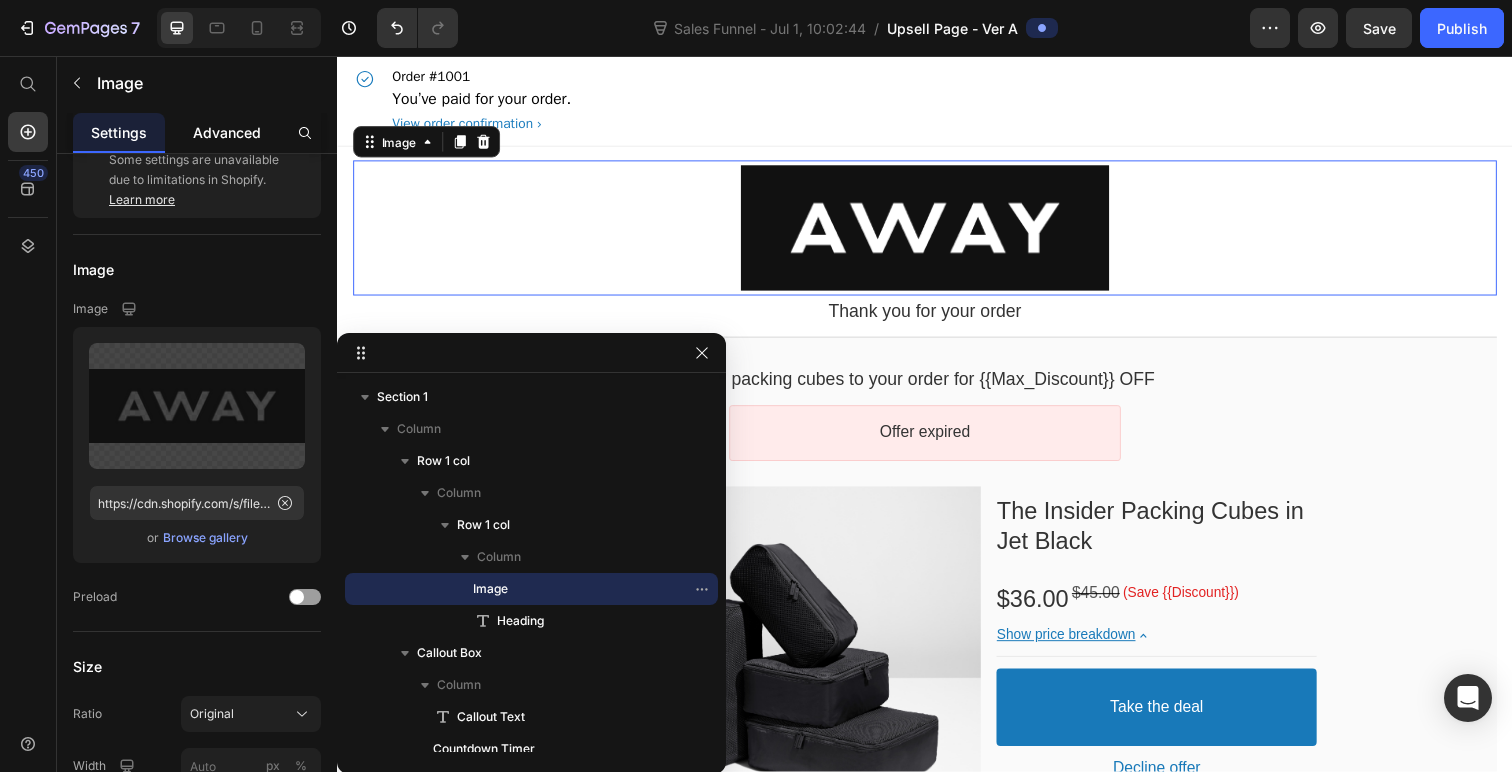 click on "Advanced" at bounding box center [227, 132] 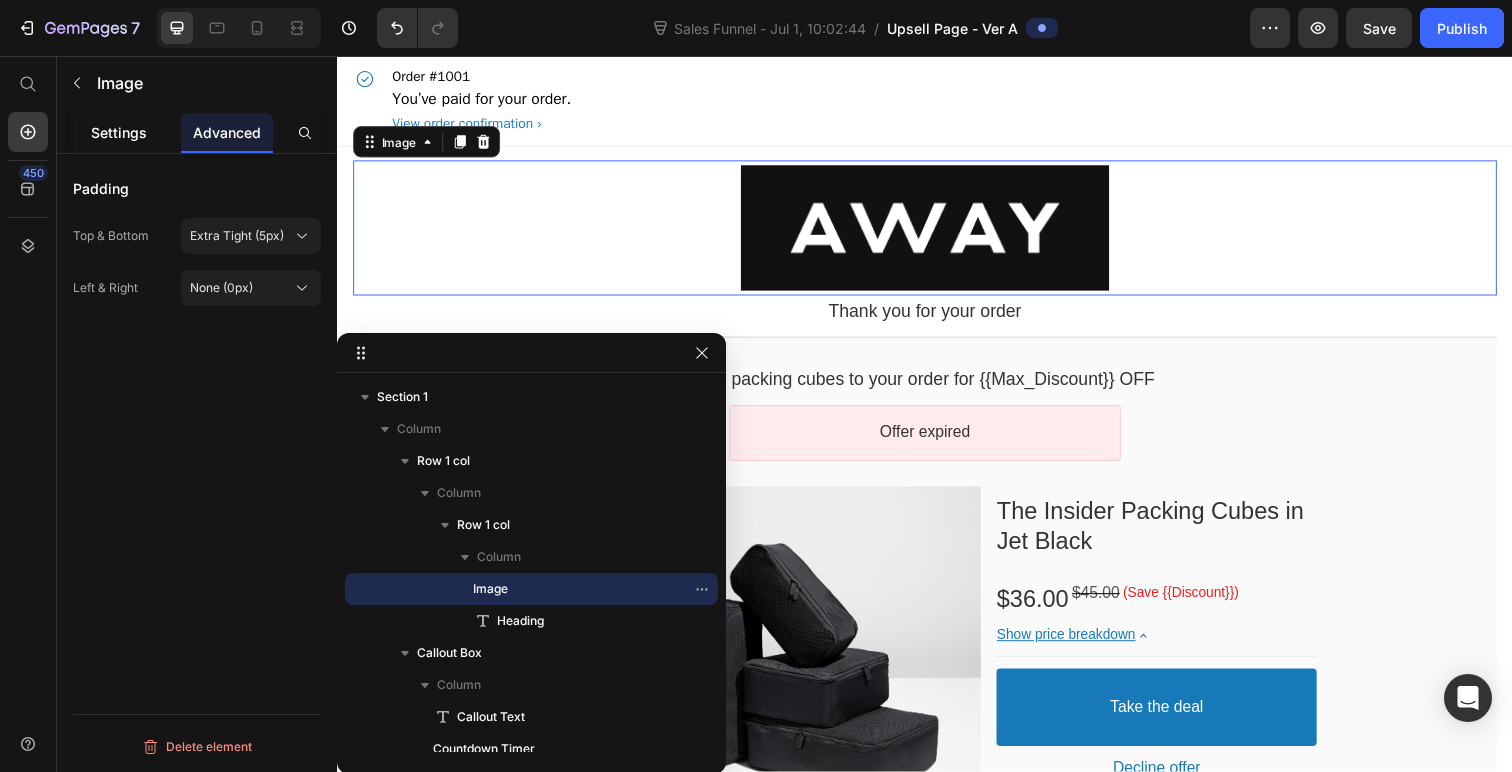click on "Settings" at bounding box center [119, 132] 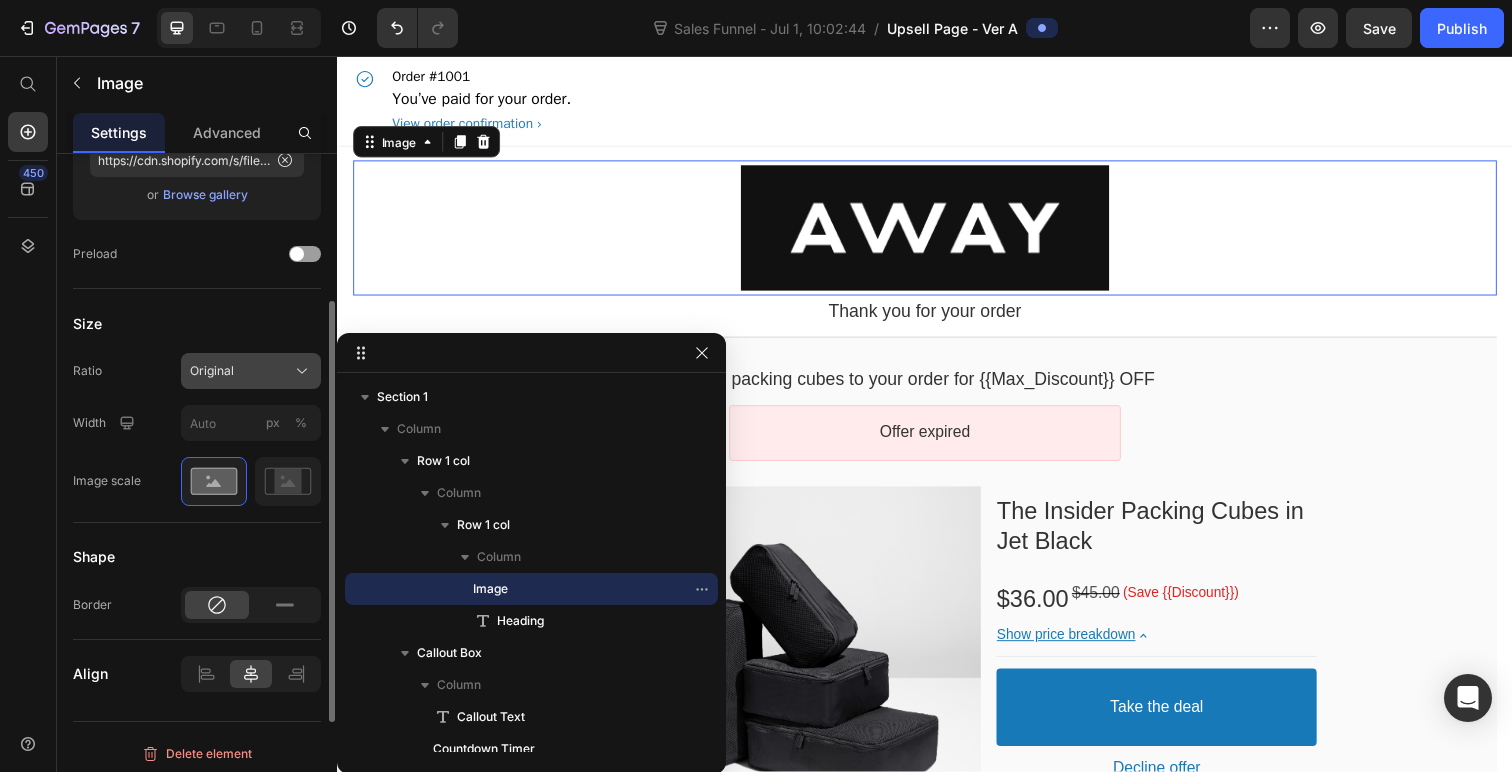 scroll, scrollTop: 405, scrollLeft: 0, axis: vertical 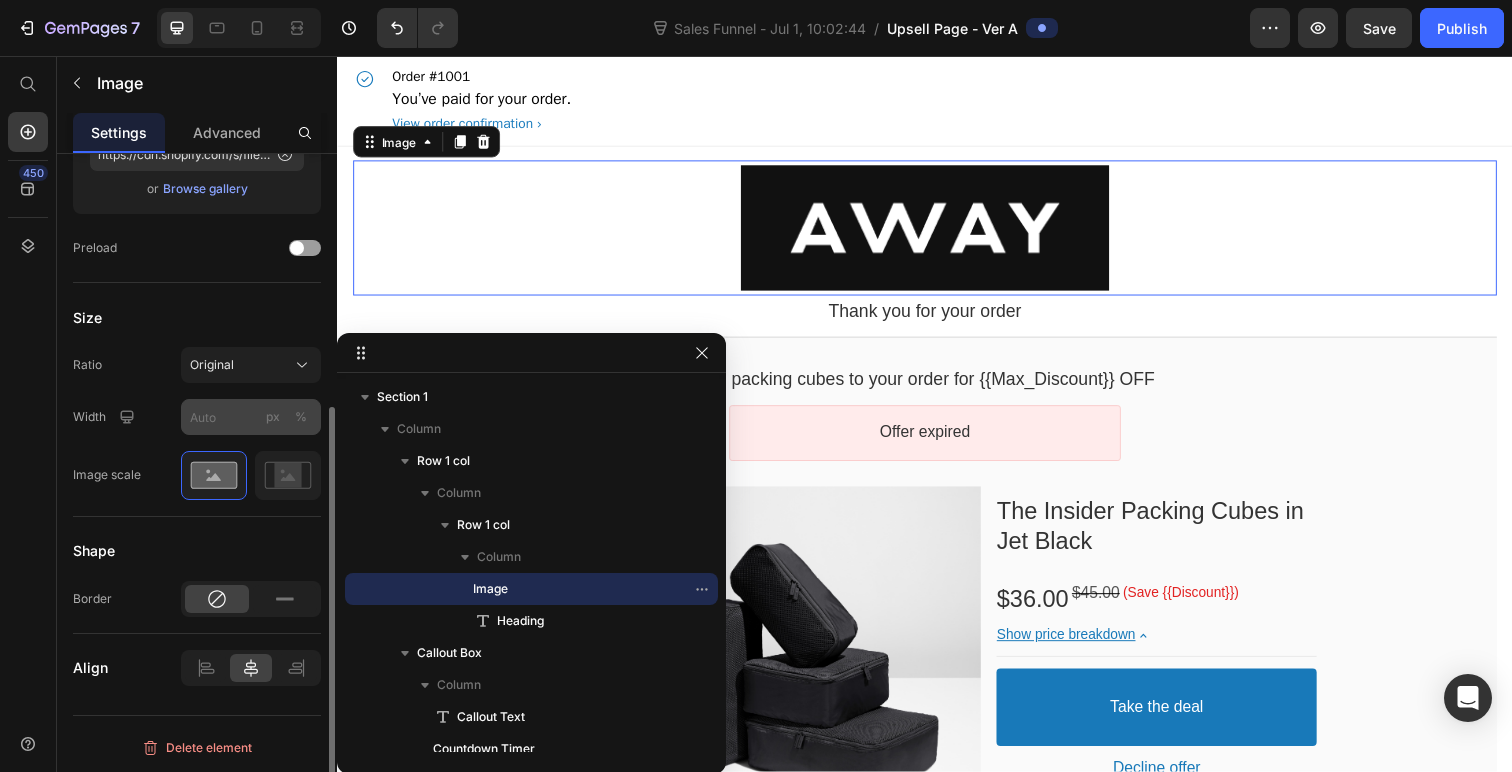 click on "px" 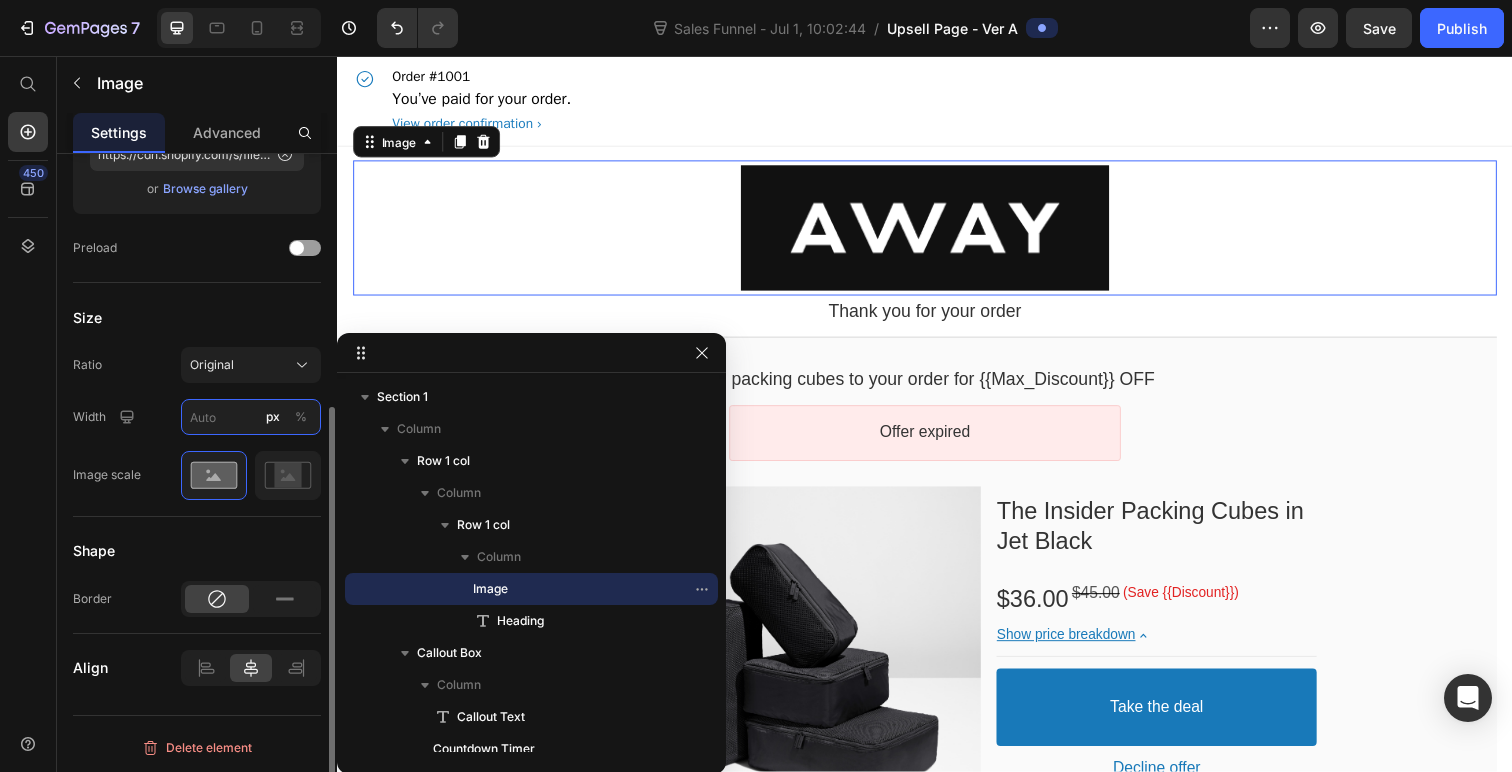 click on "px %" at bounding box center [251, 417] 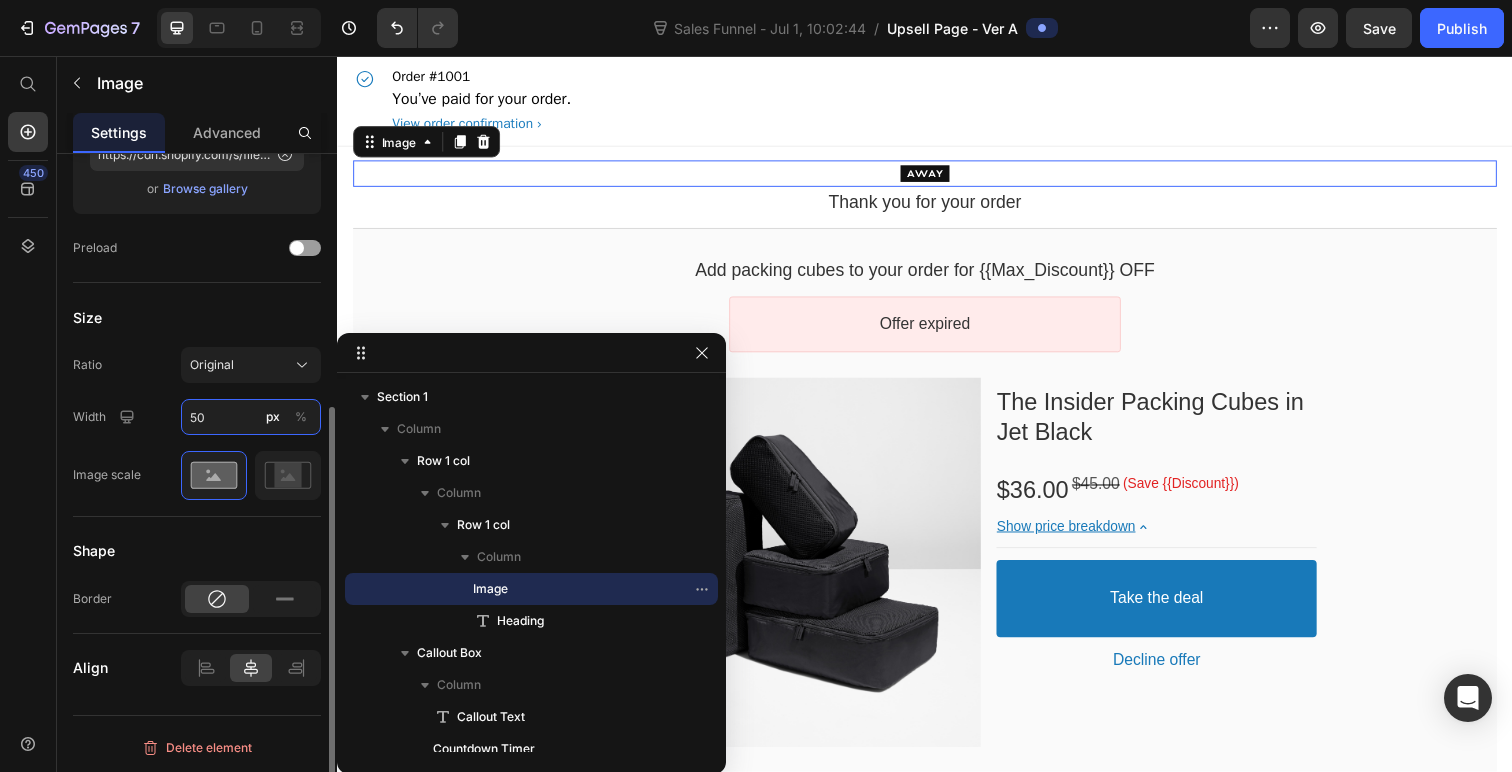 type on "5" 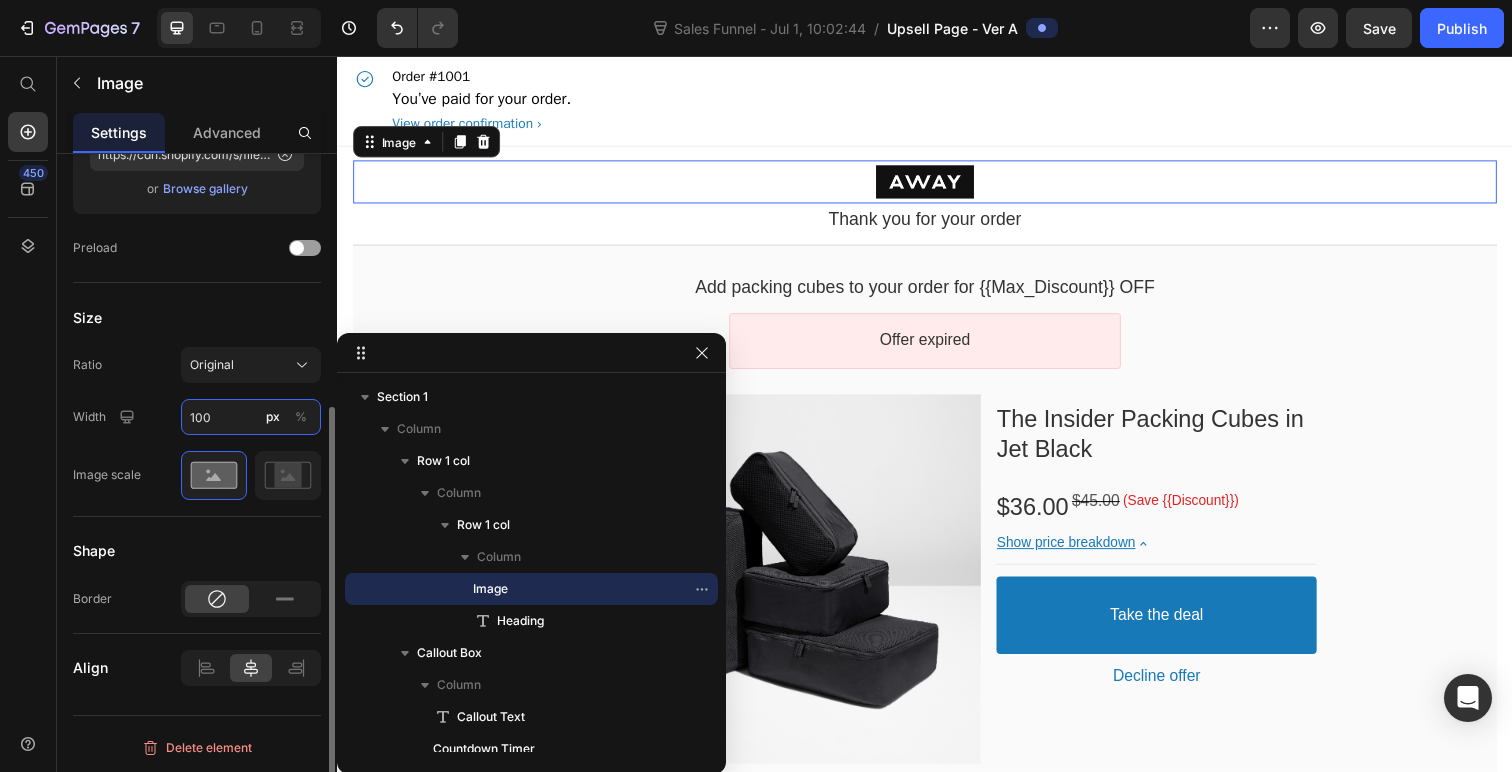 type on "100" 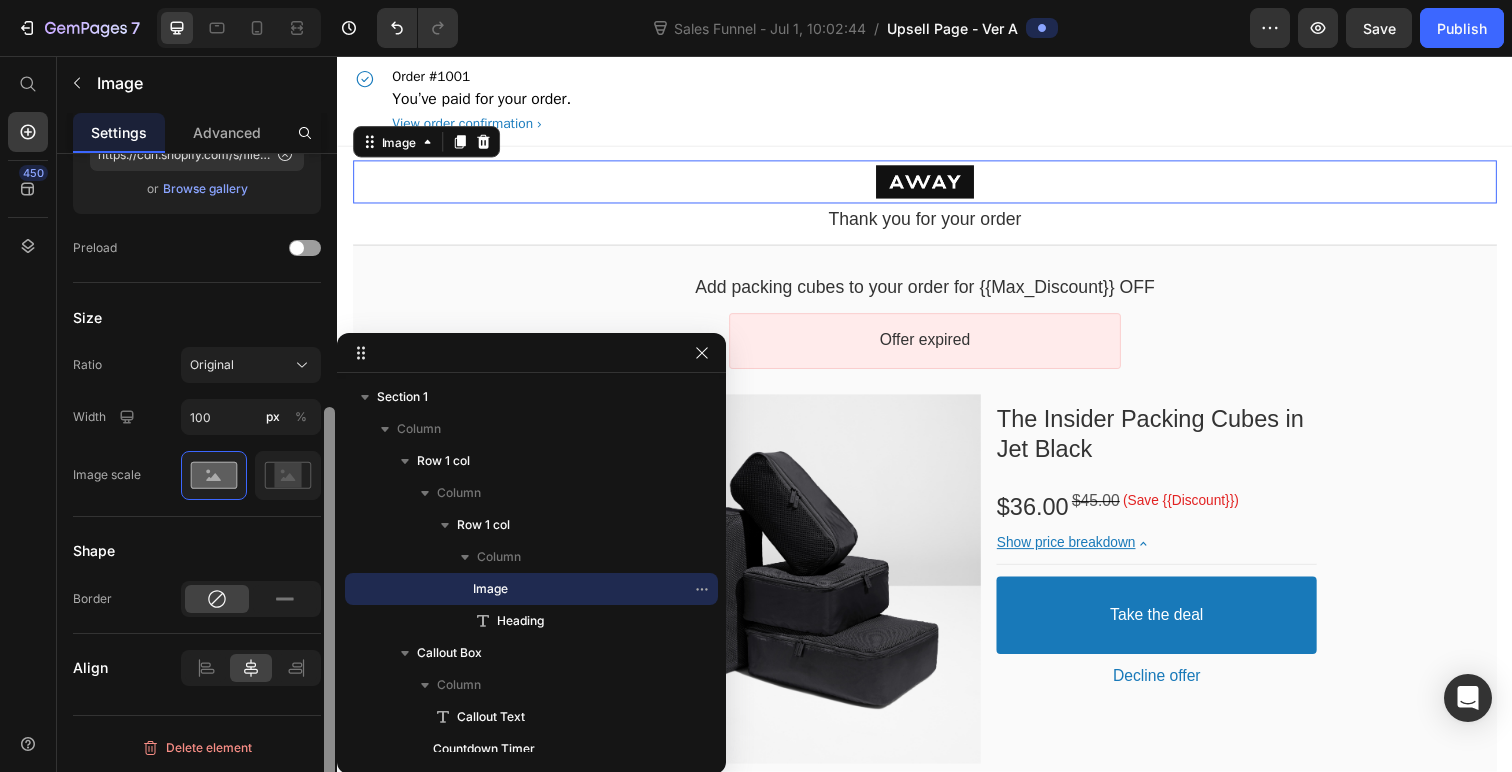 click at bounding box center (329, 491) 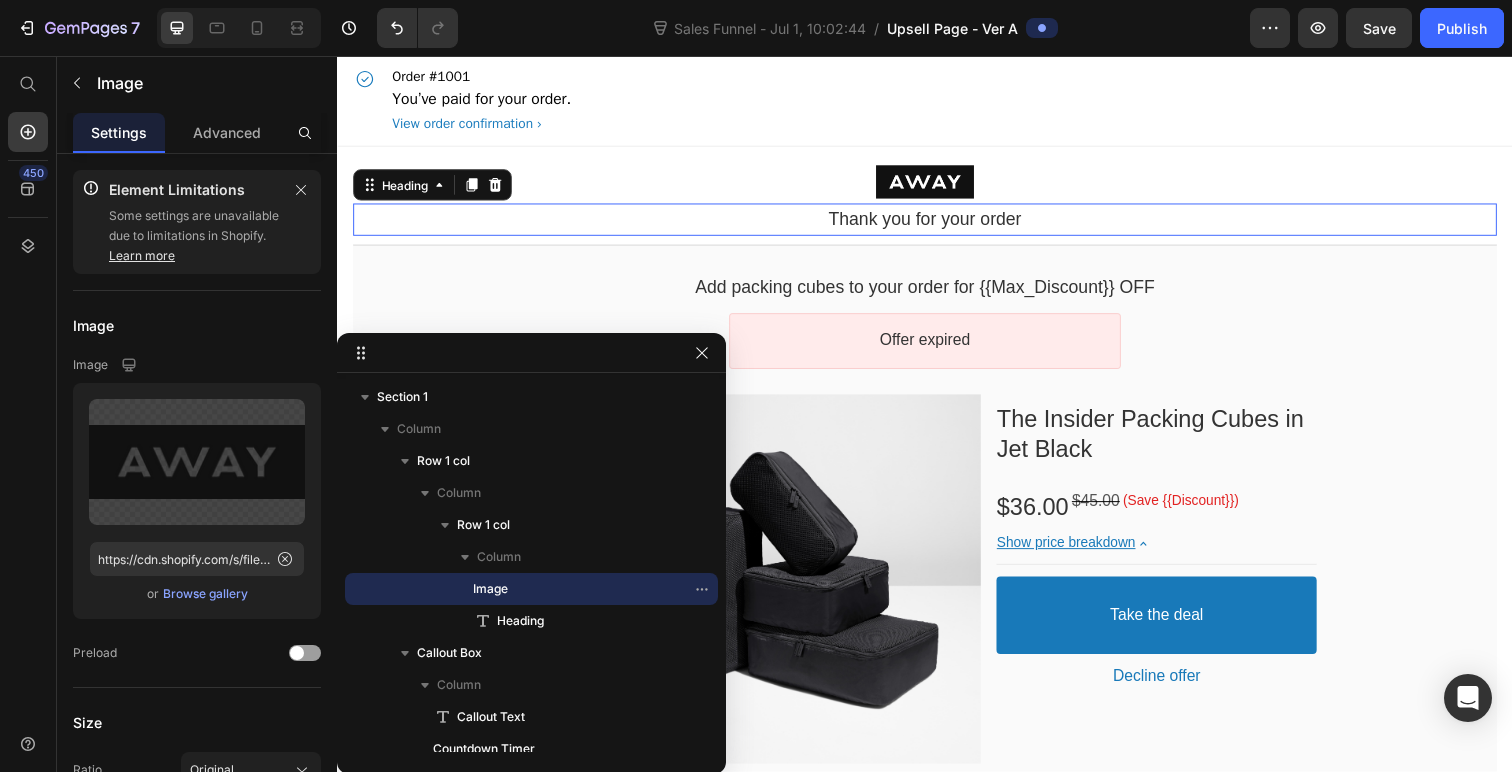 click on "Thank you for your order" at bounding box center (937, 223) 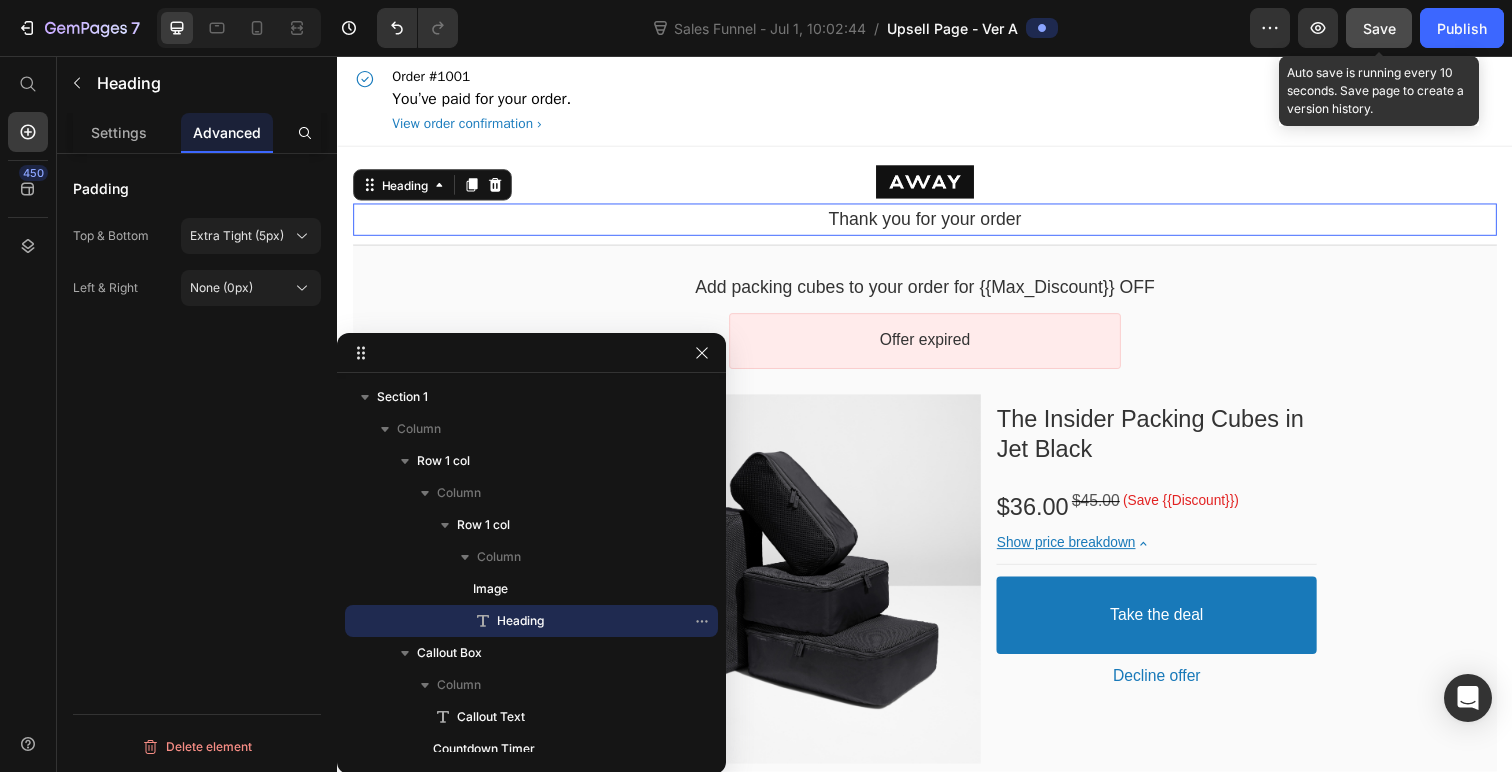 click on "Save" at bounding box center [1379, 28] 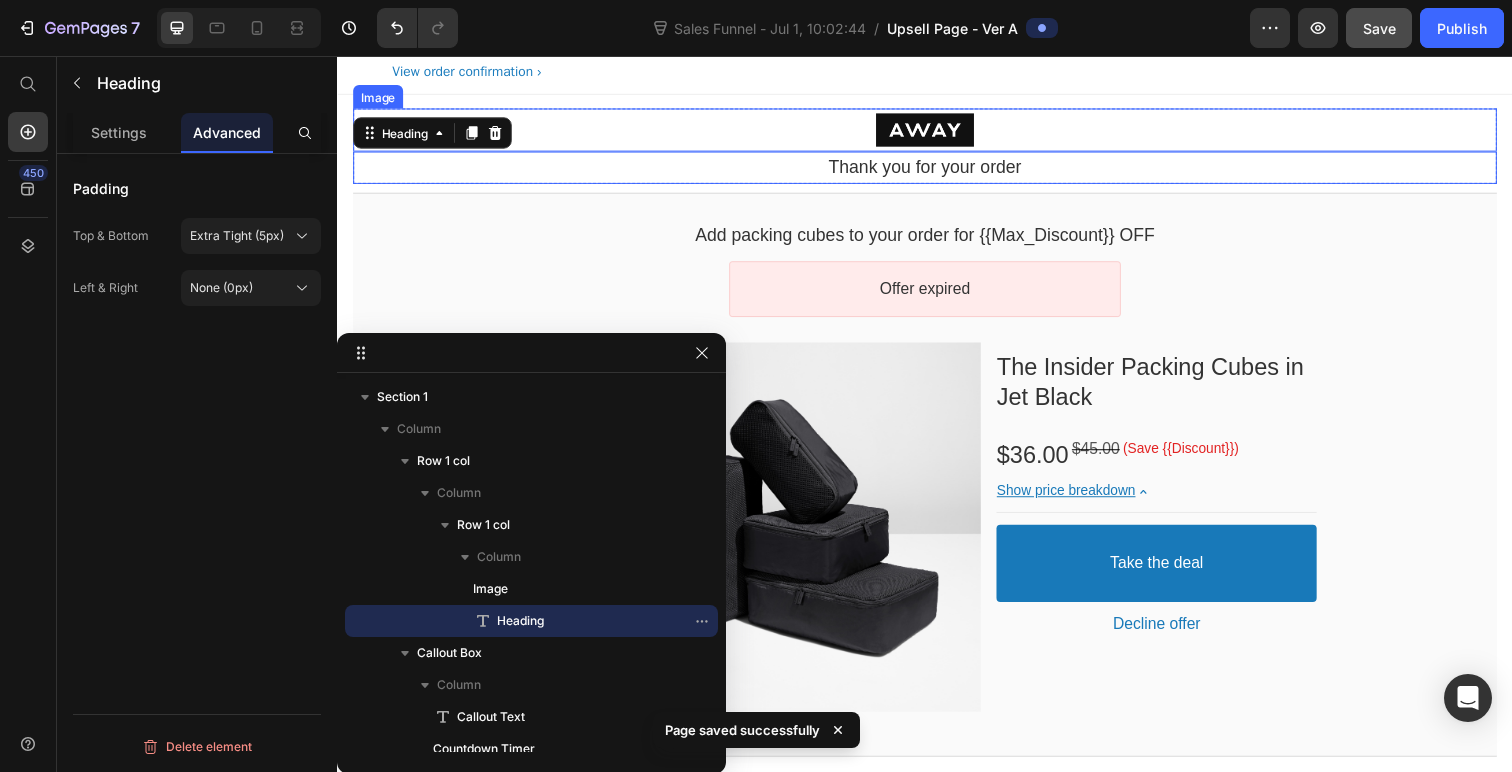 scroll, scrollTop: 78, scrollLeft: 0, axis: vertical 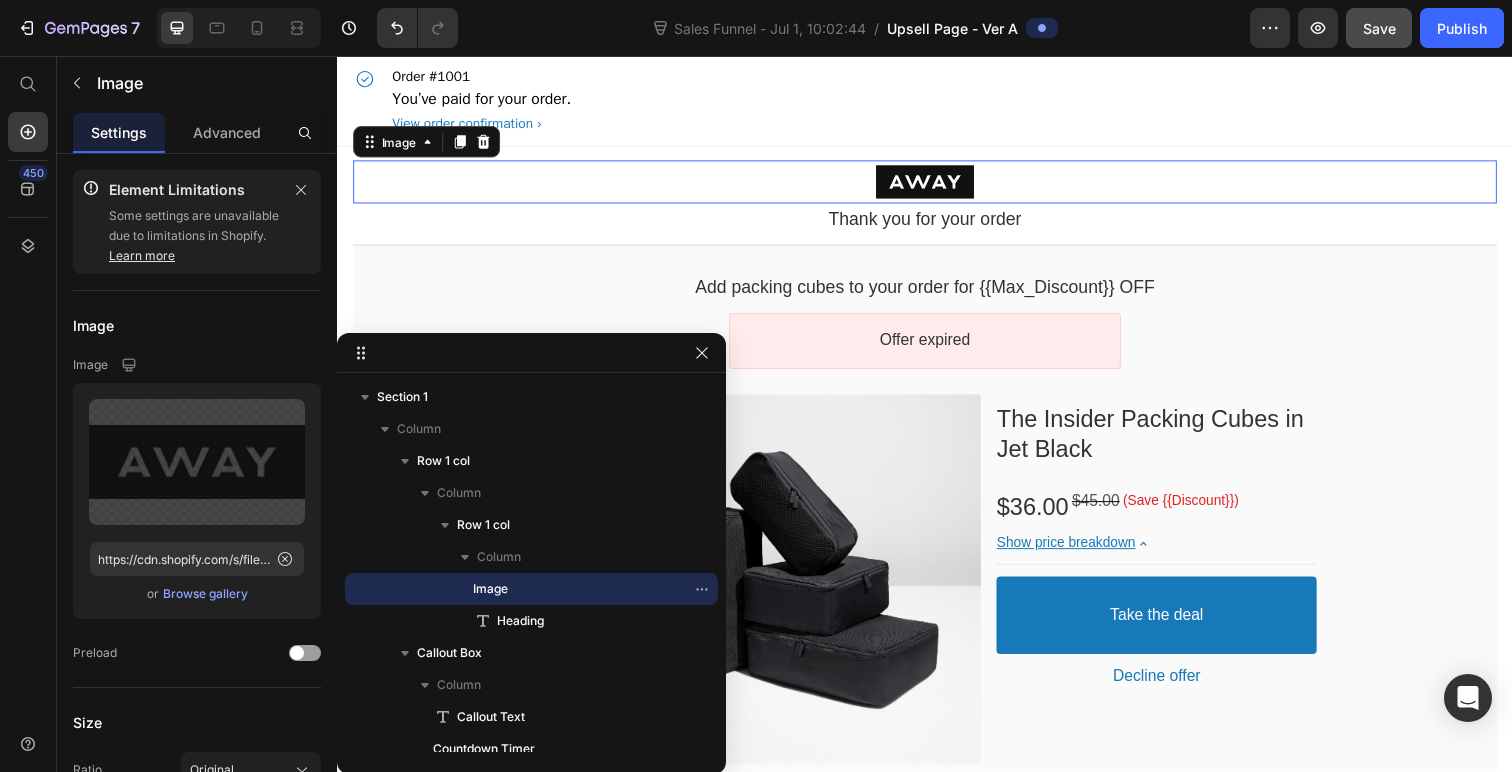 click at bounding box center [937, 185] 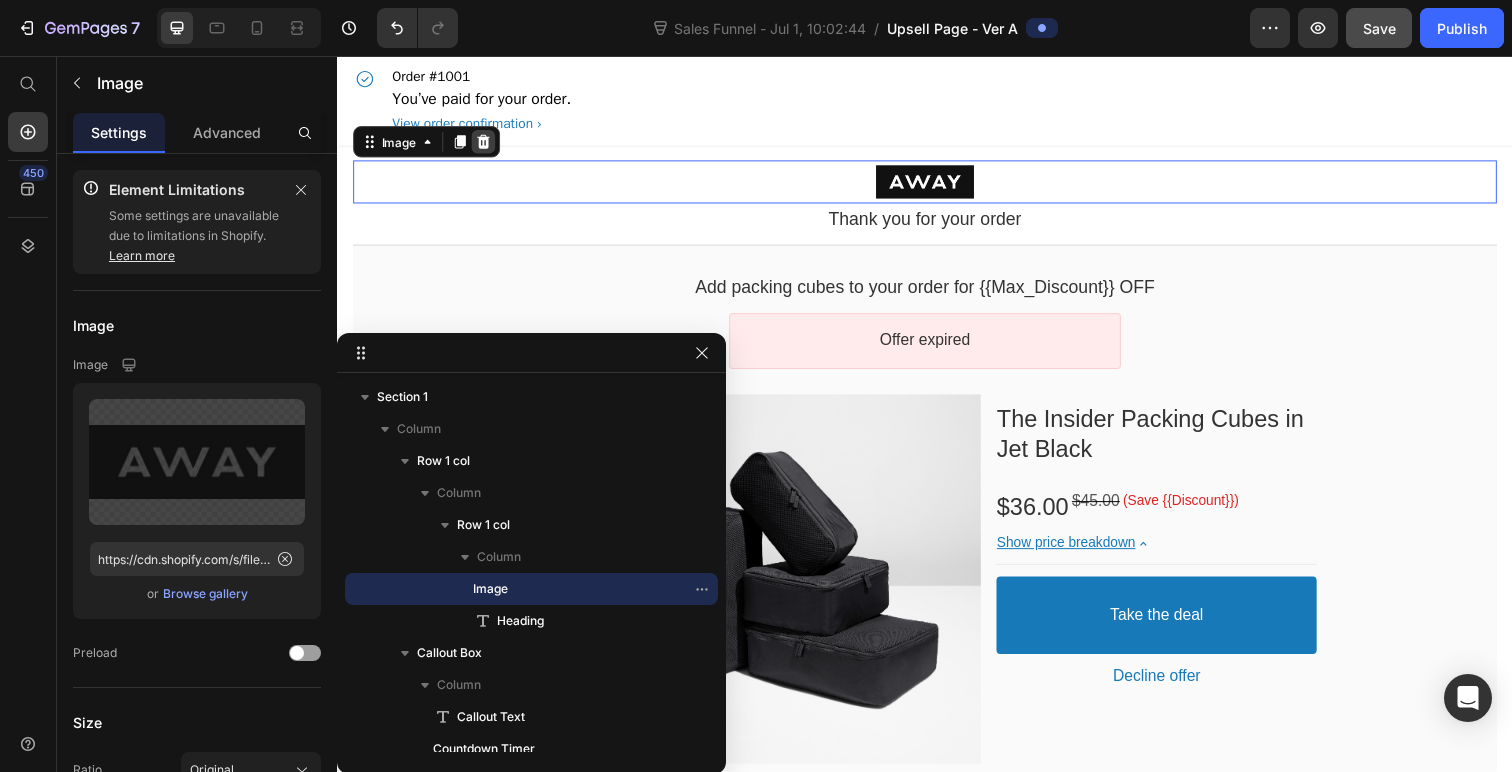 click 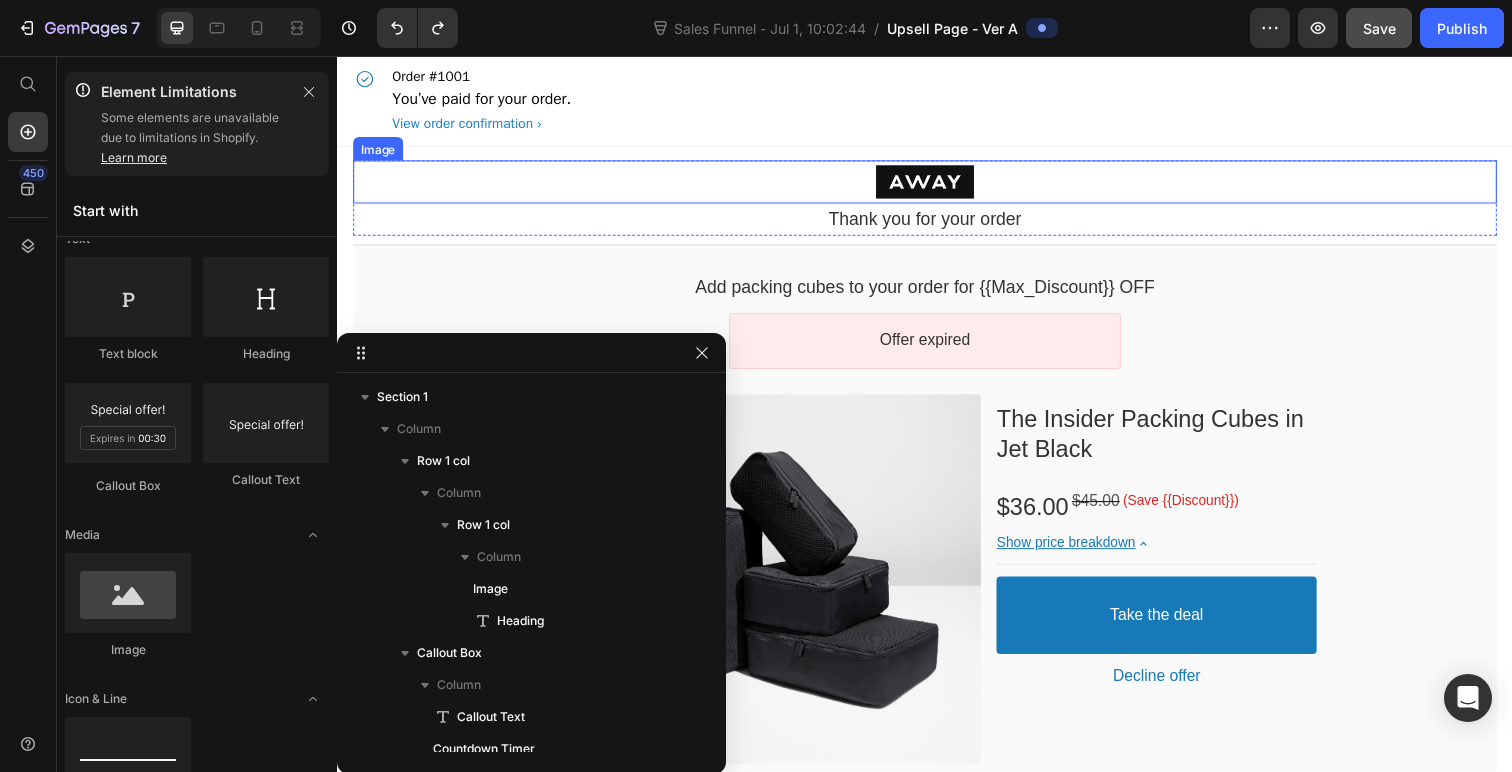 click at bounding box center (937, 185) 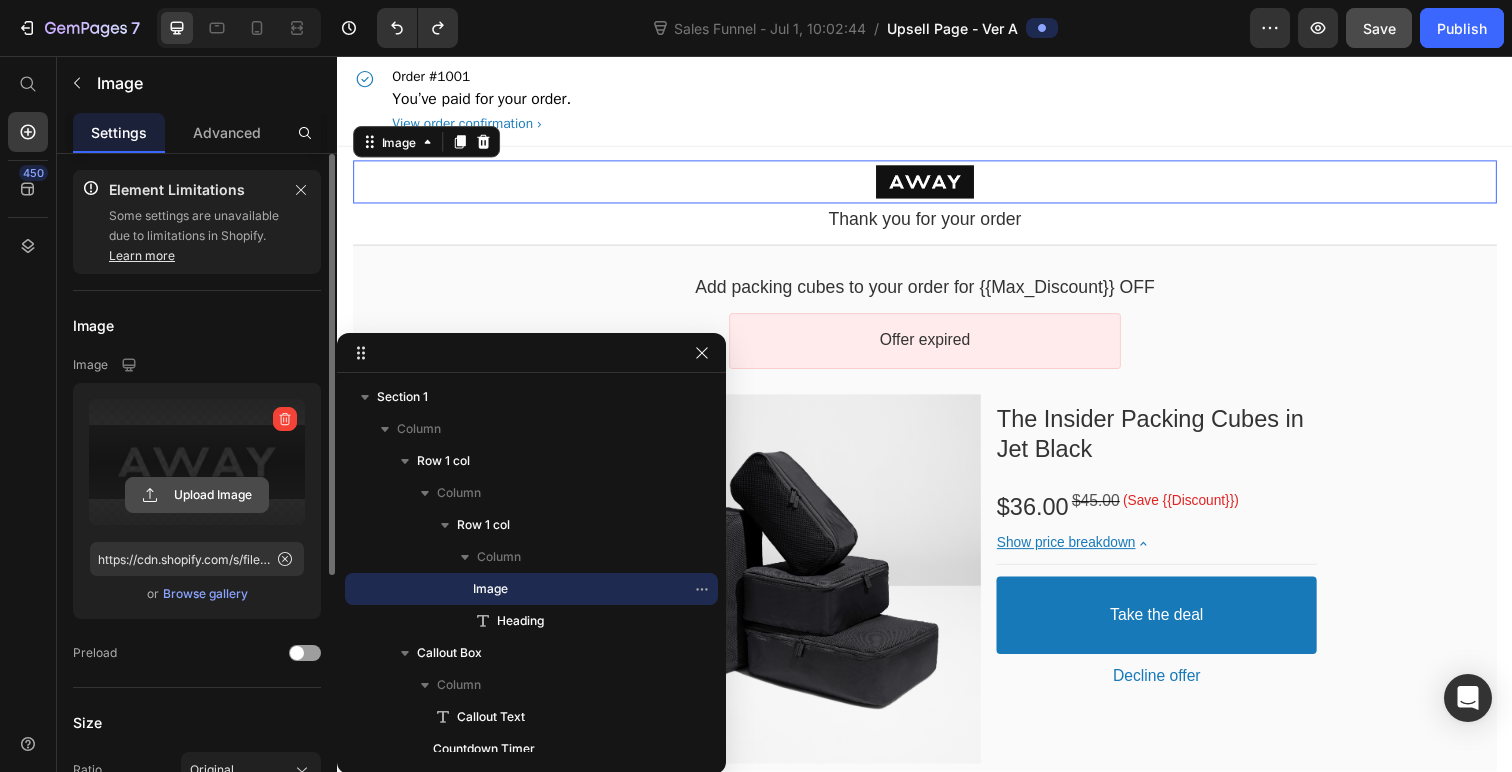 click 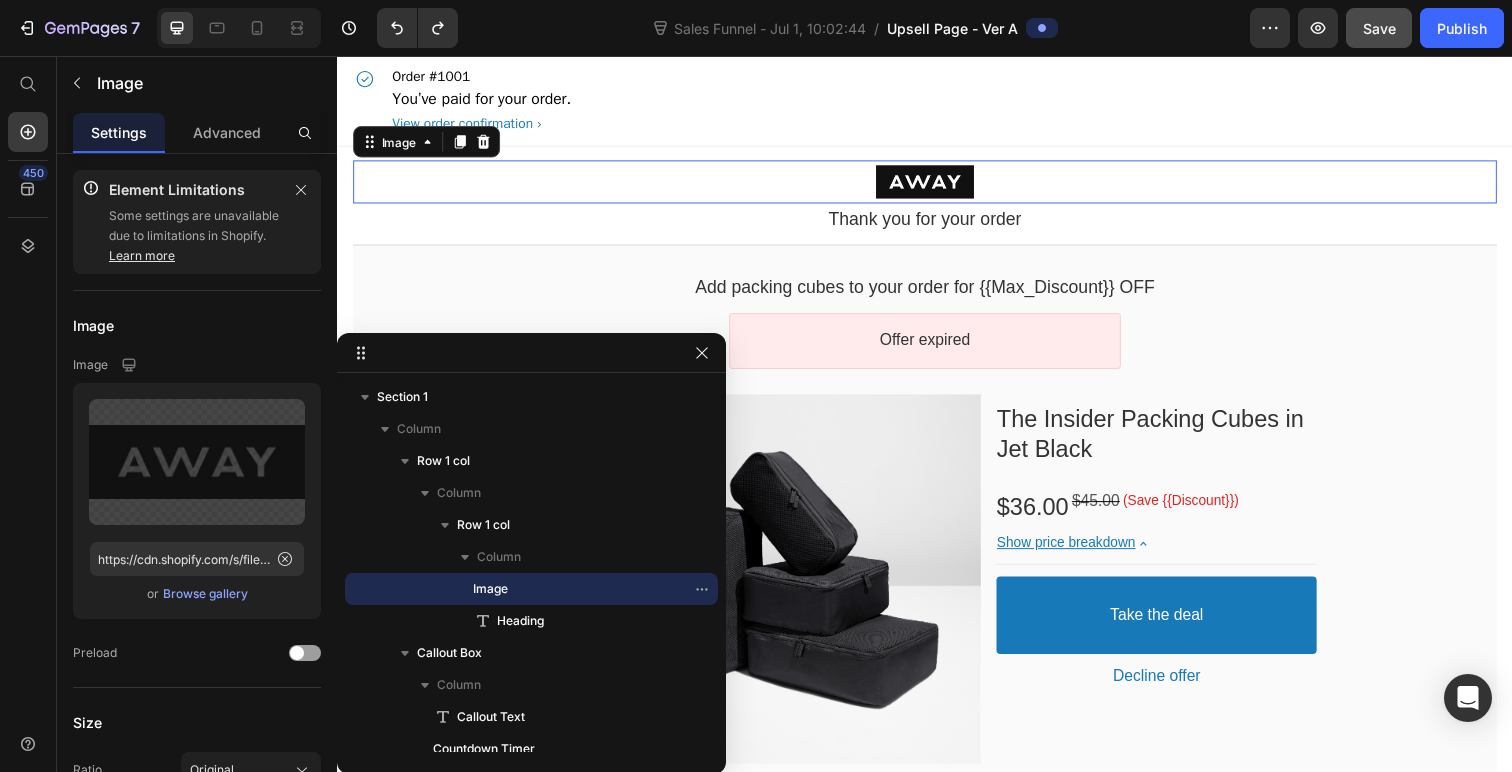 type on "https://cdn.shopify.com/s/files/1/0586/1706/9634/files/gempages_537449011947242628-f3fe10ea-e29e-4ed0-9ed5-642fb31faf8c.svg" 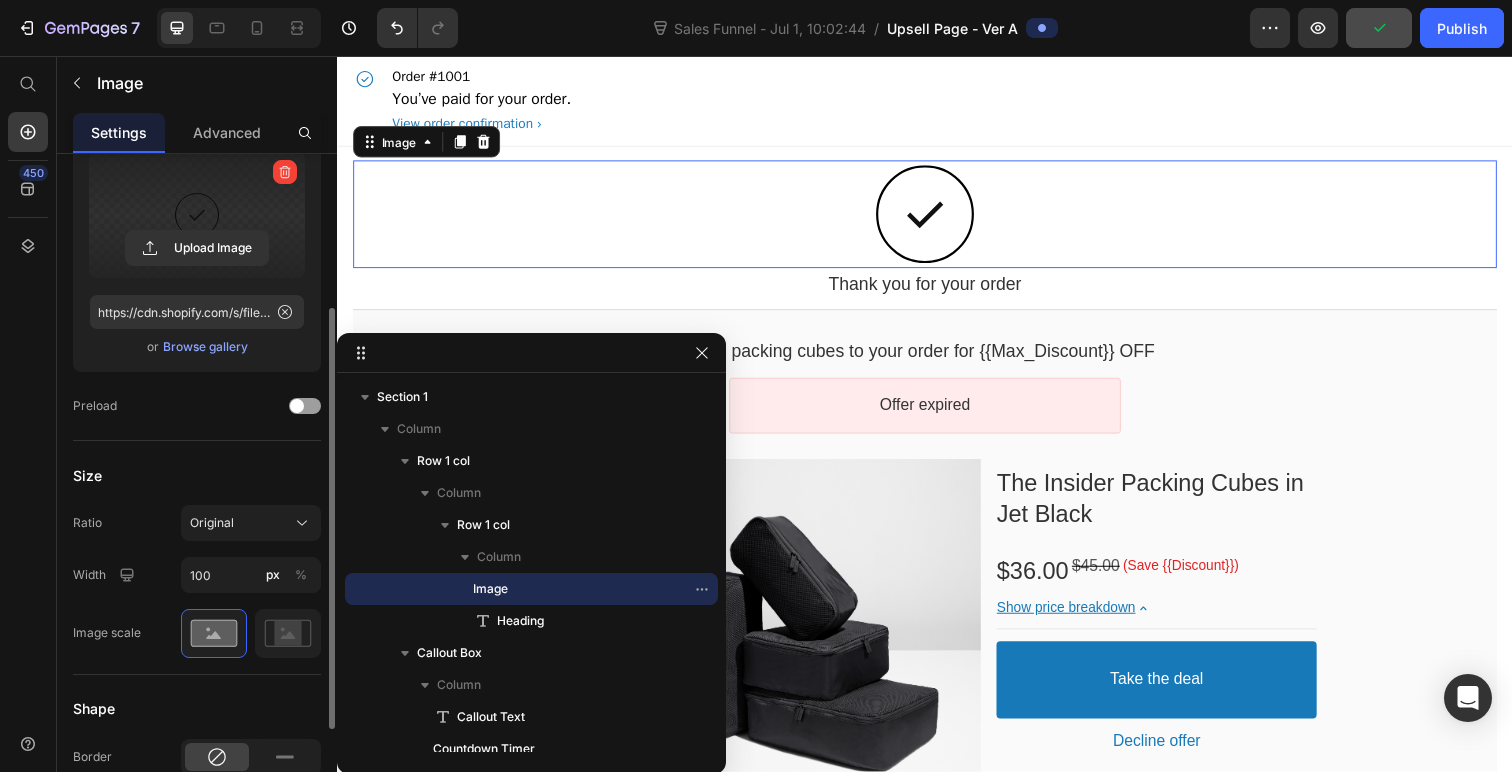 scroll, scrollTop: 285, scrollLeft: 0, axis: vertical 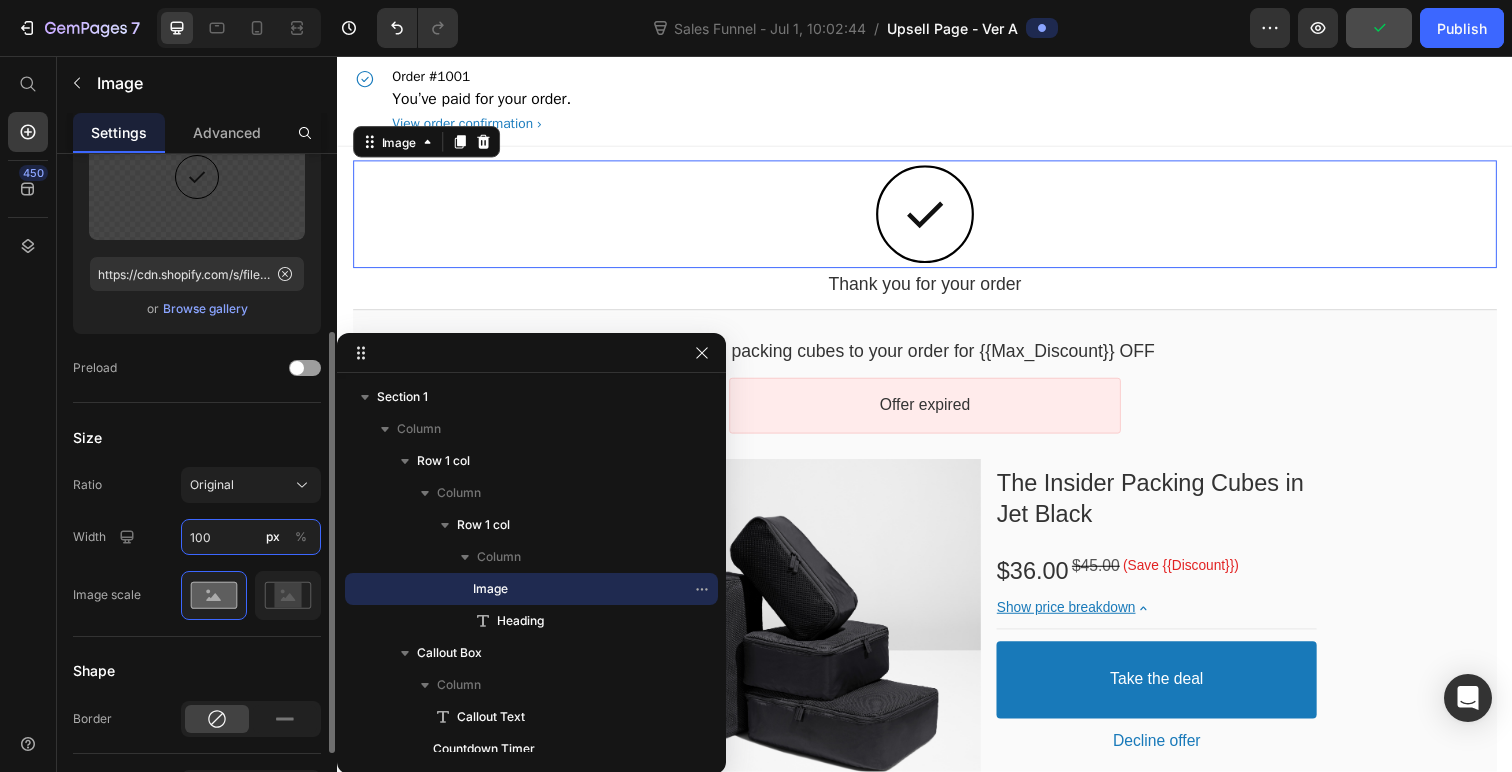 click on "100" at bounding box center [251, 537] 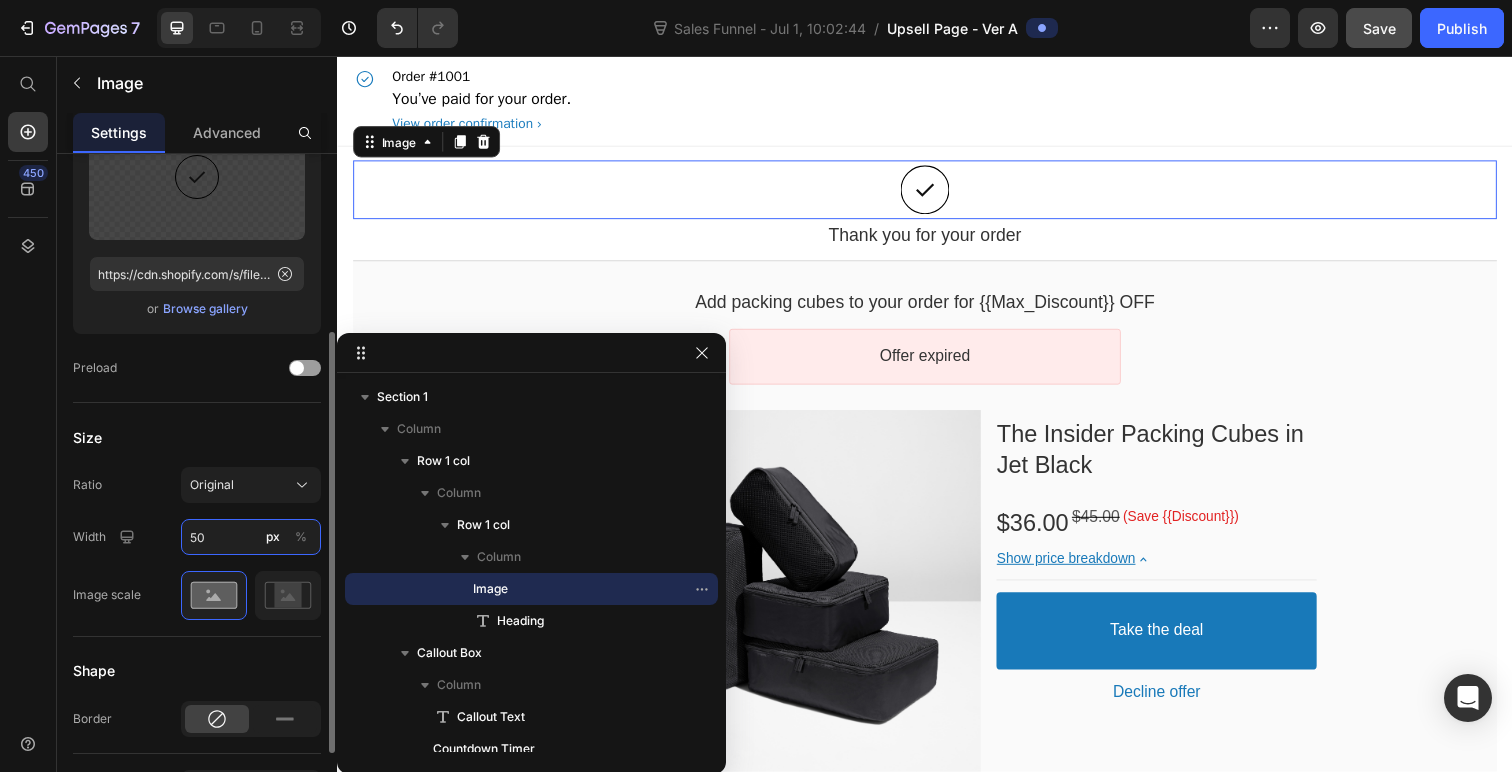 click on "50" at bounding box center [251, 537] 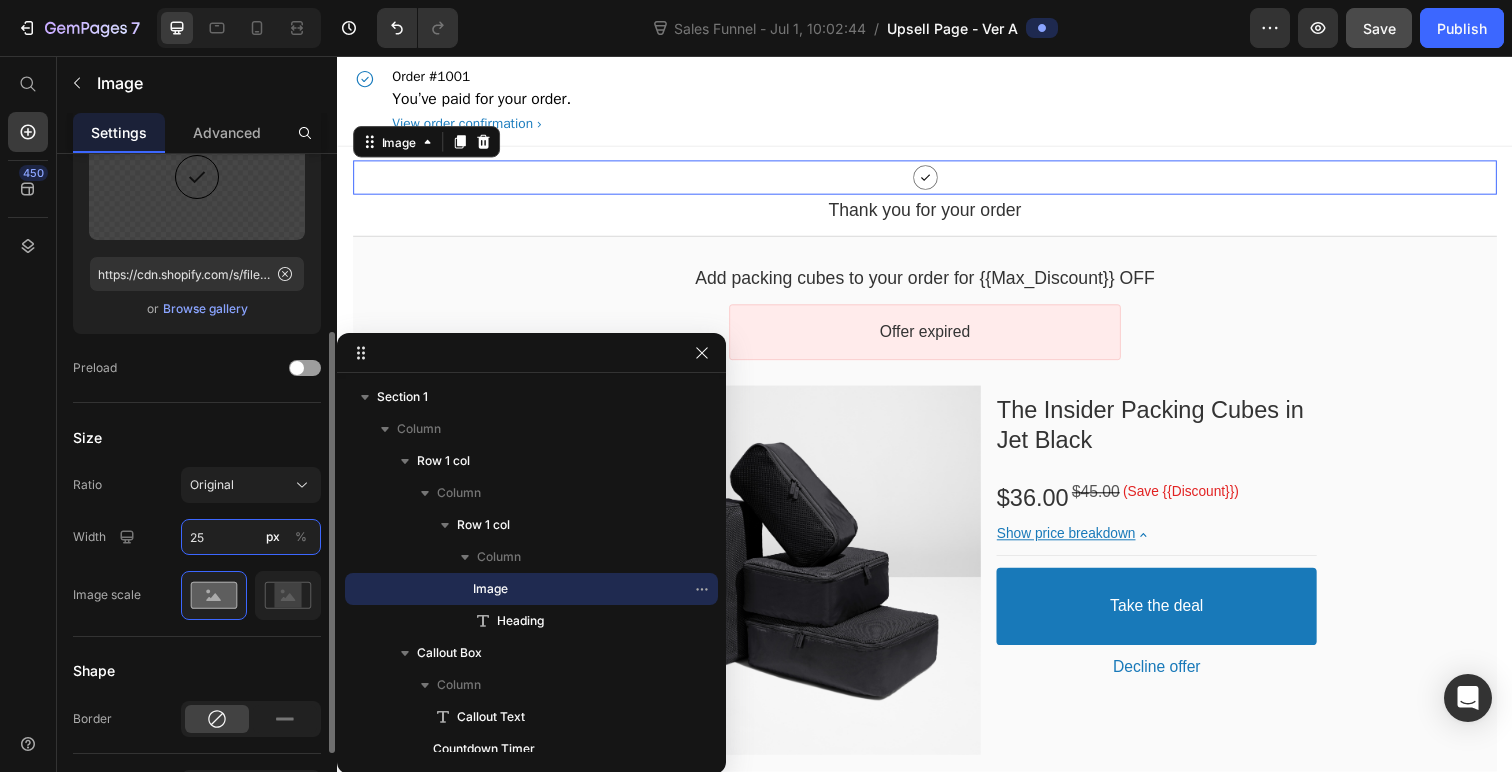 type on "2" 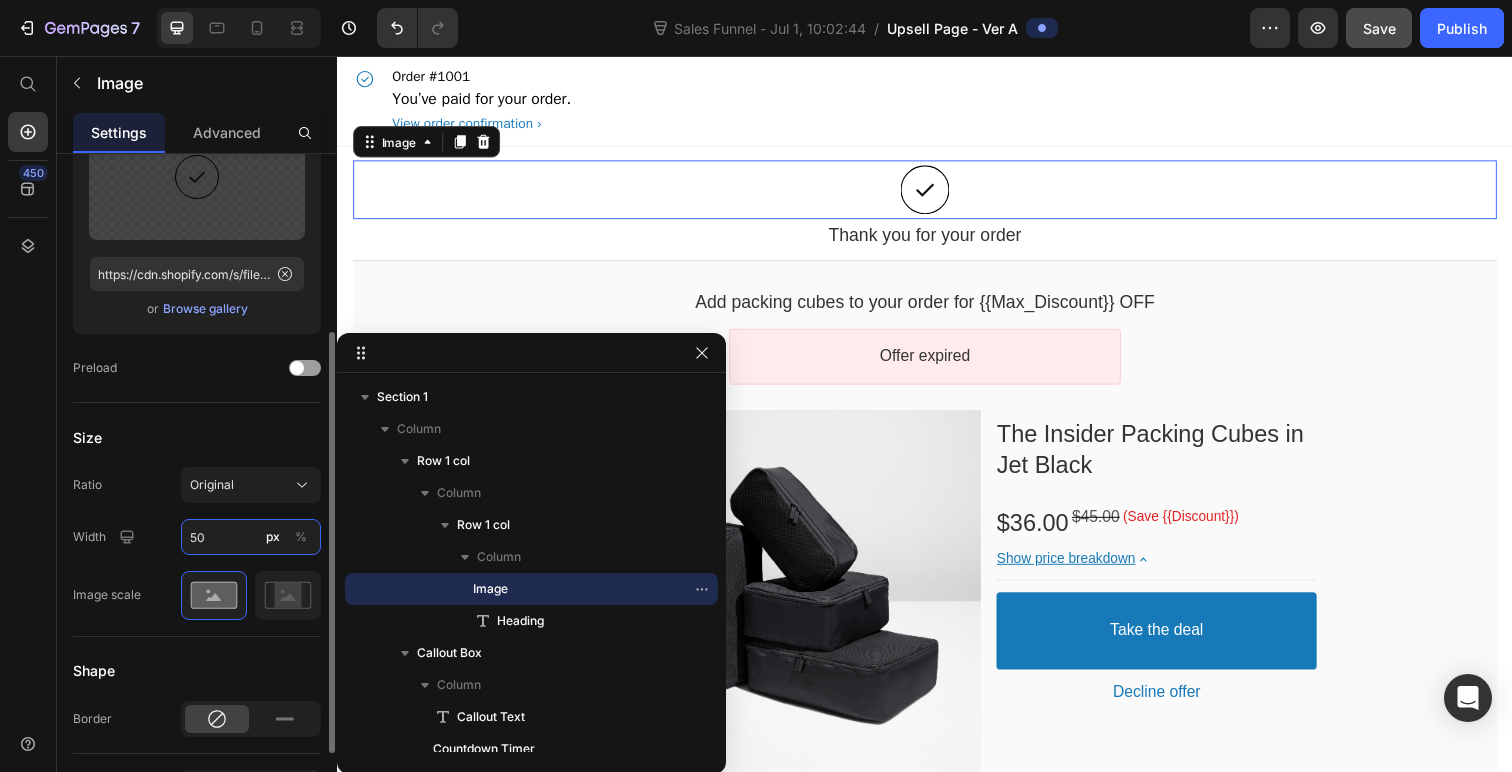type on "50" 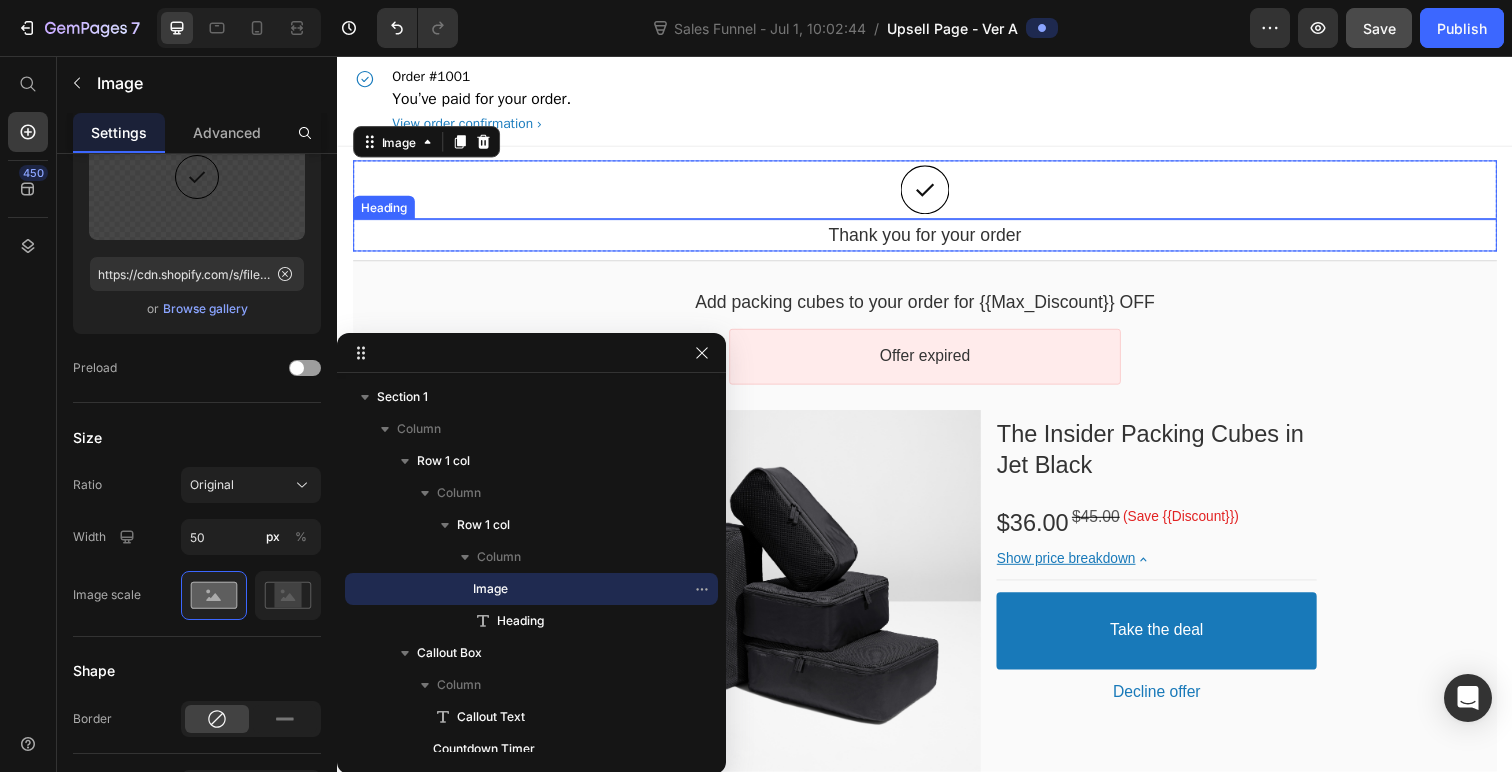 click on "Thank you for your order Heading" at bounding box center (937, 239) 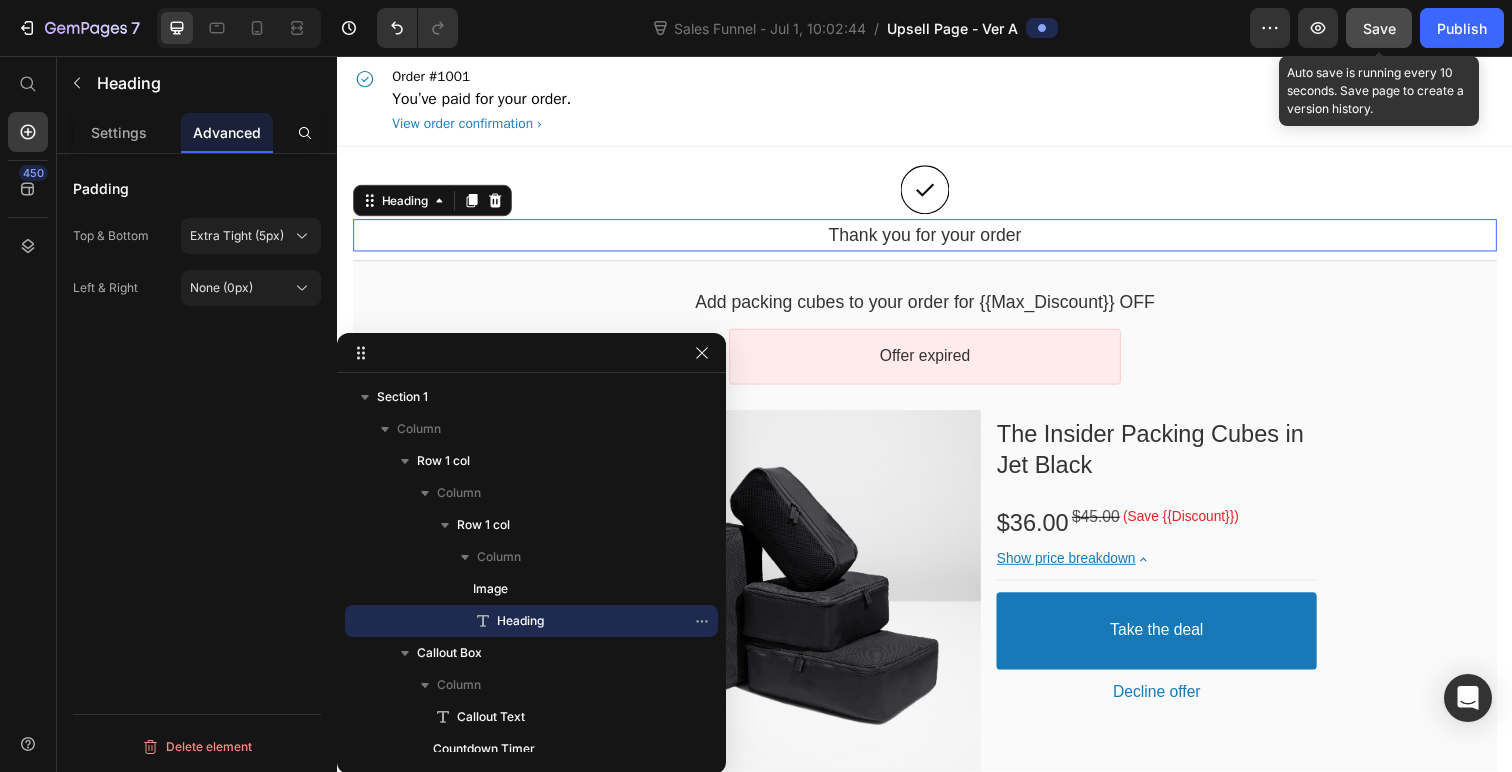 click on "Save" at bounding box center (1379, 28) 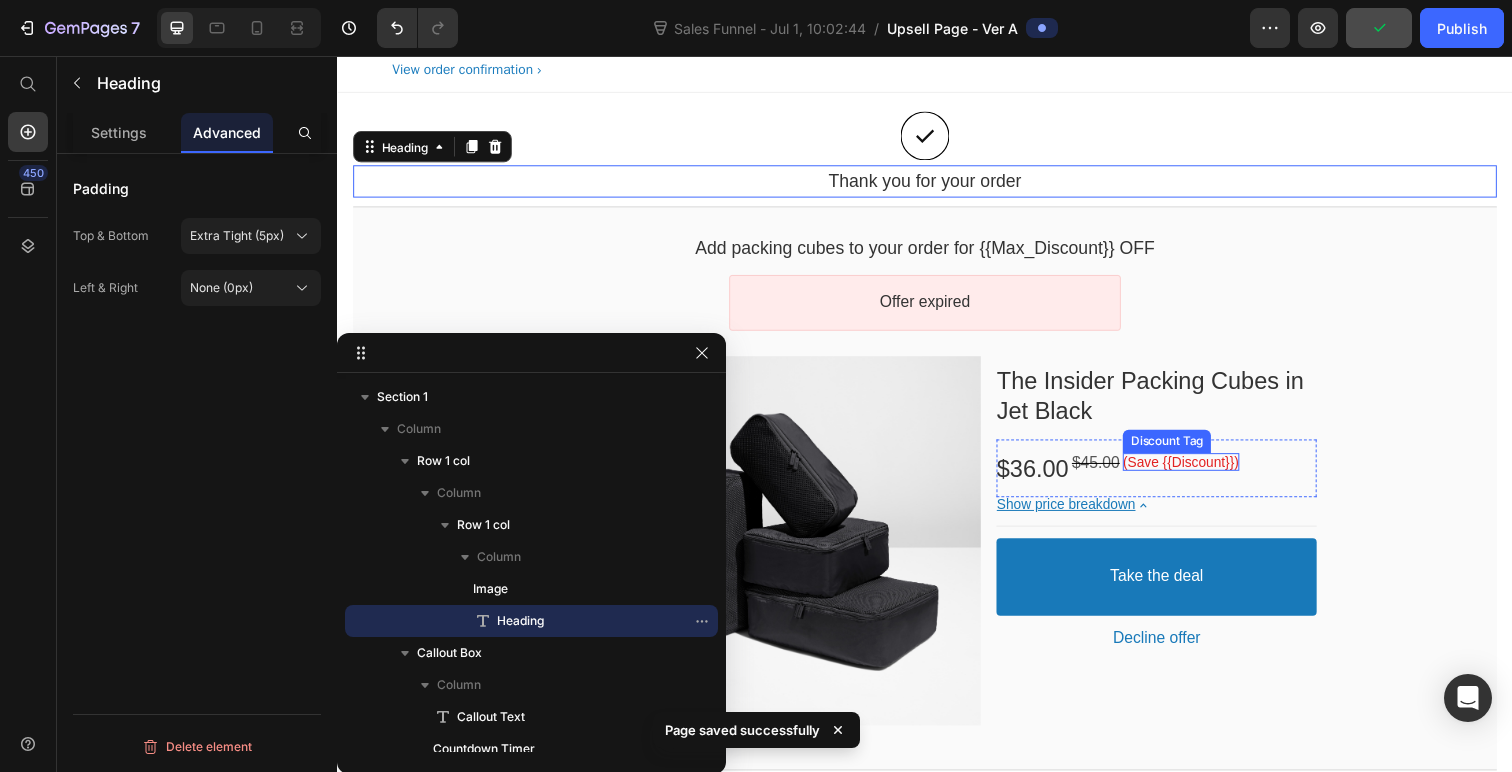scroll, scrollTop: 43, scrollLeft: 0, axis: vertical 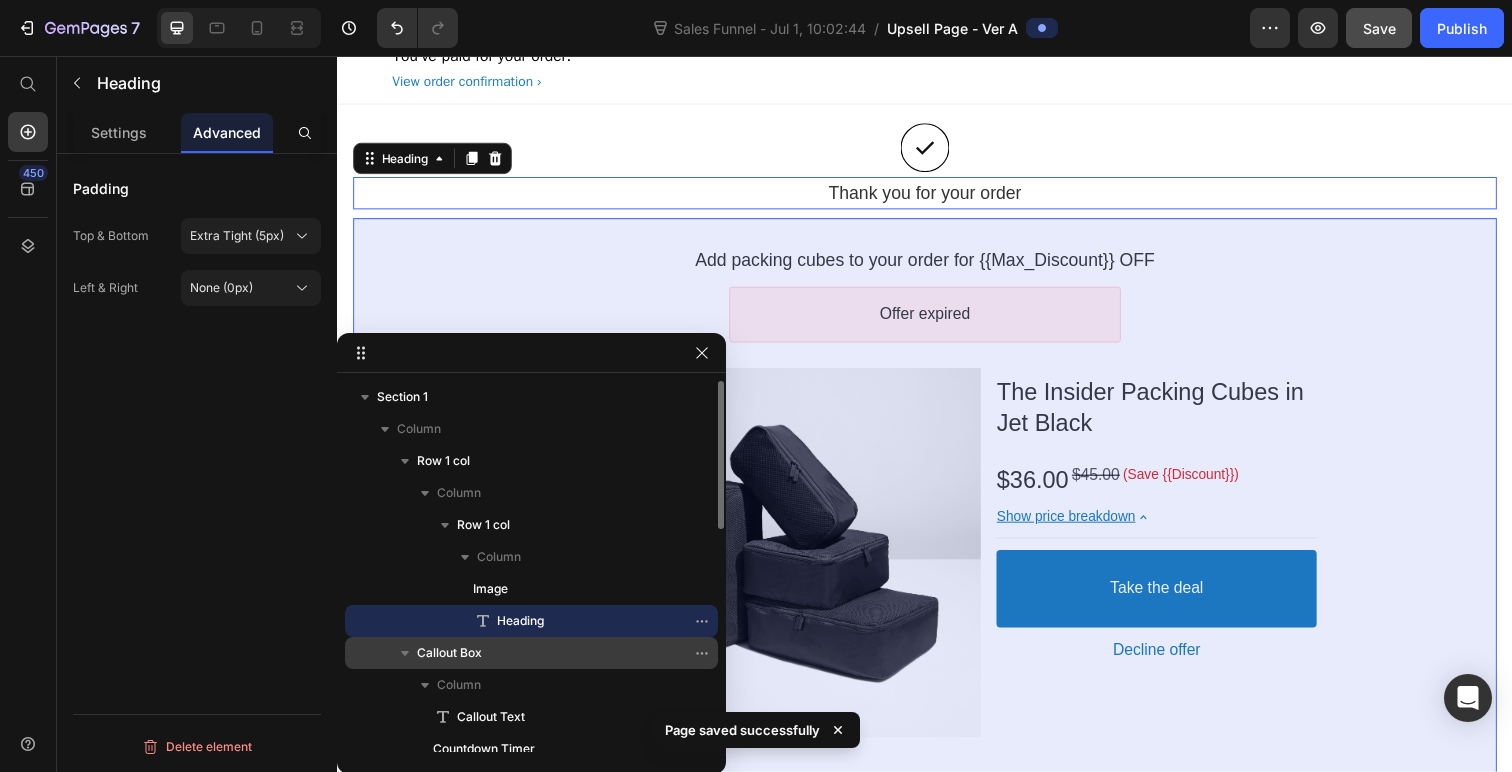 click on "Callout Box" at bounding box center (449, 653) 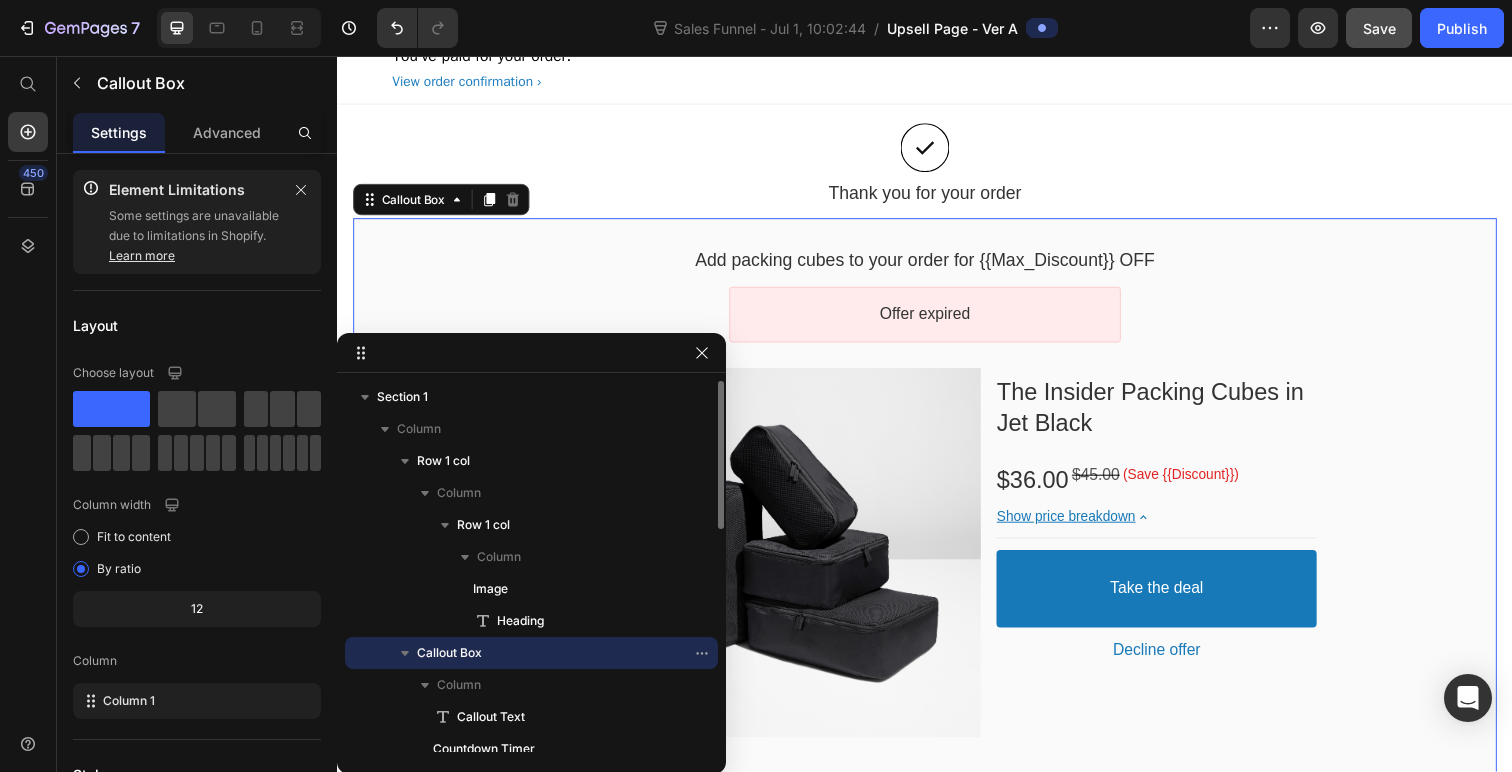 click 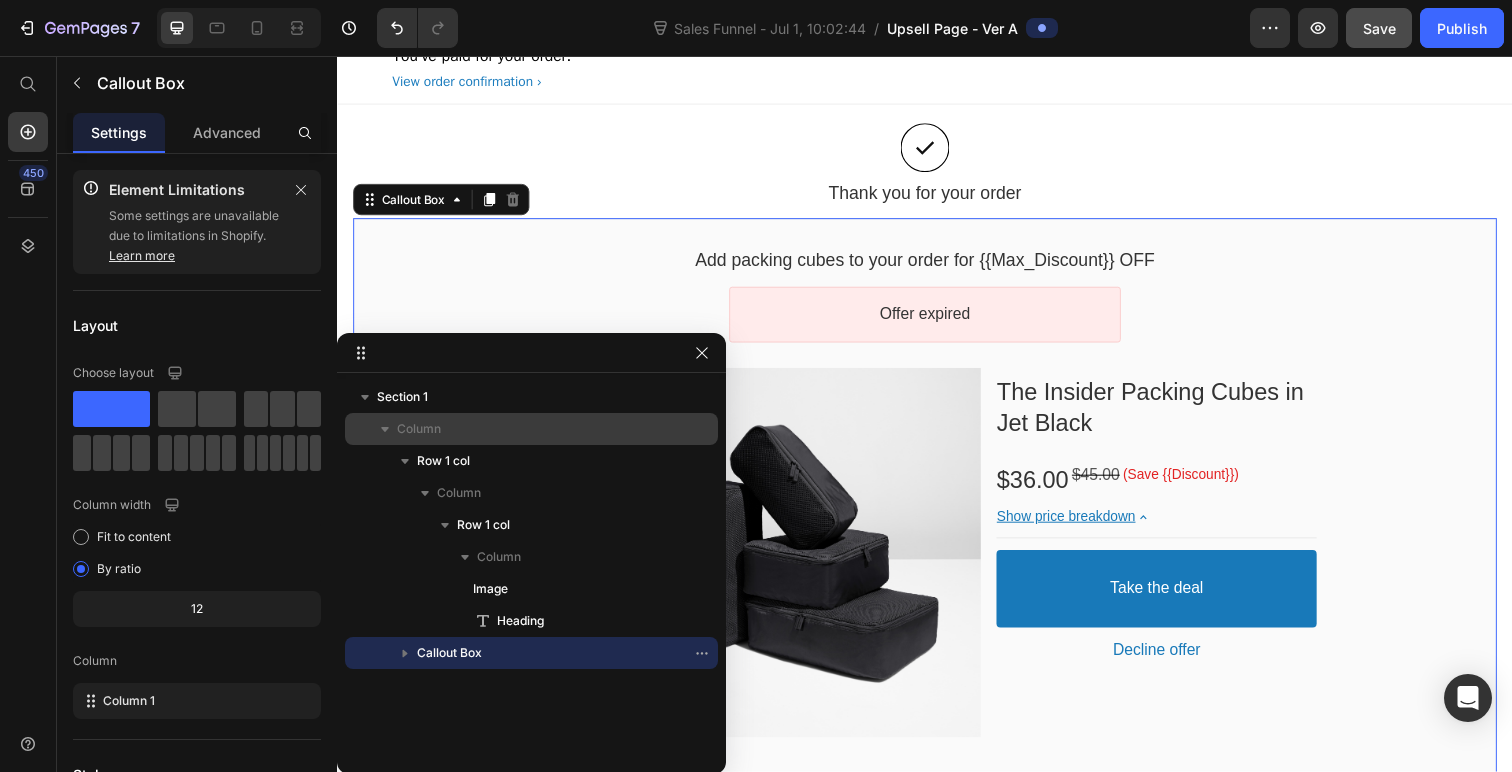 click 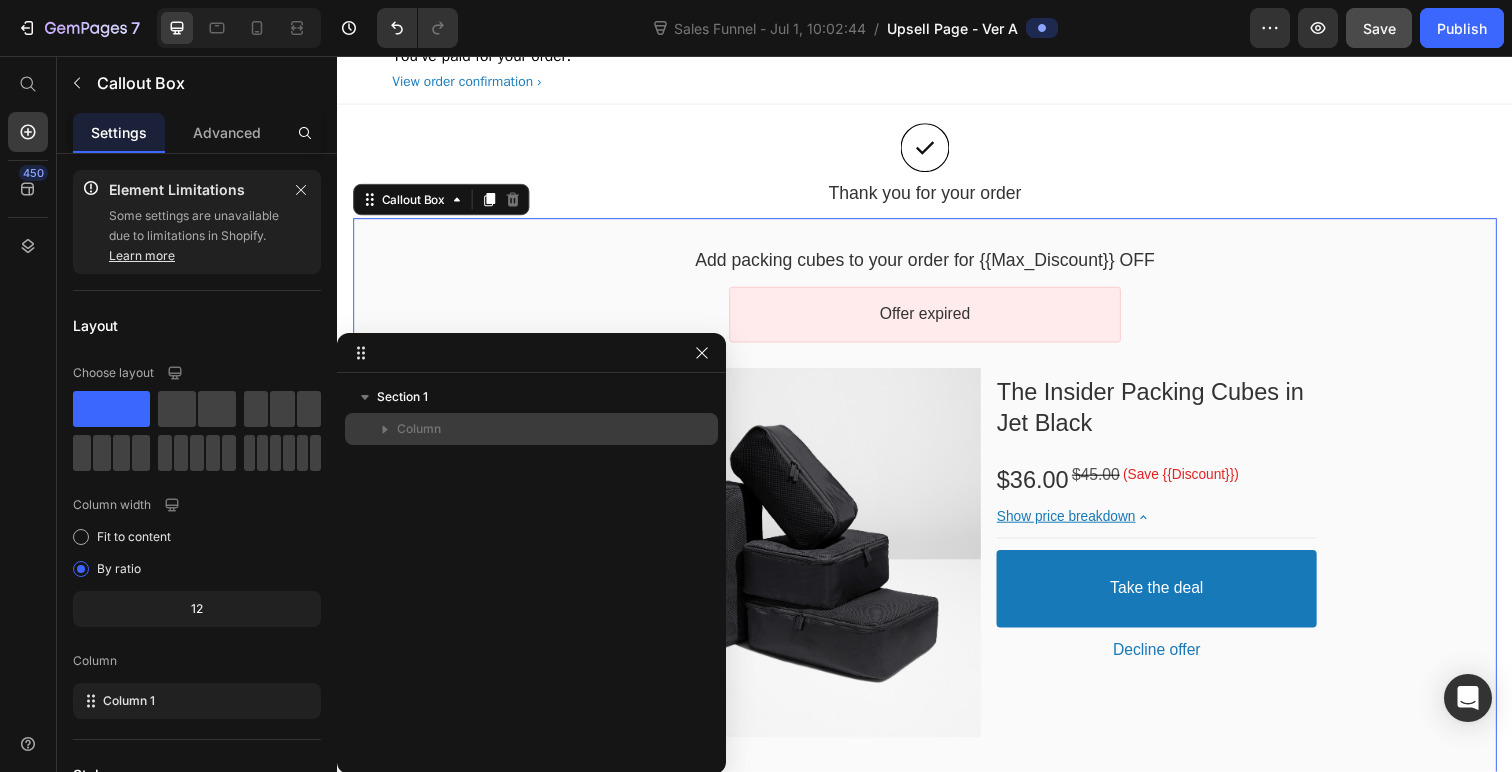 click 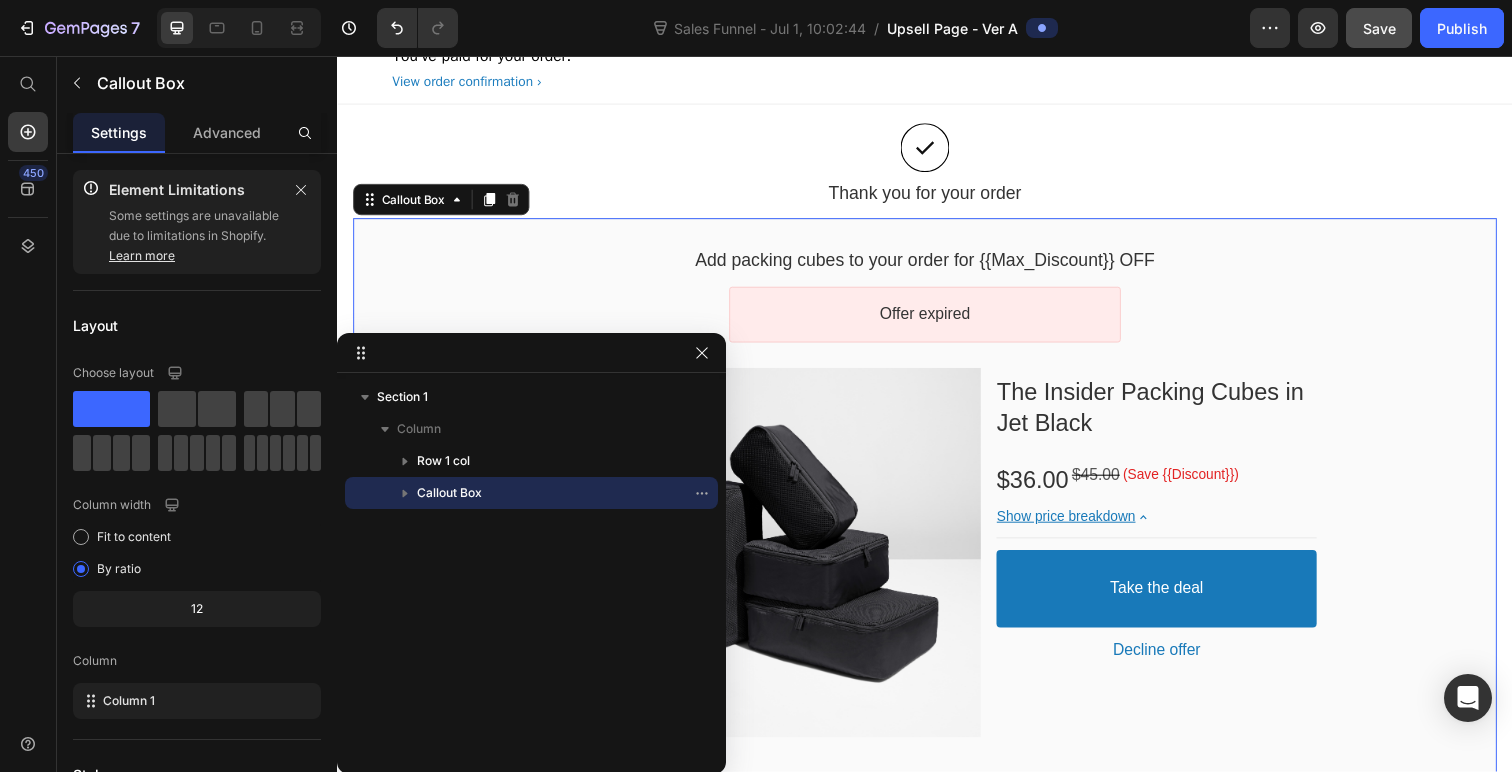 click on "Callout Box" at bounding box center (449, 493) 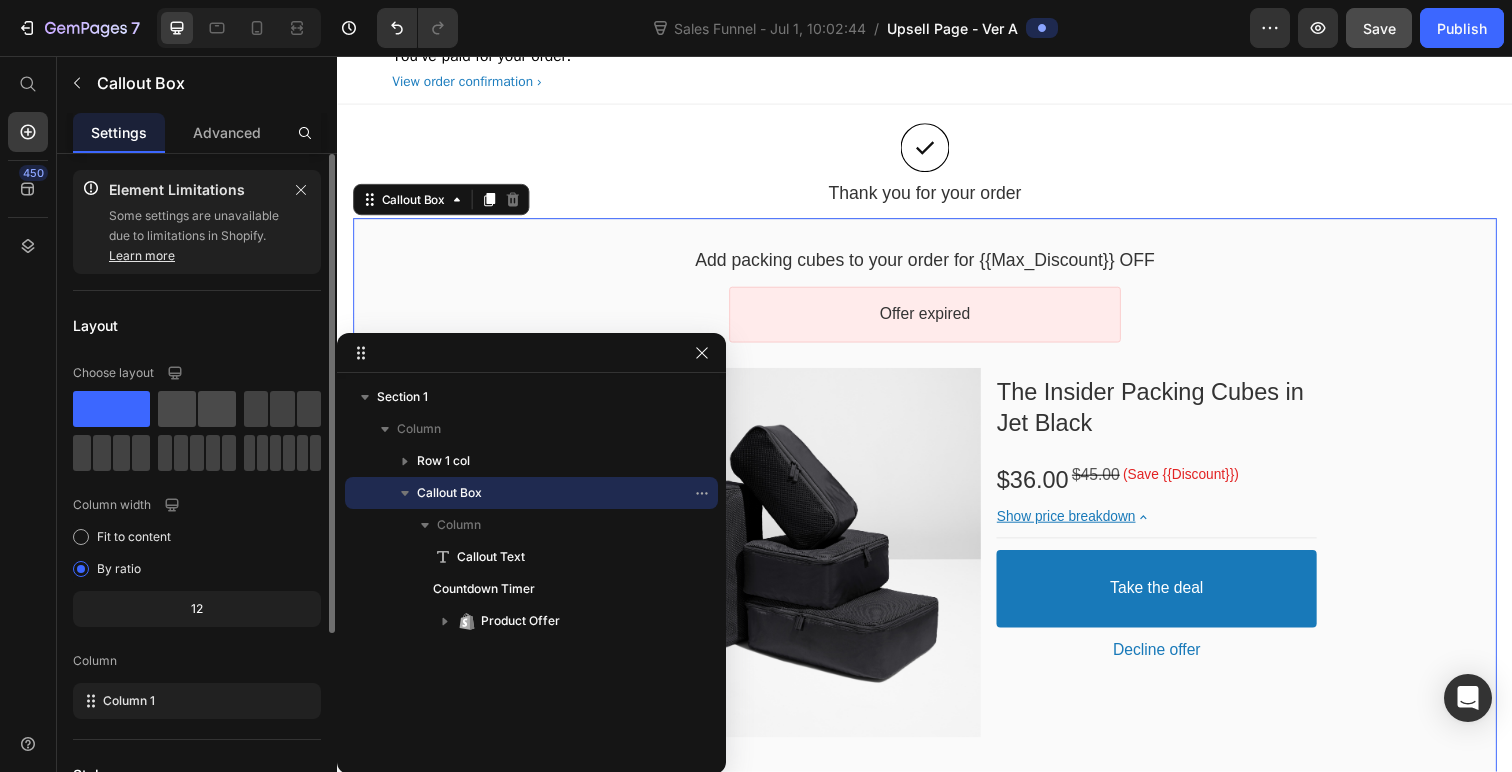 click 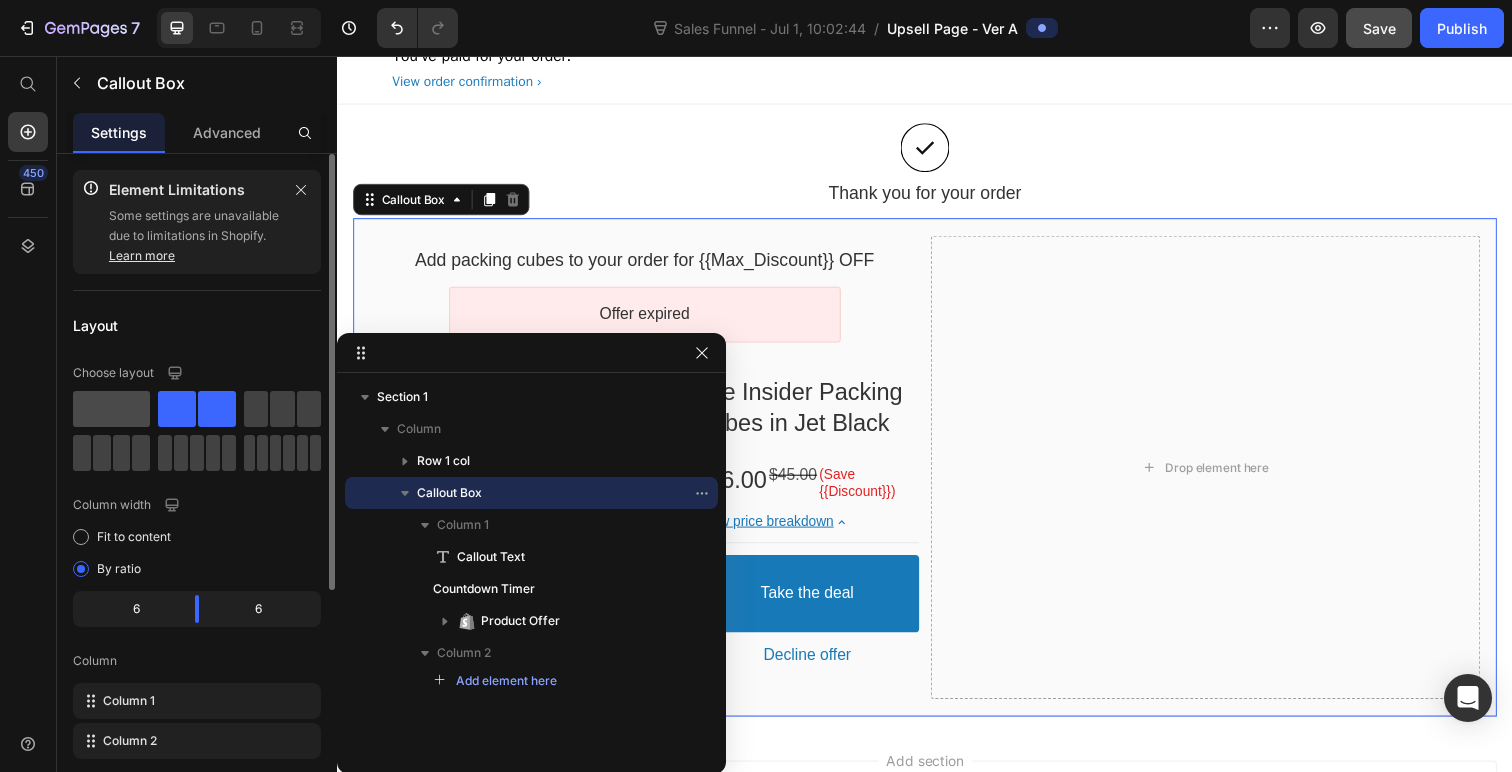 click 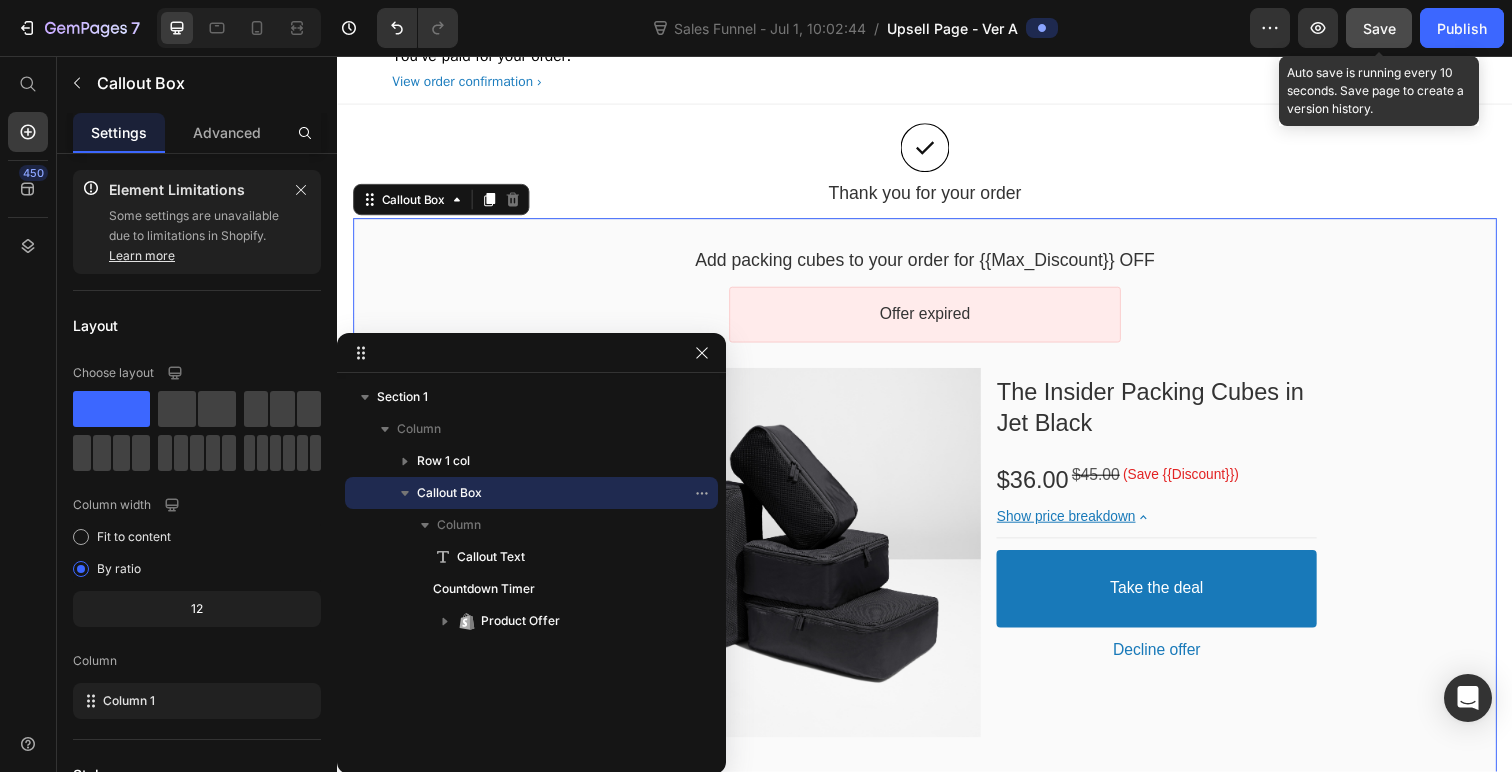 click on "Save" at bounding box center (1379, 28) 